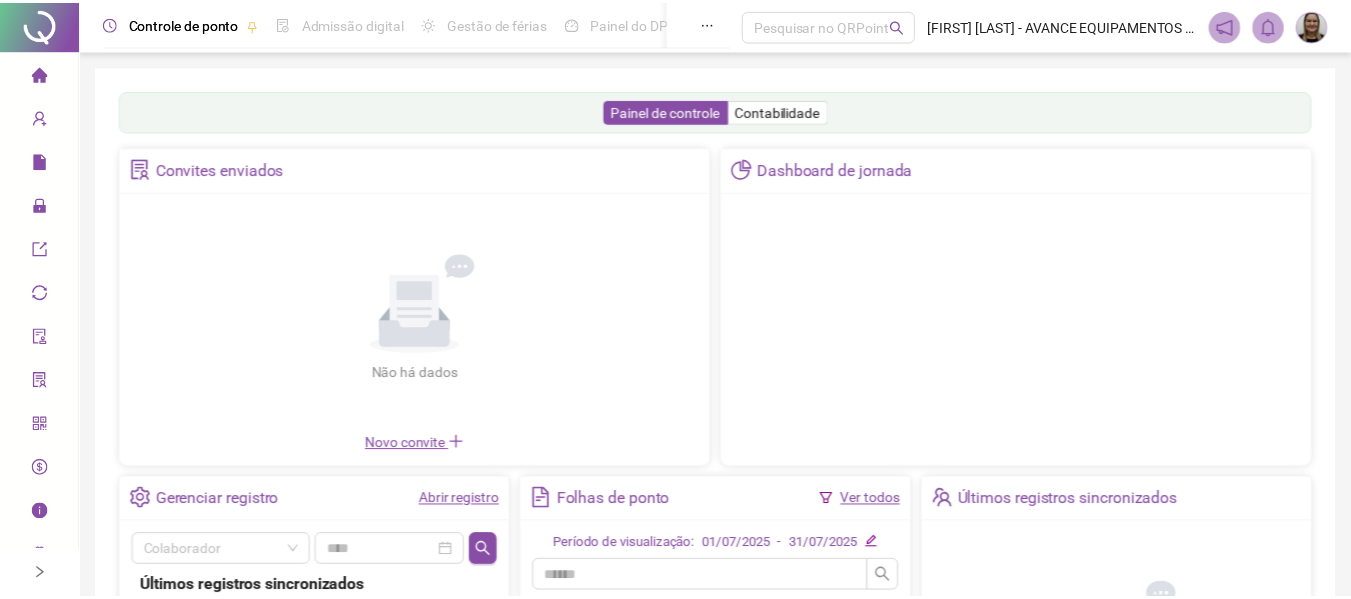 scroll, scrollTop: 0, scrollLeft: 0, axis: both 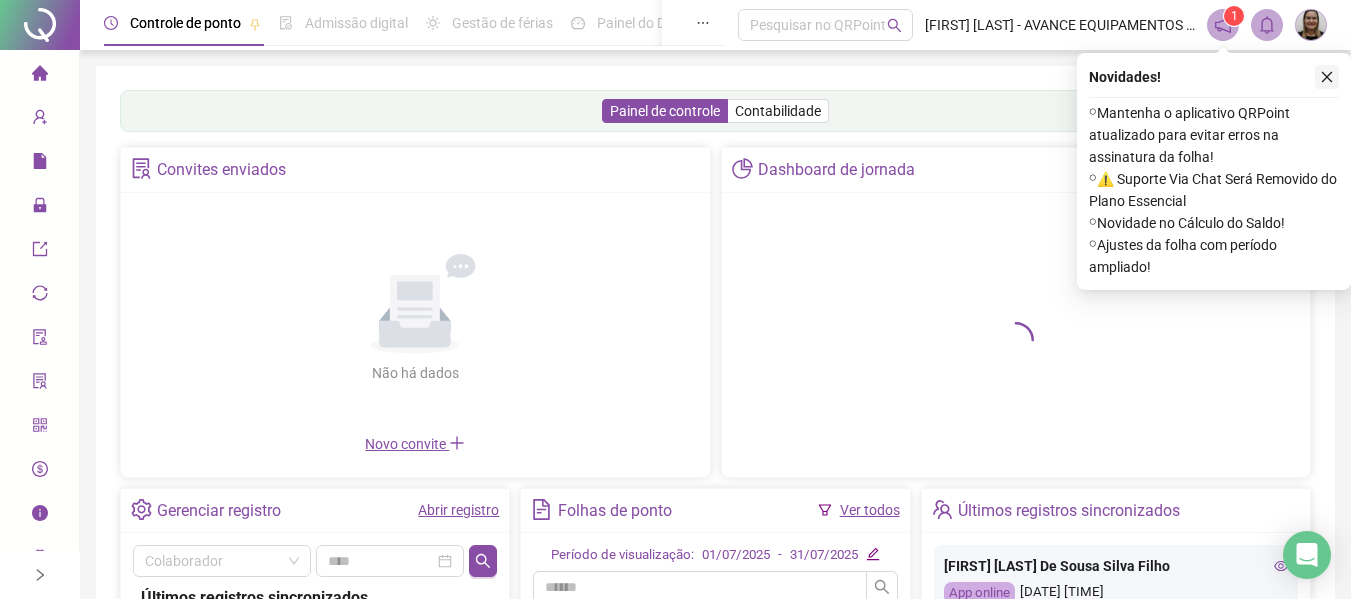 click 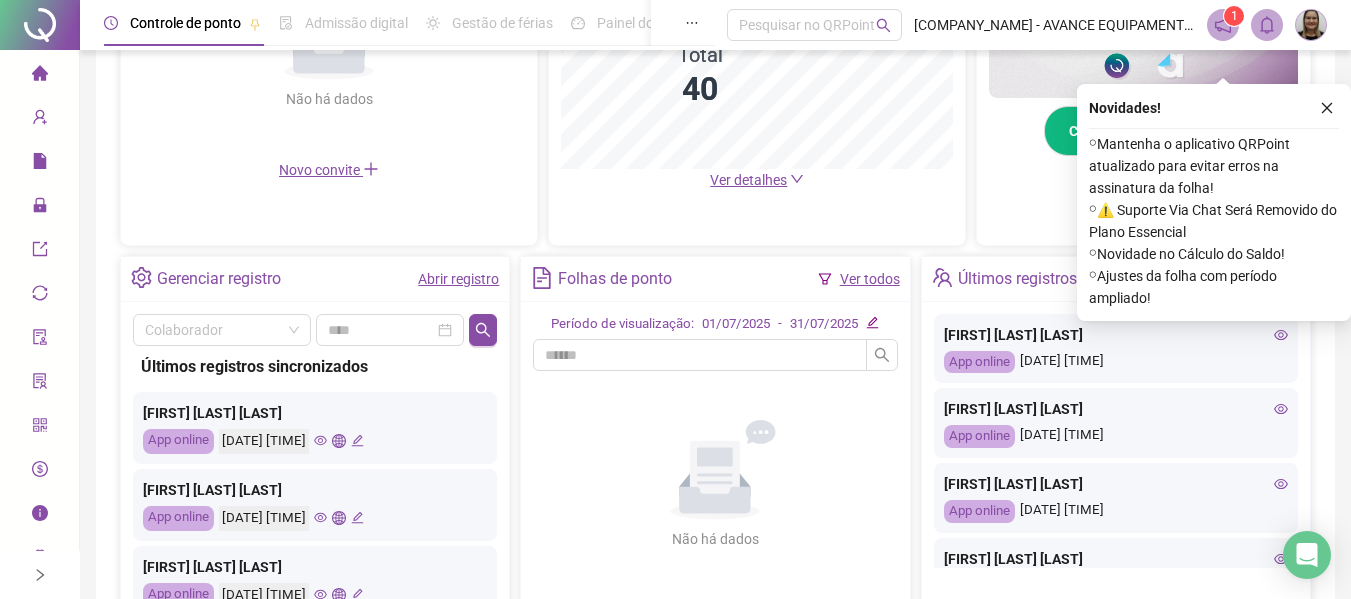scroll, scrollTop: 600, scrollLeft: 0, axis: vertical 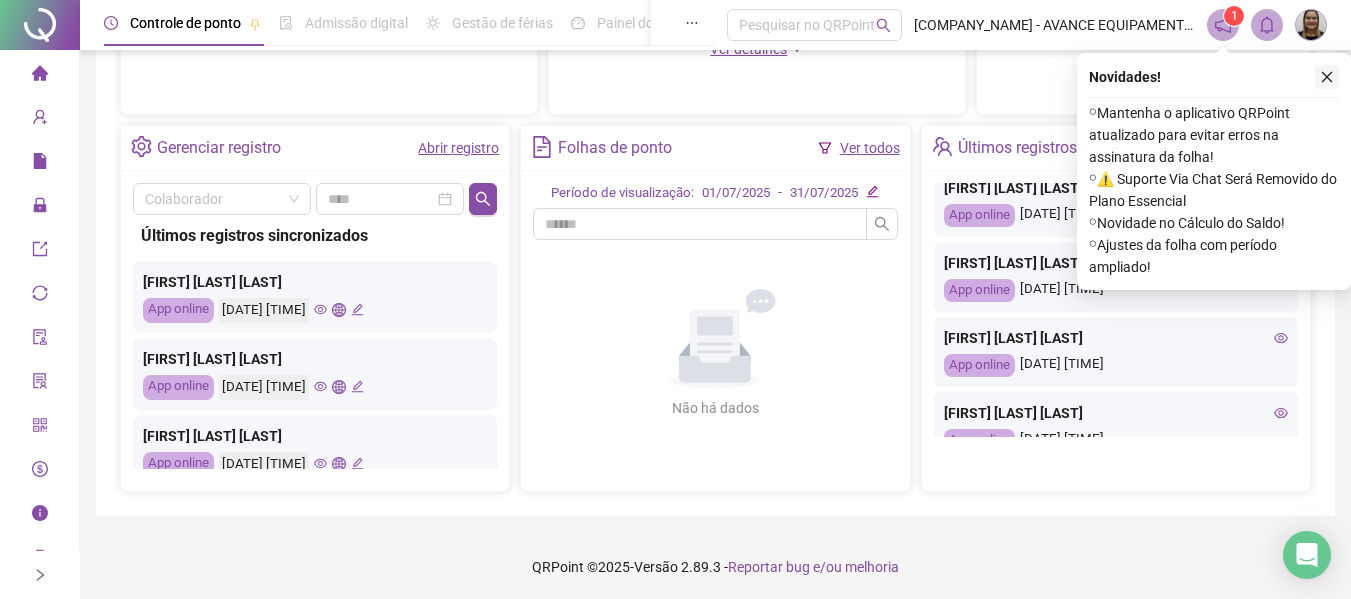 click 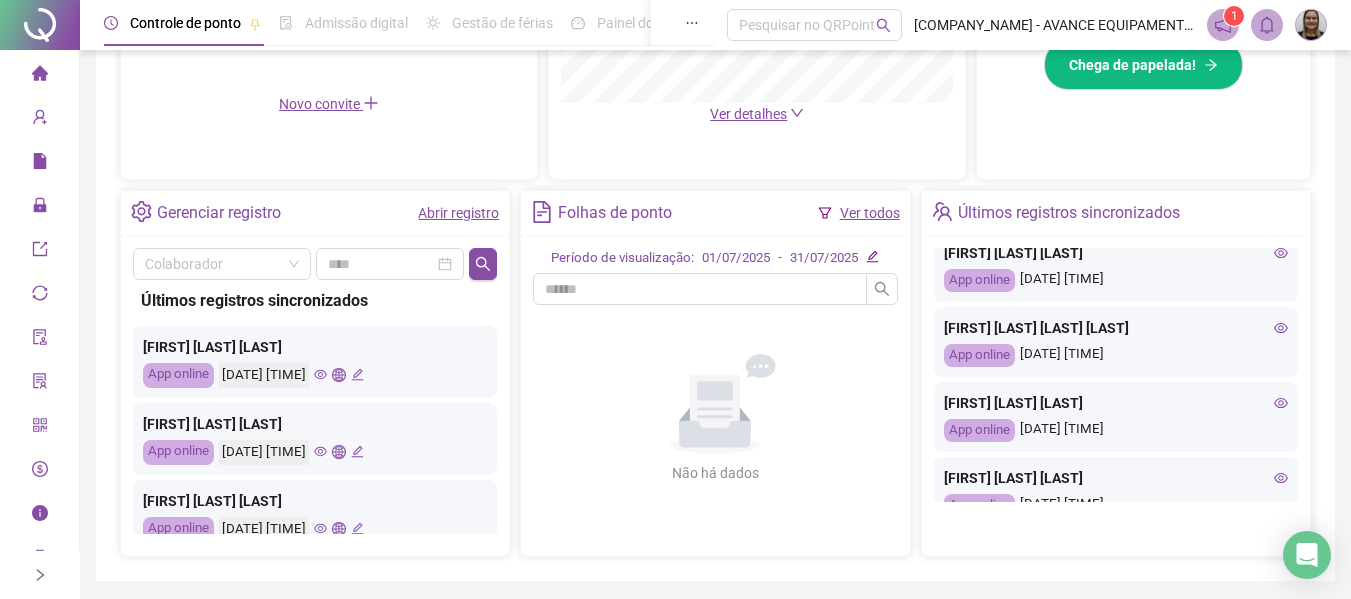 scroll, scrollTop: 600, scrollLeft: 0, axis: vertical 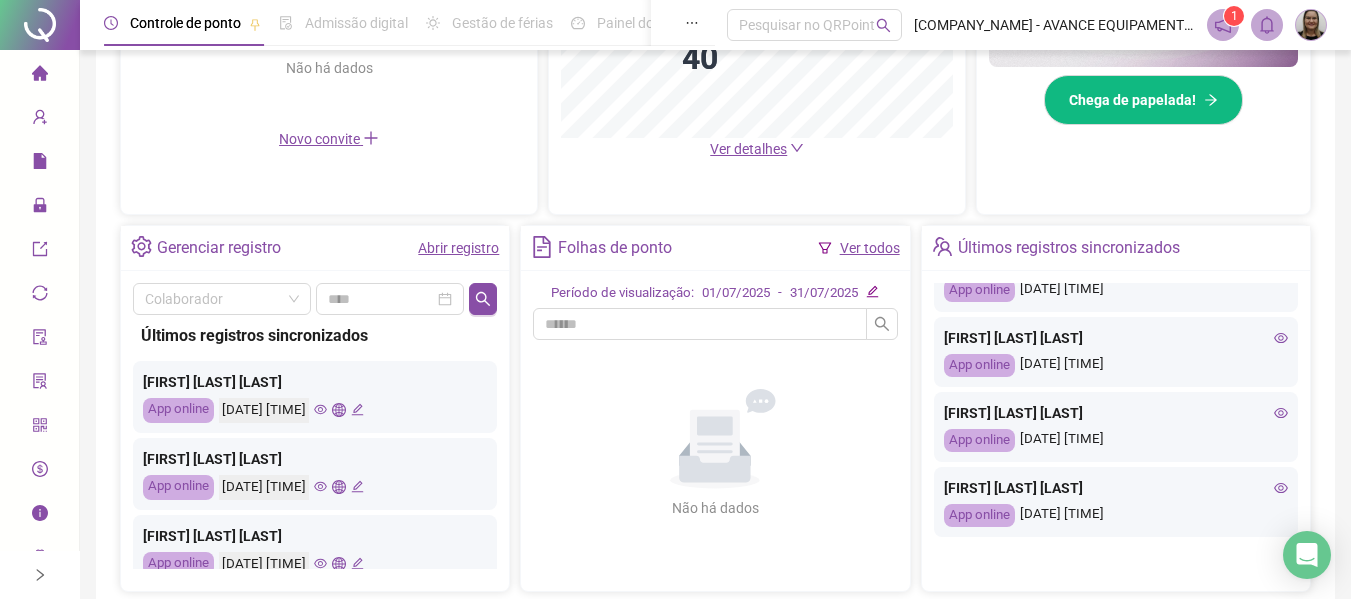 click 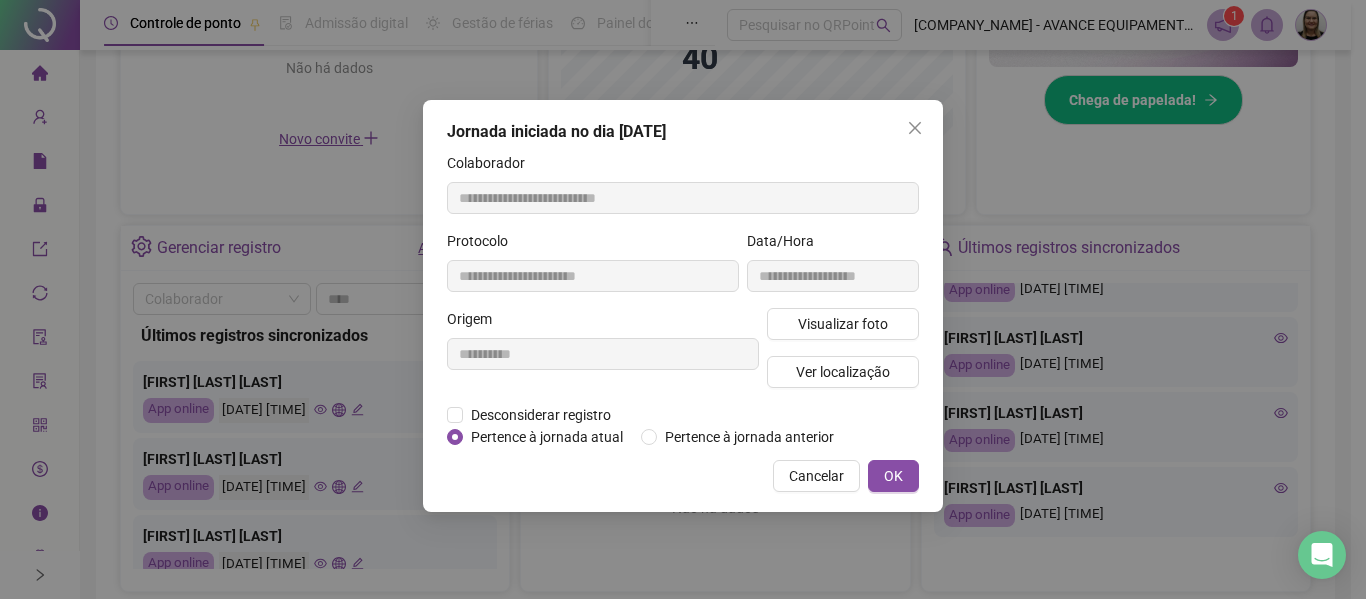 type on "**********" 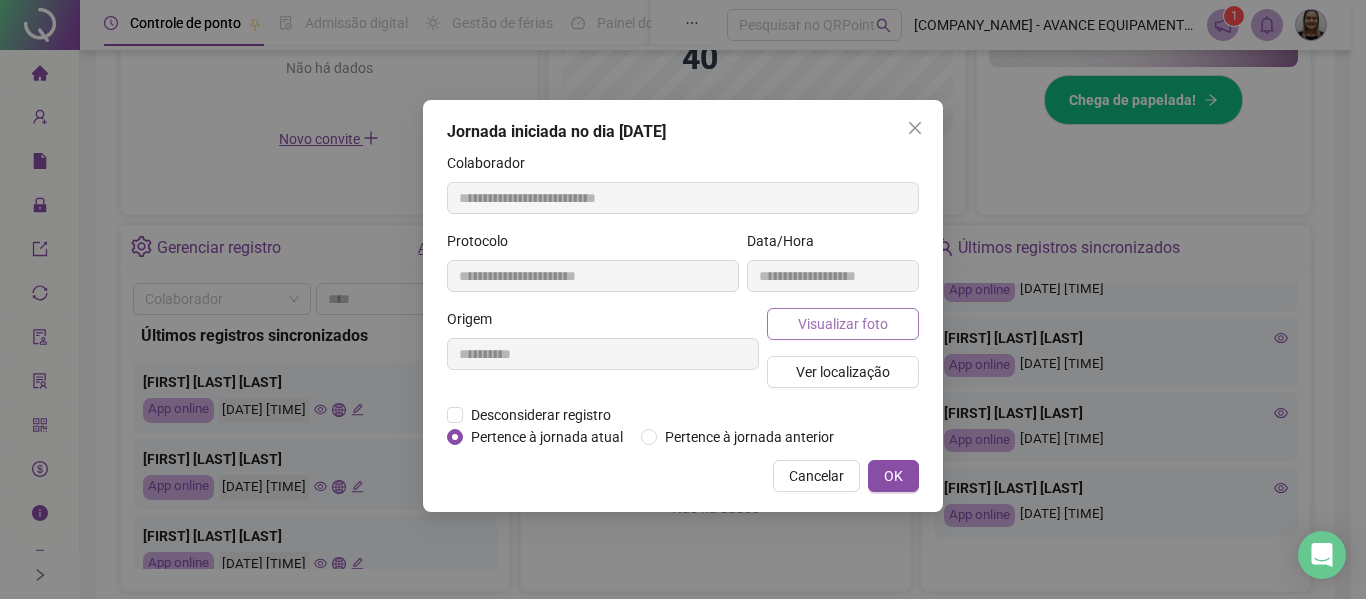 click on "Visualizar foto" at bounding box center (843, 324) 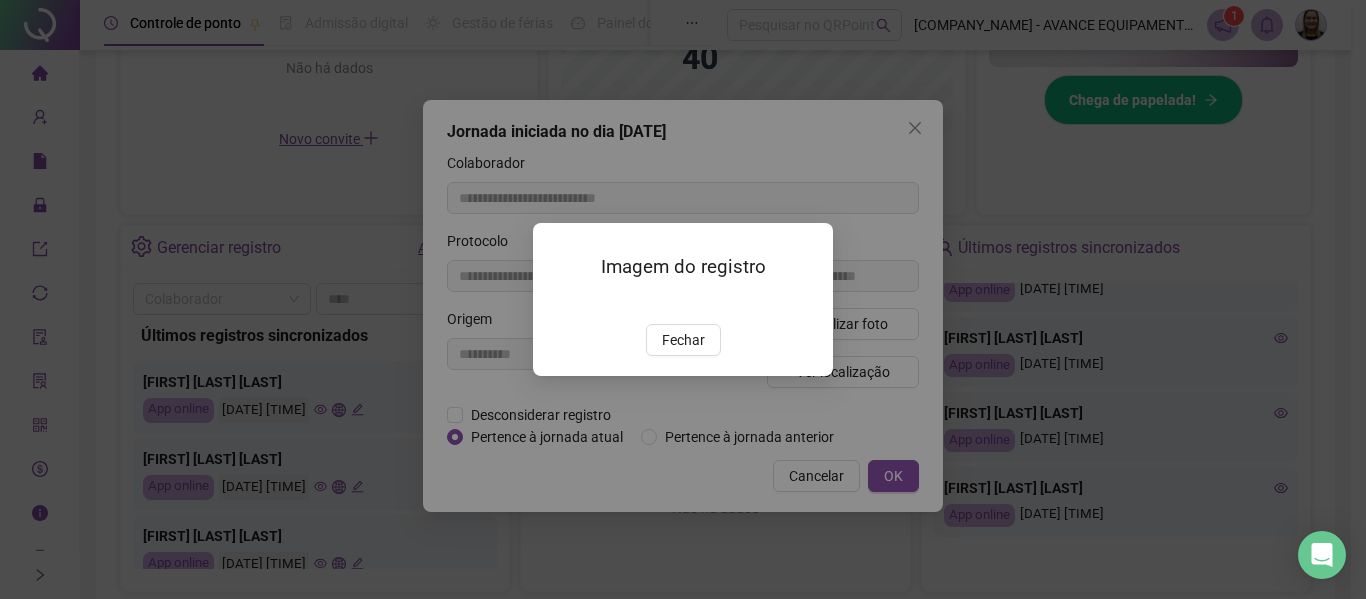 click at bounding box center (557, 303) 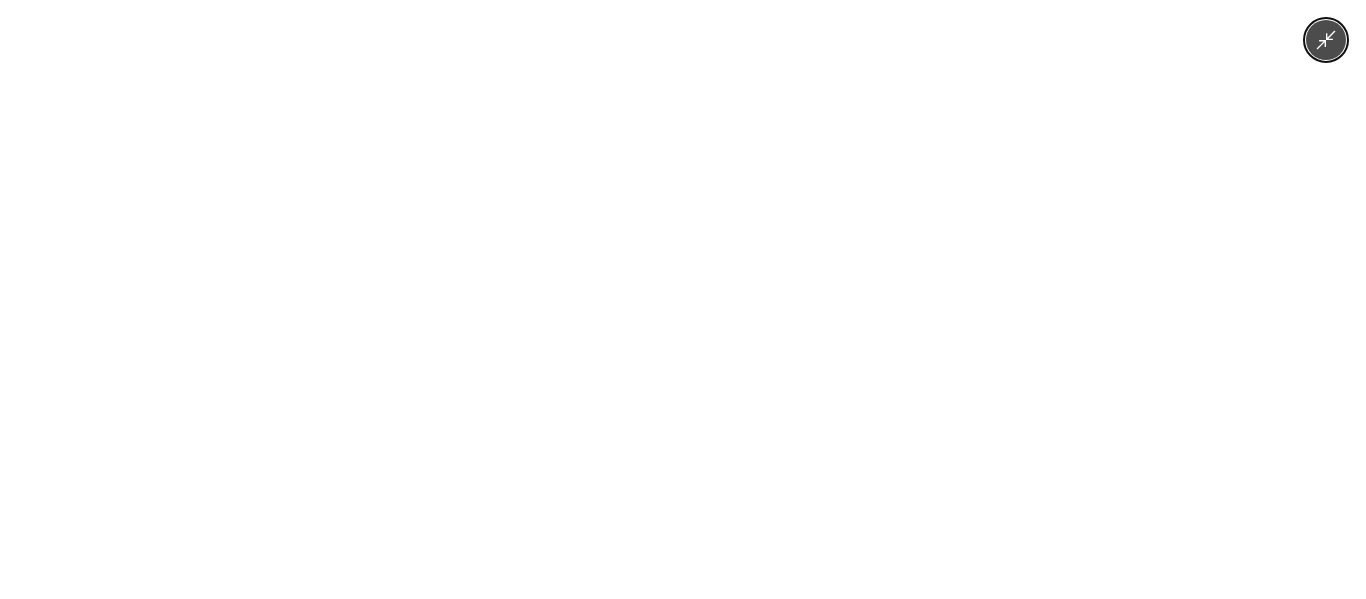 click at bounding box center [683, 299] 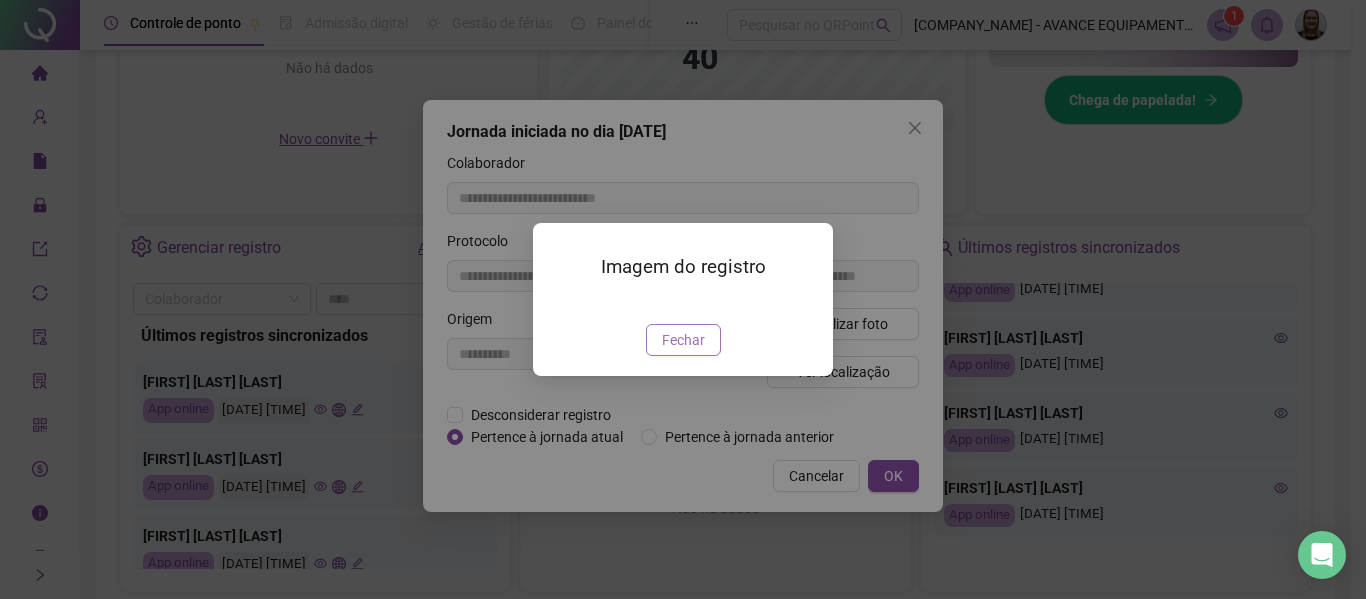 click on "Fechar" at bounding box center [683, 340] 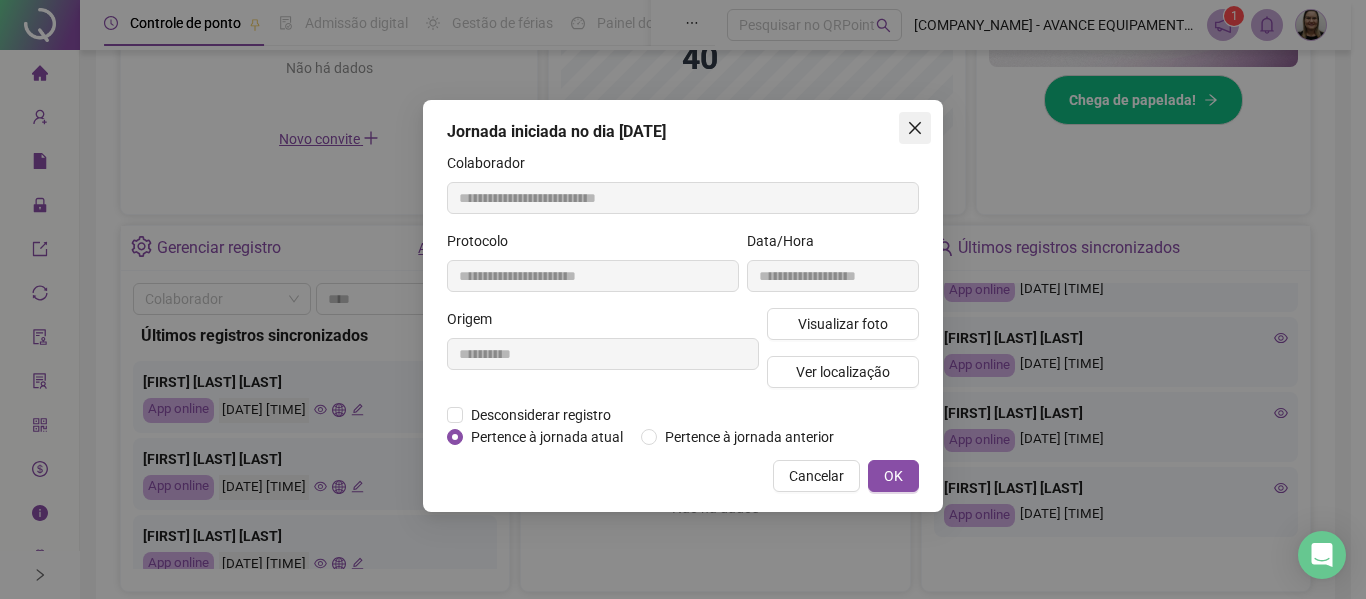 click 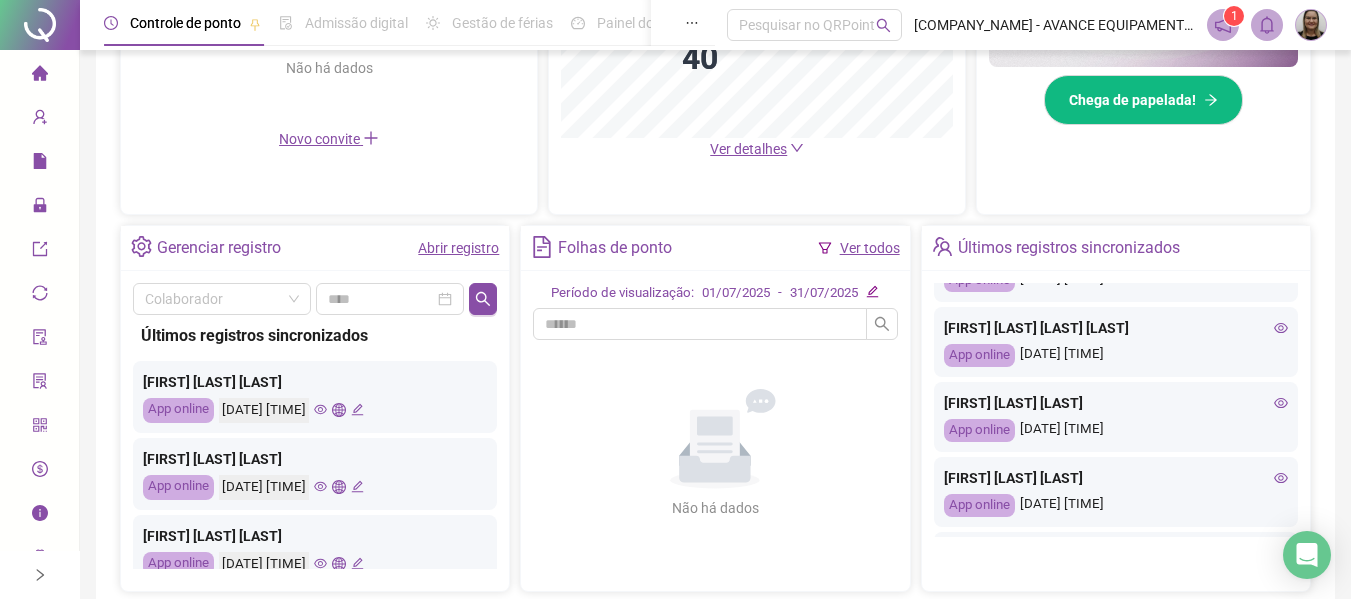 scroll, scrollTop: 765, scrollLeft: 0, axis: vertical 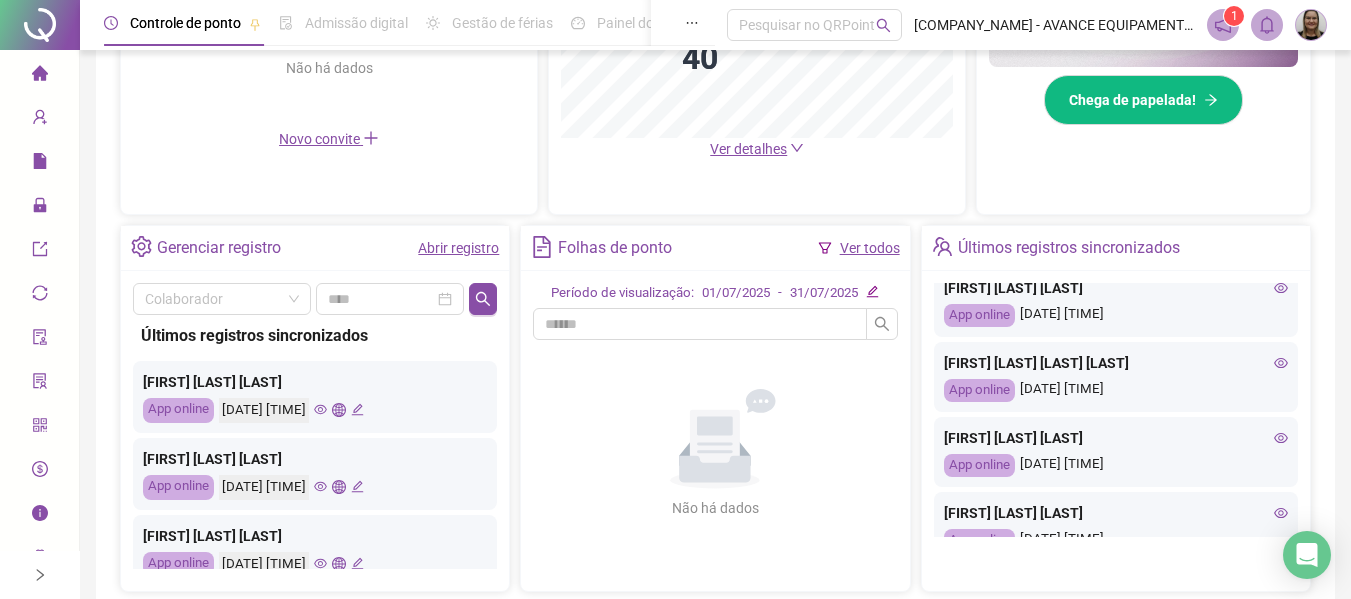 click 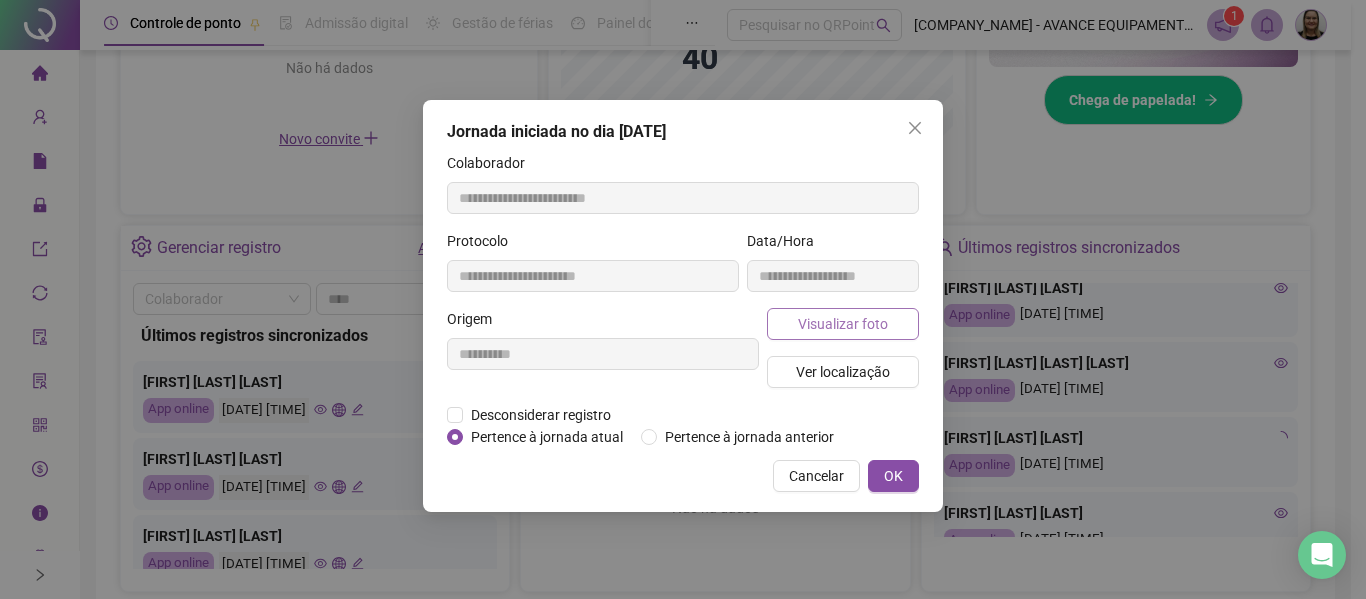 click on "Visualizar foto" at bounding box center [843, 324] 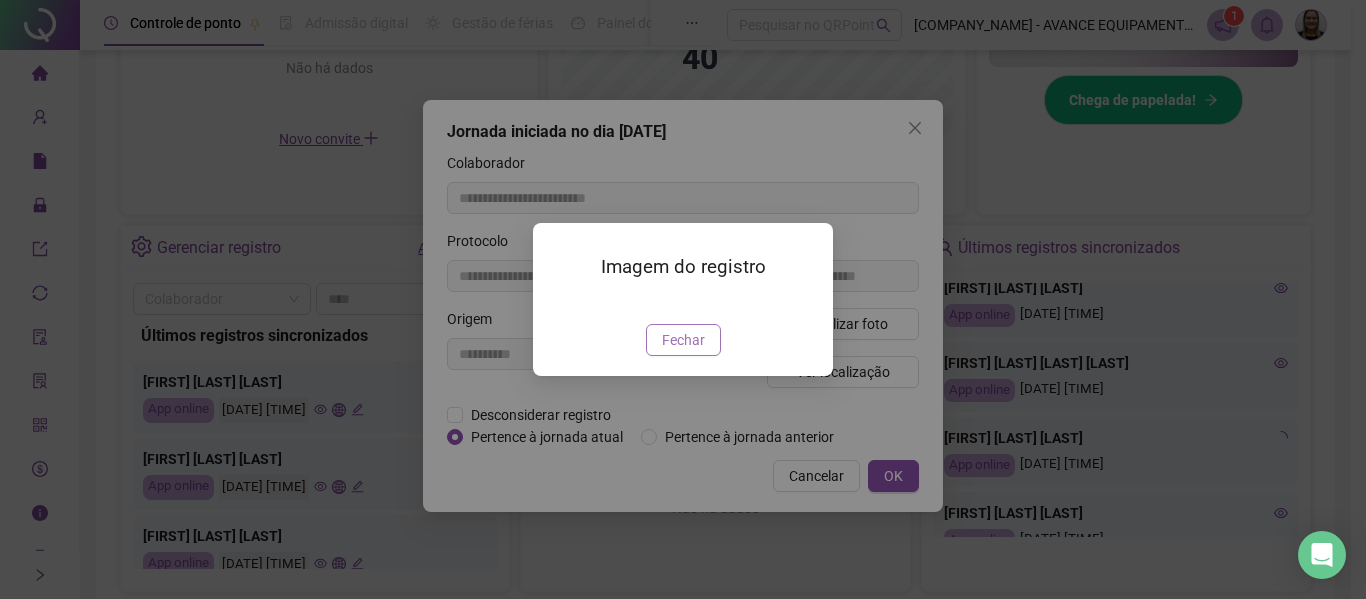 click on "Fechar" at bounding box center (683, 340) 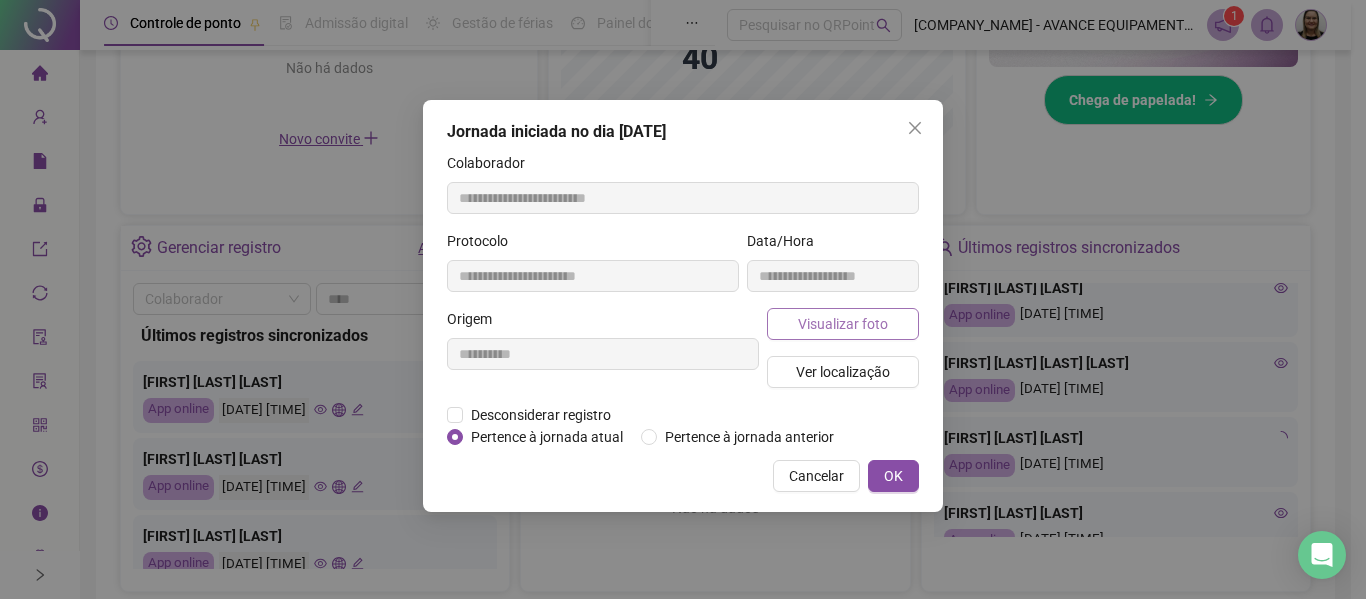 click on "Visualizar foto" at bounding box center [843, 324] 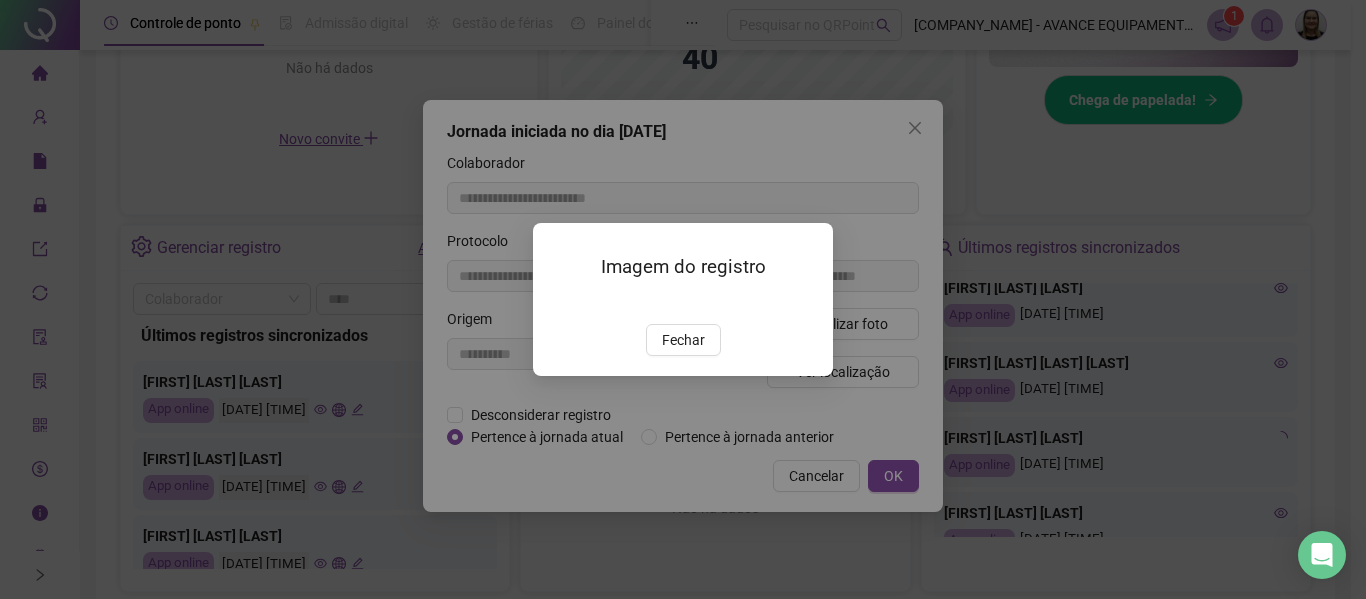 type on "**********" 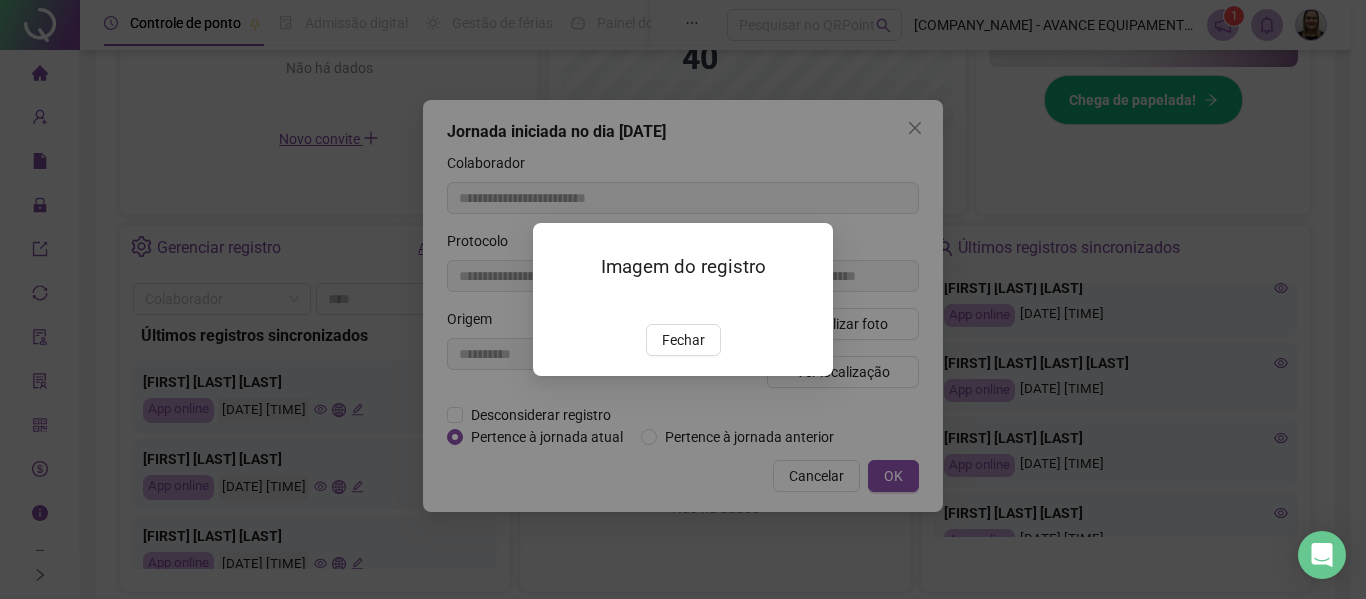 drag, startPoint x: 702, startPoint y: 454, endPoint x: 784, endPoint y: 350, distance: 132.43866 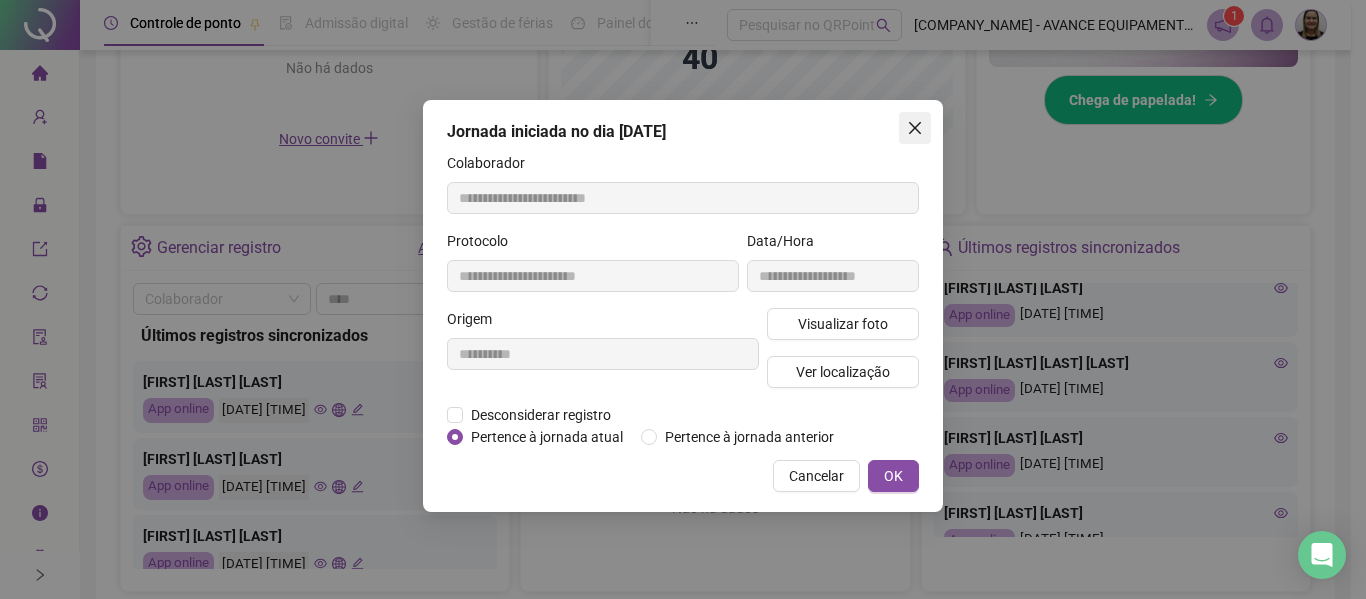 click 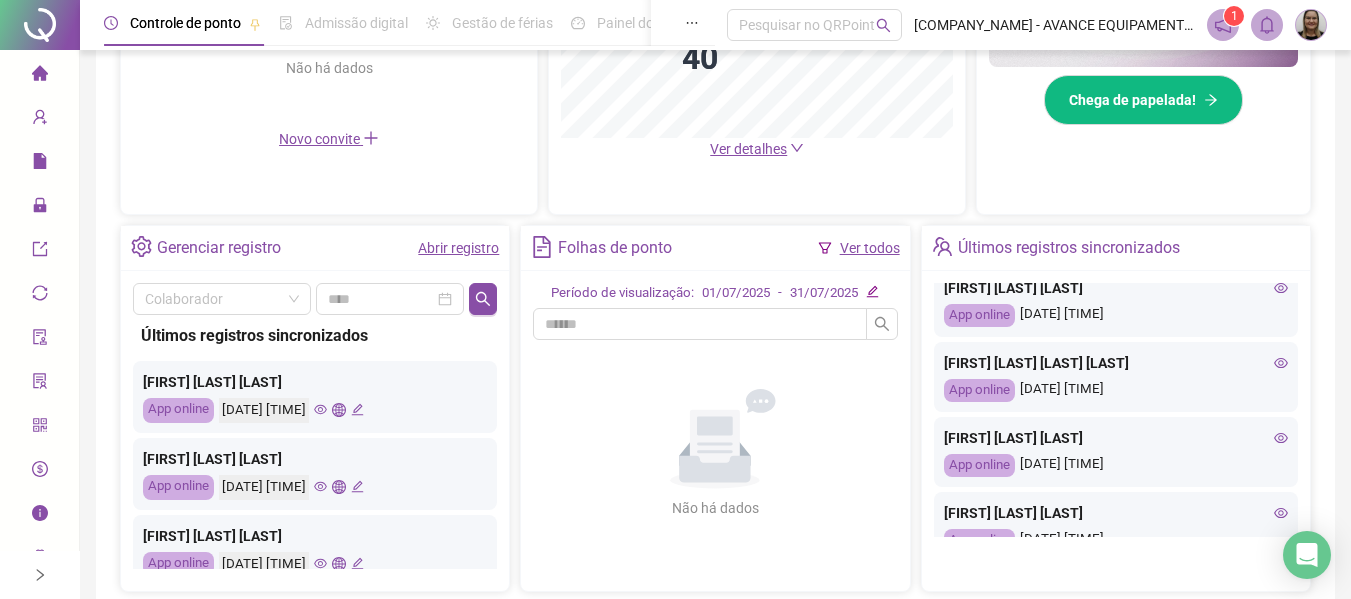 click 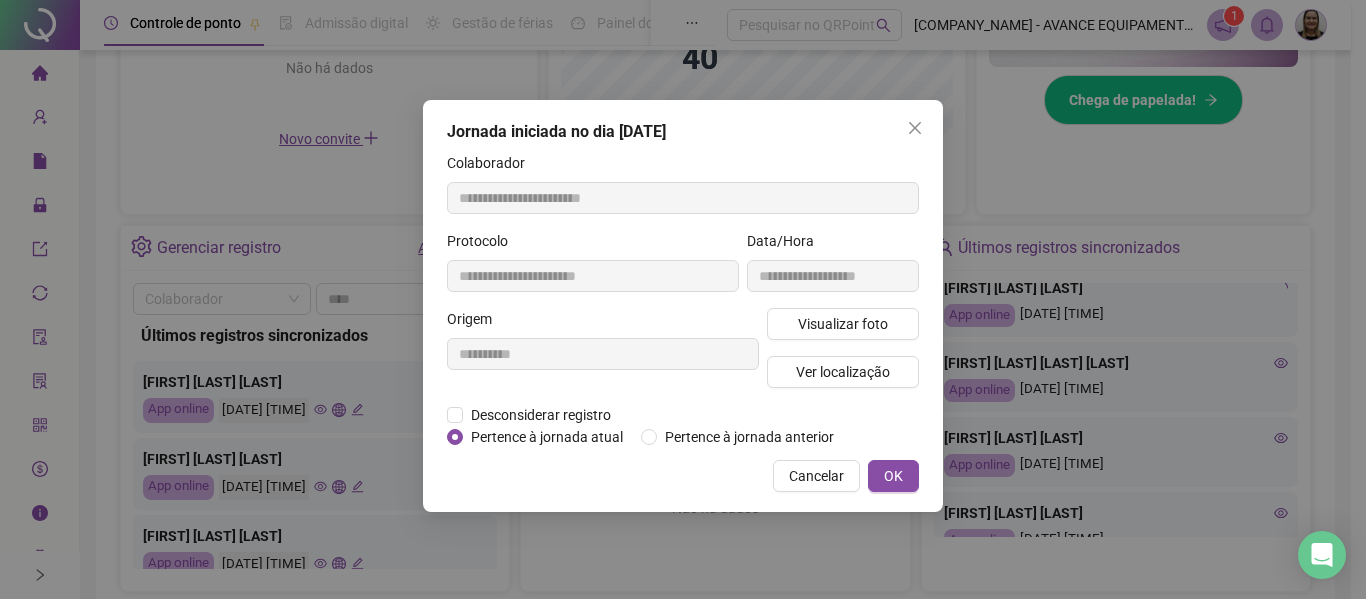 type on "**********" 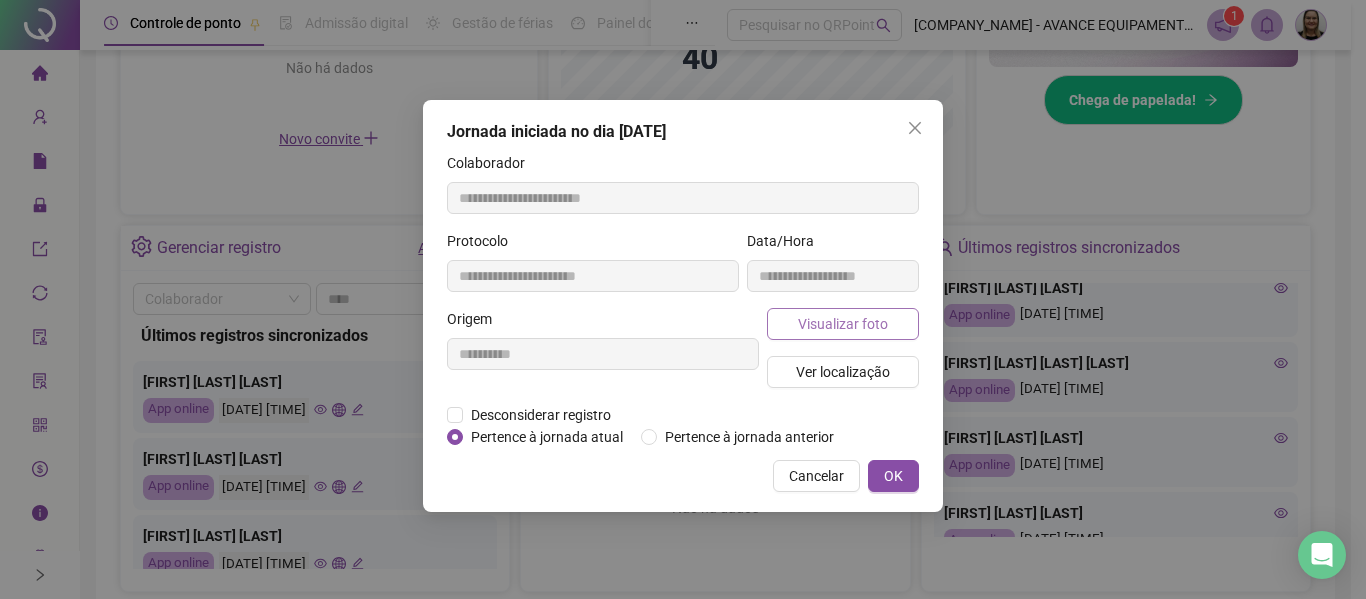 click on "Visualizar foto" at bounding box center (843, 324) 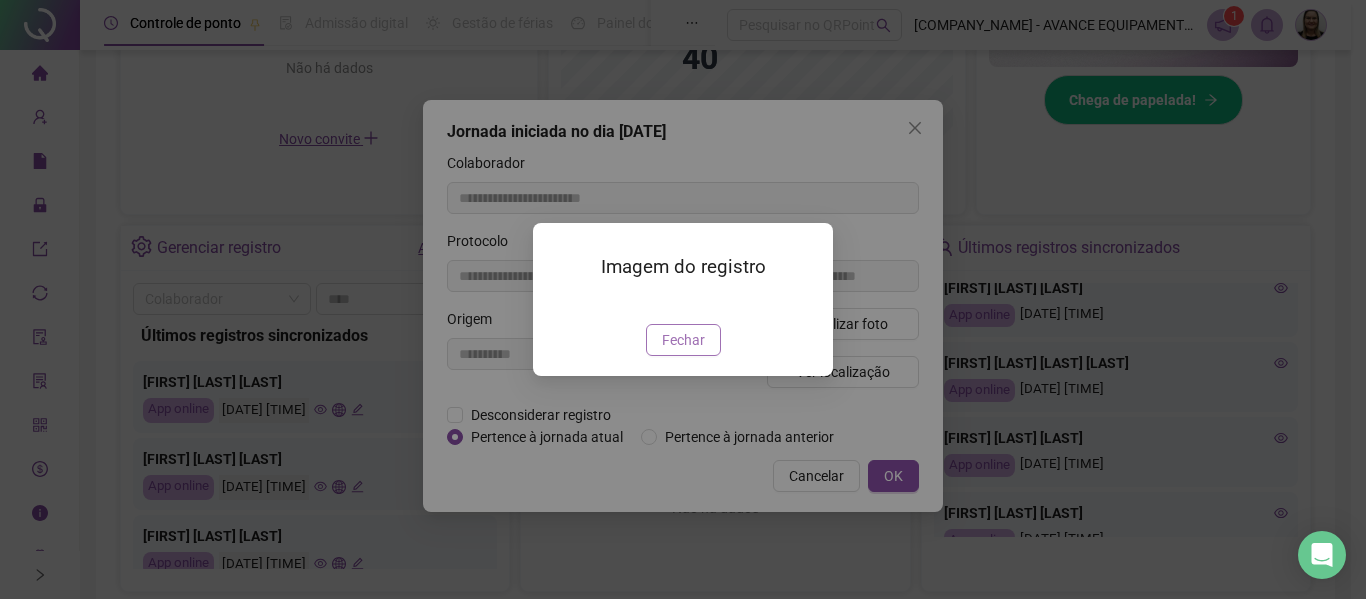 click on "Fechar" at bounding box center [683, 340] 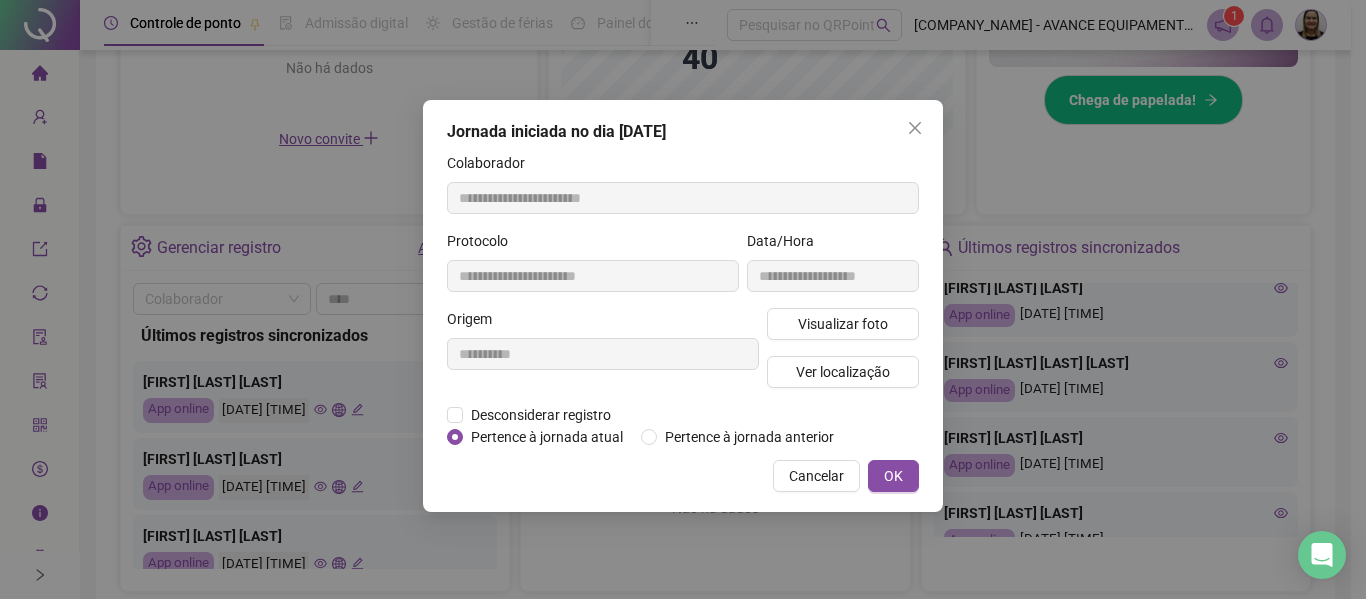 click 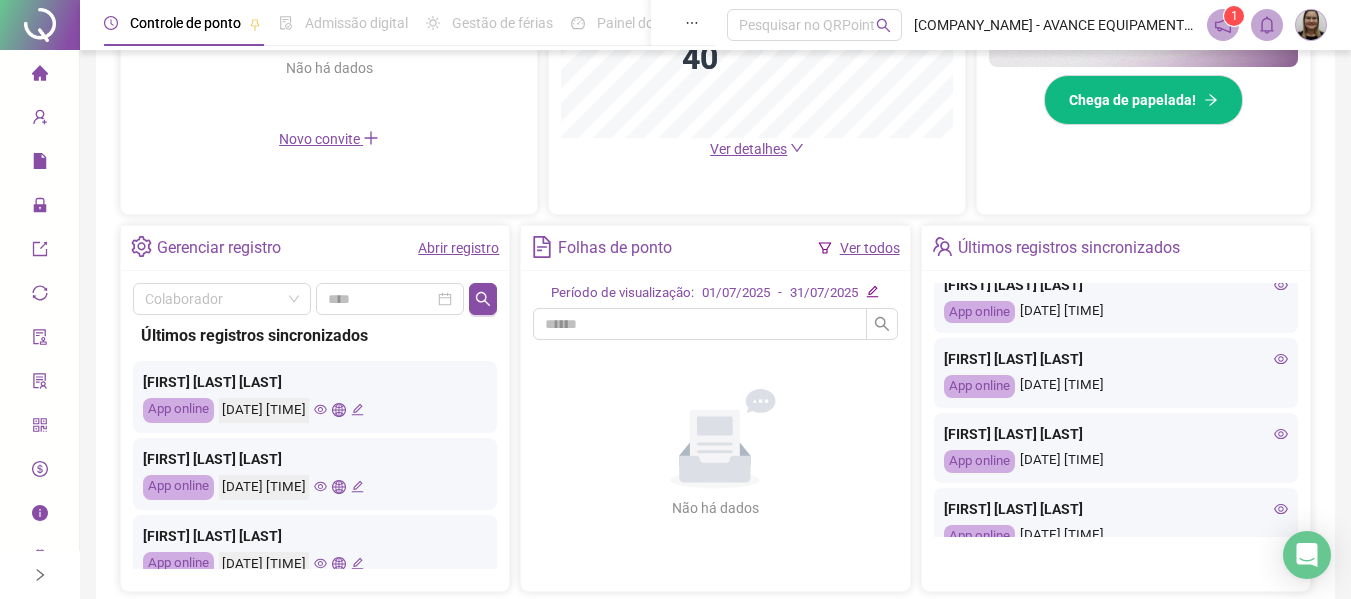 scroll, scrollTop: 0, scrollLeft: 0, axis: both 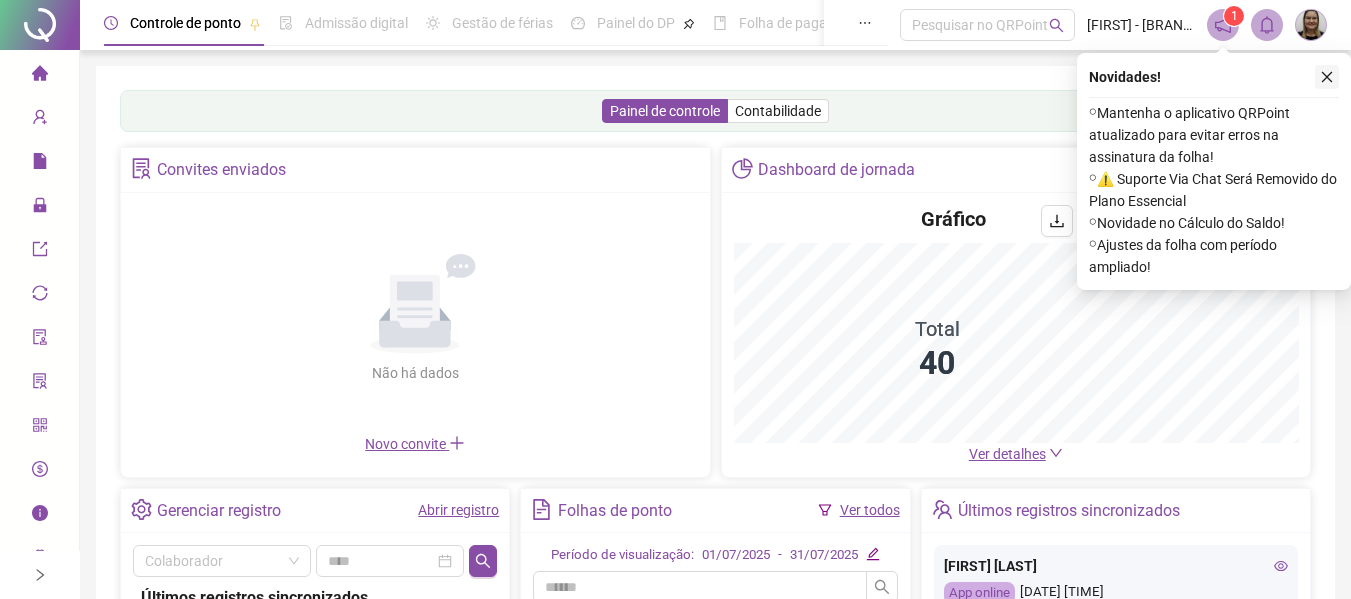 click 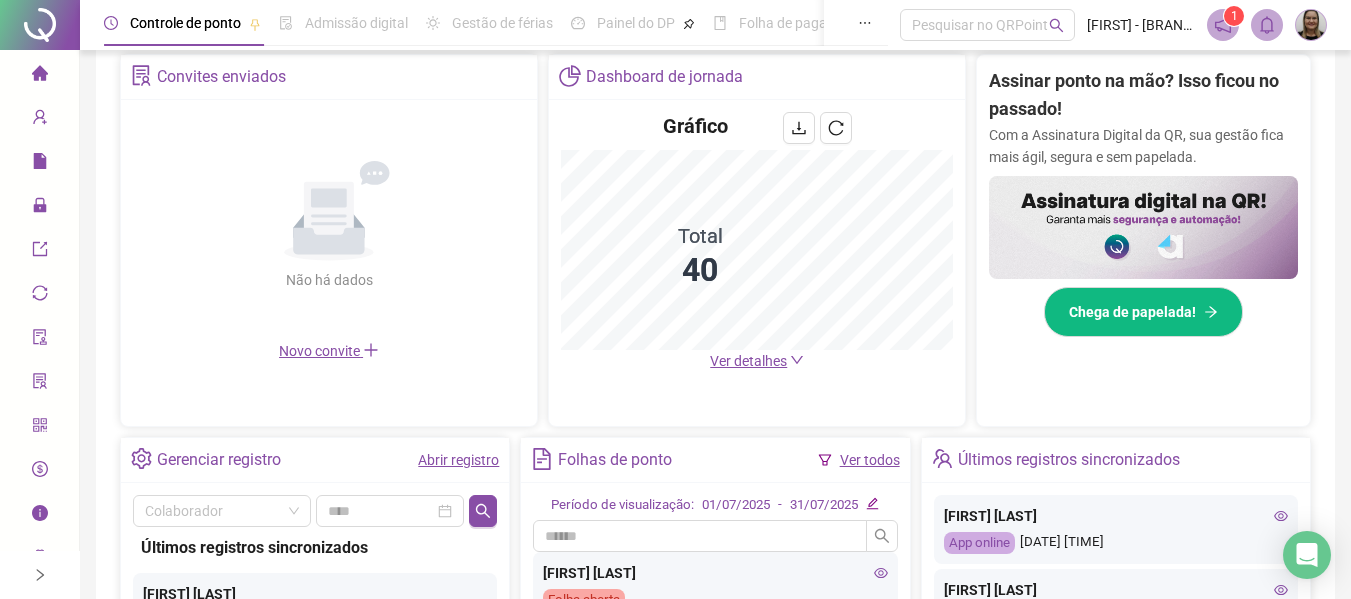 scroll, scrollTop: 465, scrollLeft: 0, axis: vertical 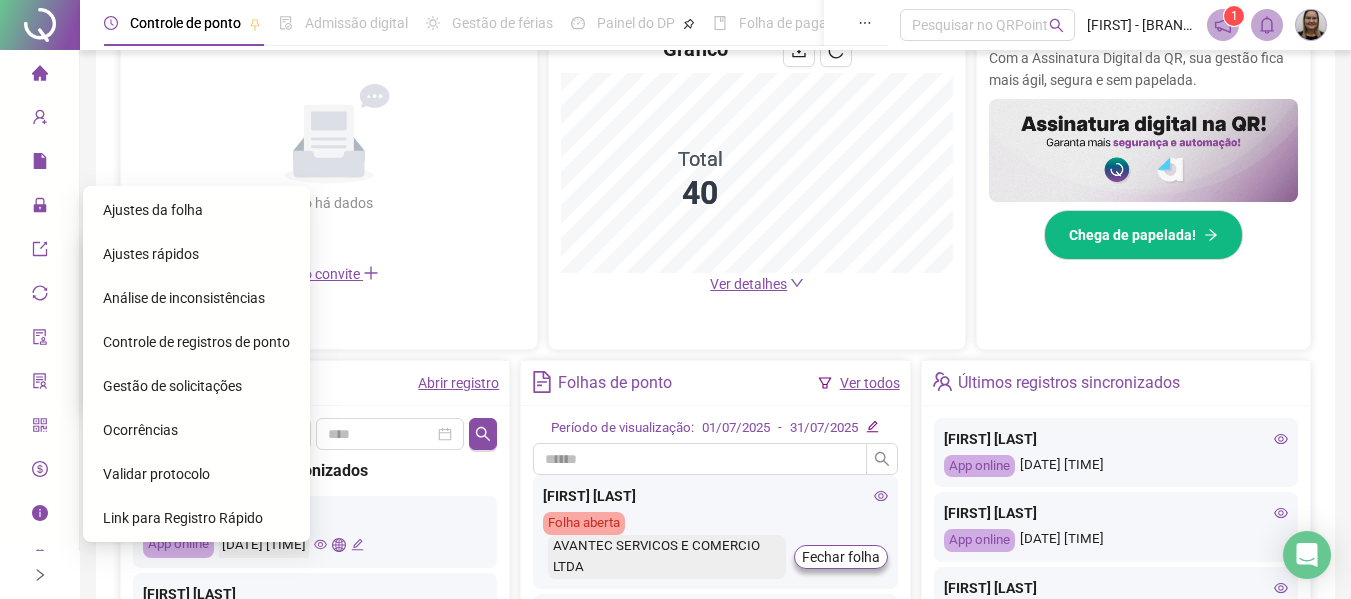 click on "Gestão de solicitações" at bounding box center [172, 386] 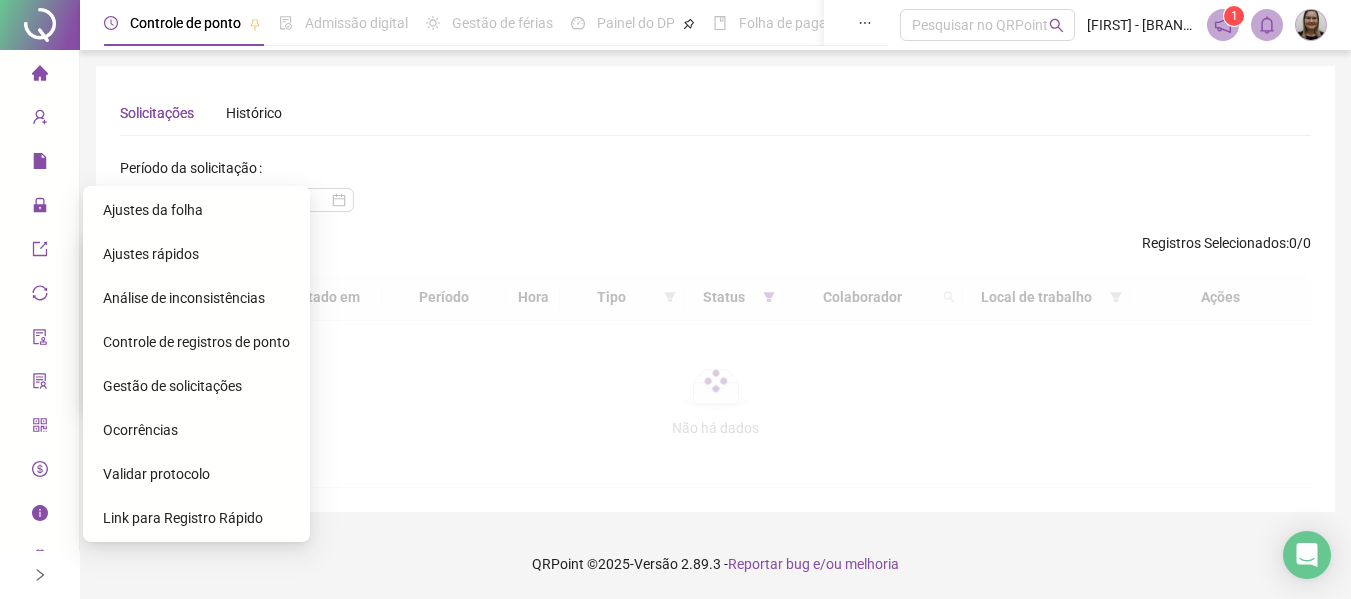 scroll, scrollTop: 0, scrollLeft: 0, axis: both 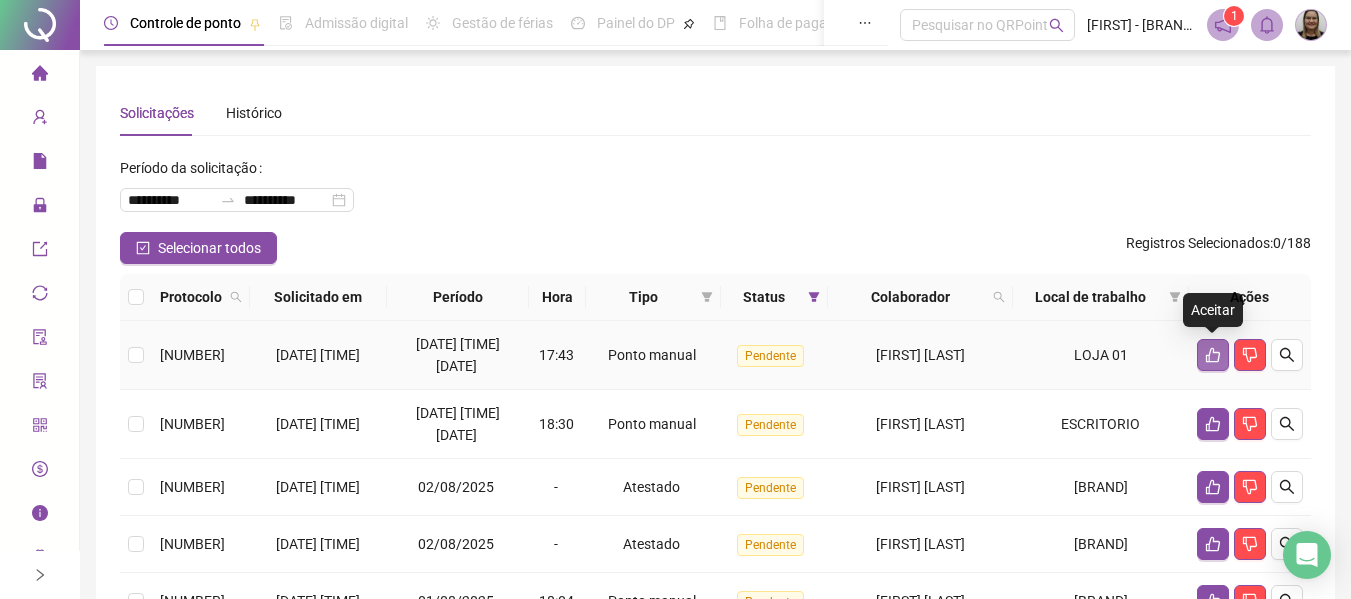 click at bounding box center [1213, 355] 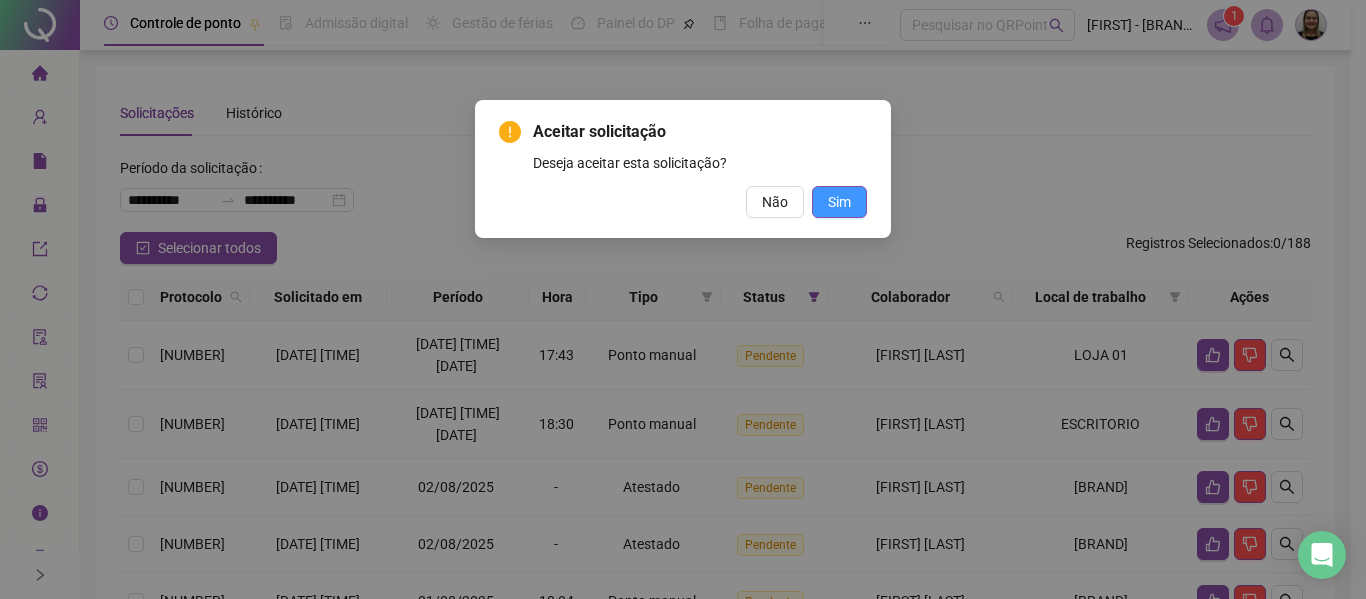 click on "Sim" at bounding box center (839, 202) 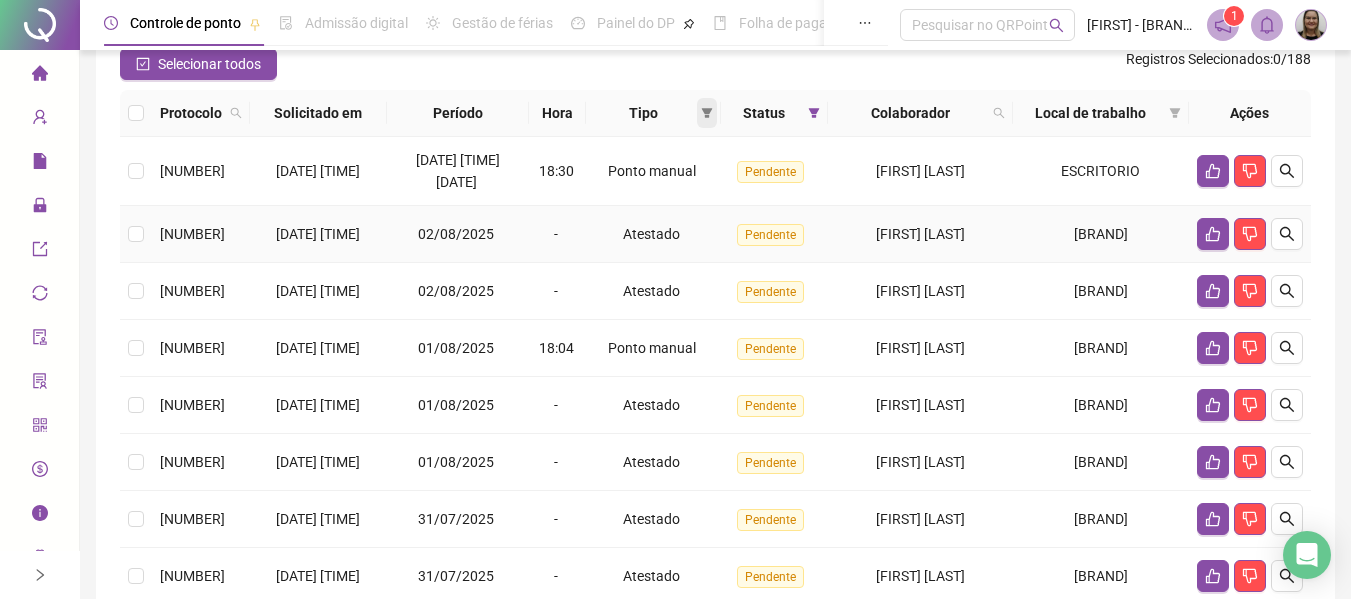 scroll, scrollTop: 0, scrollLeft: 0, axis: both 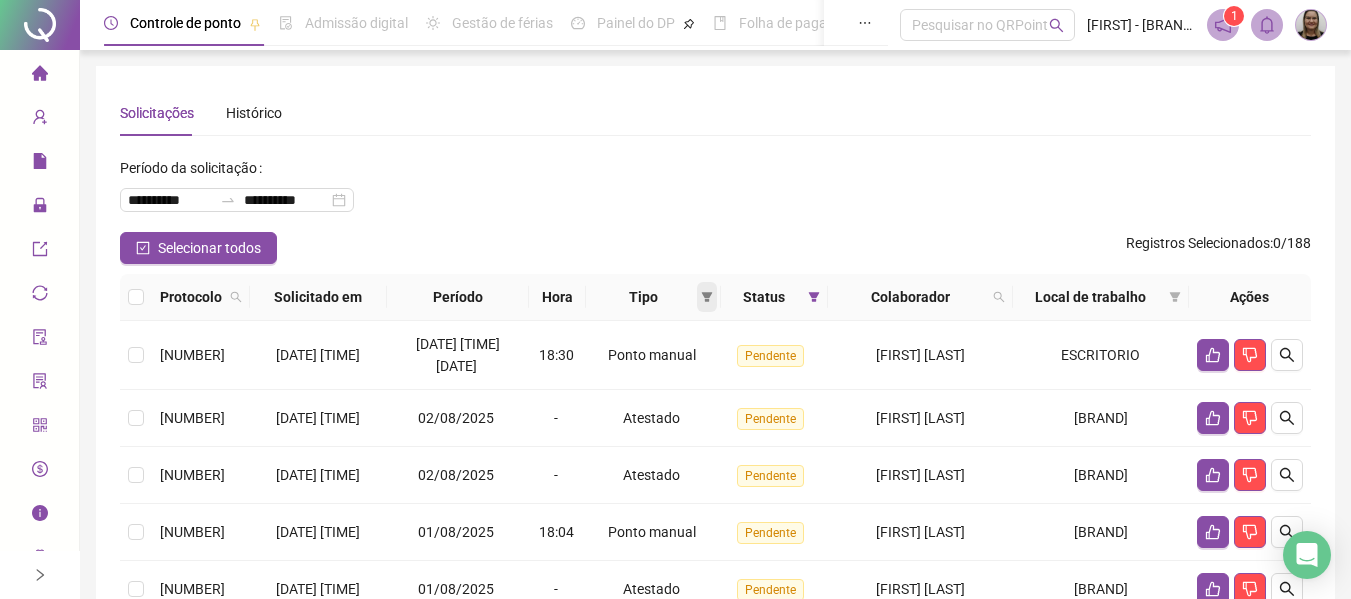 click 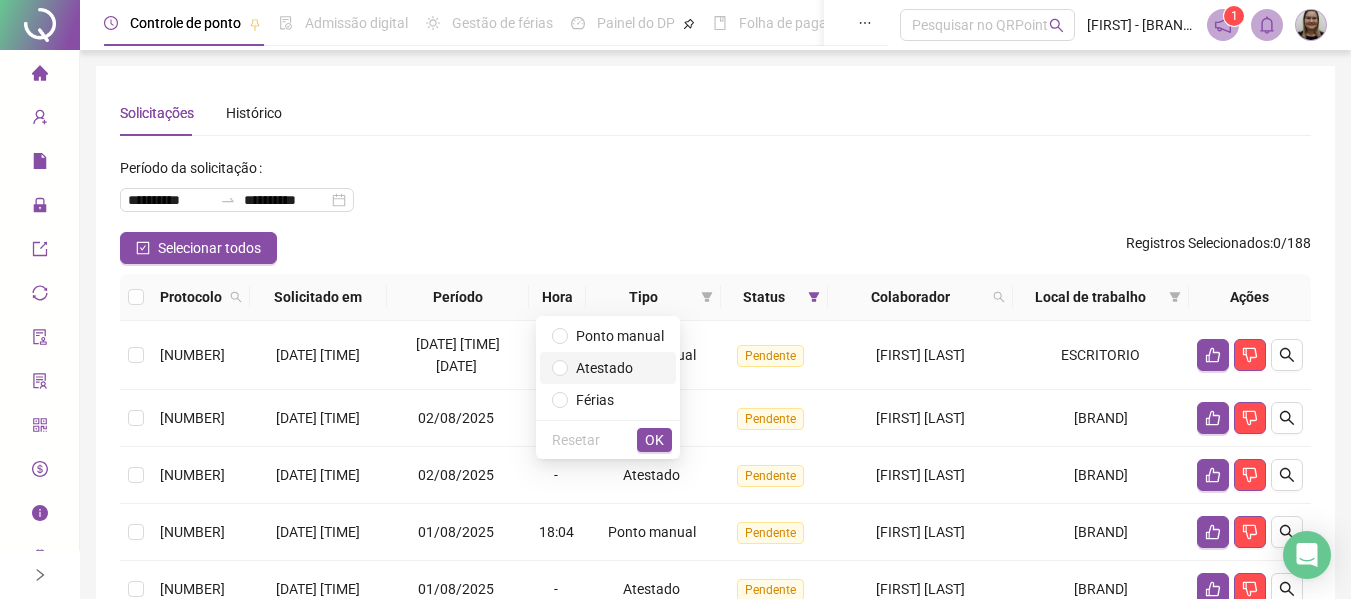 click on "Atestado" at bounding box center [604, 368] 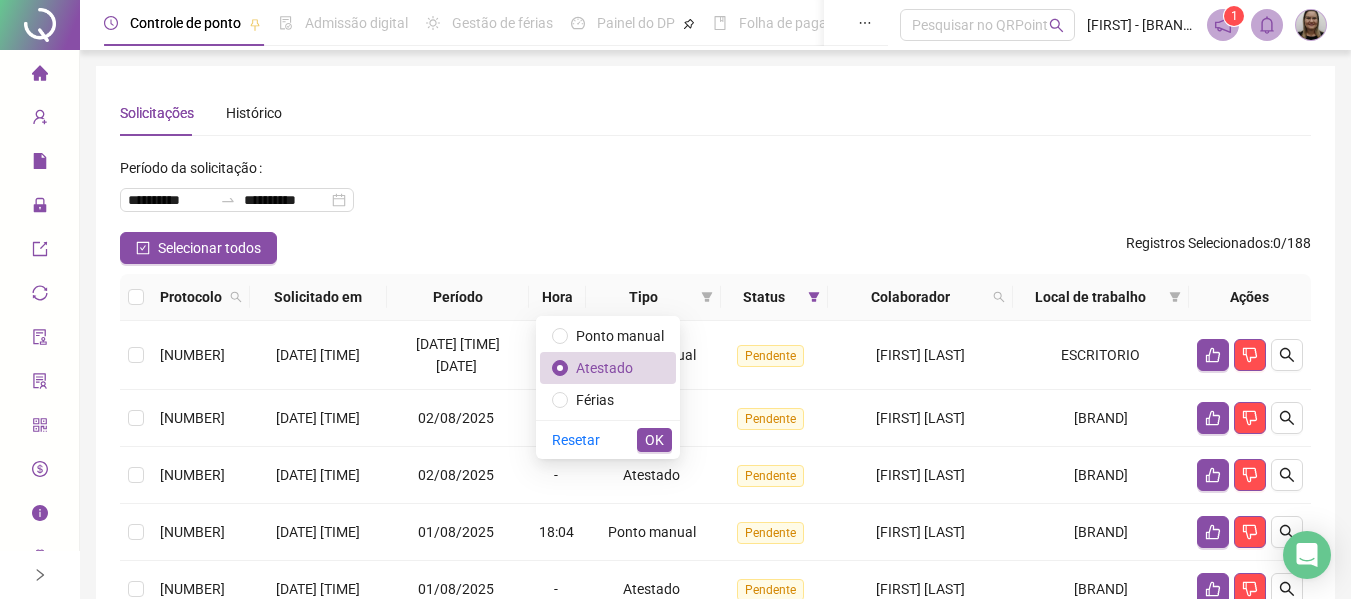 click on "OK" at bounding box center [654, 440] 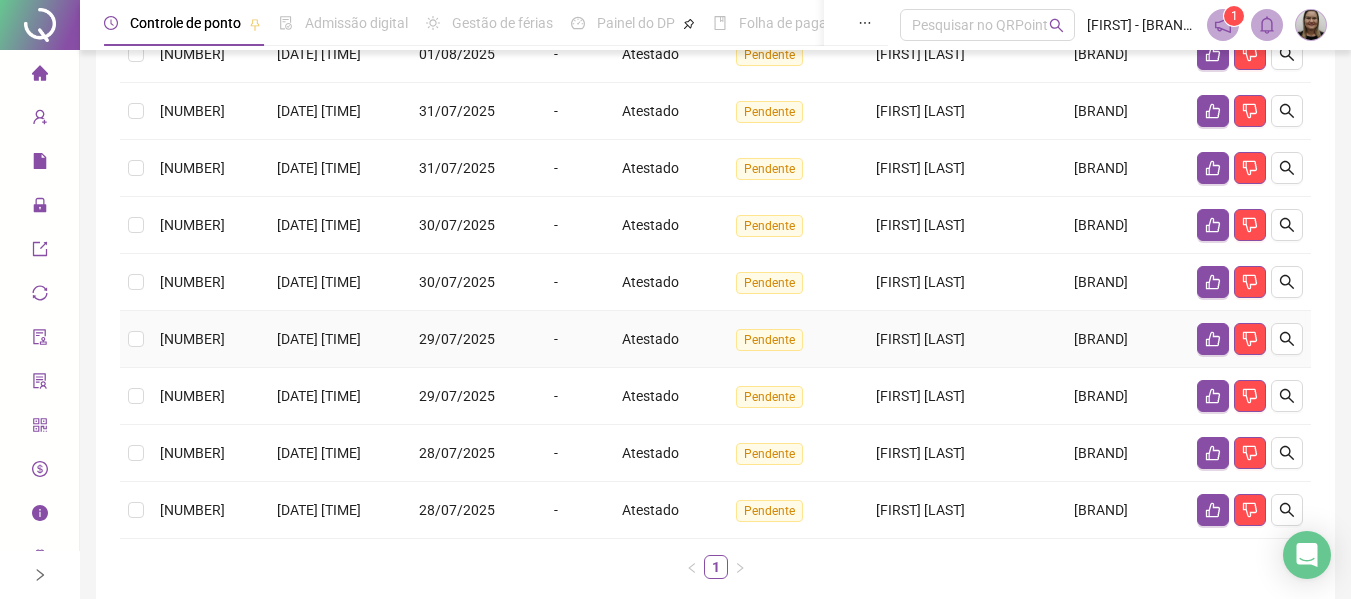scroll, scrollTop: 500, scrollLeft: 0, axis: vertical 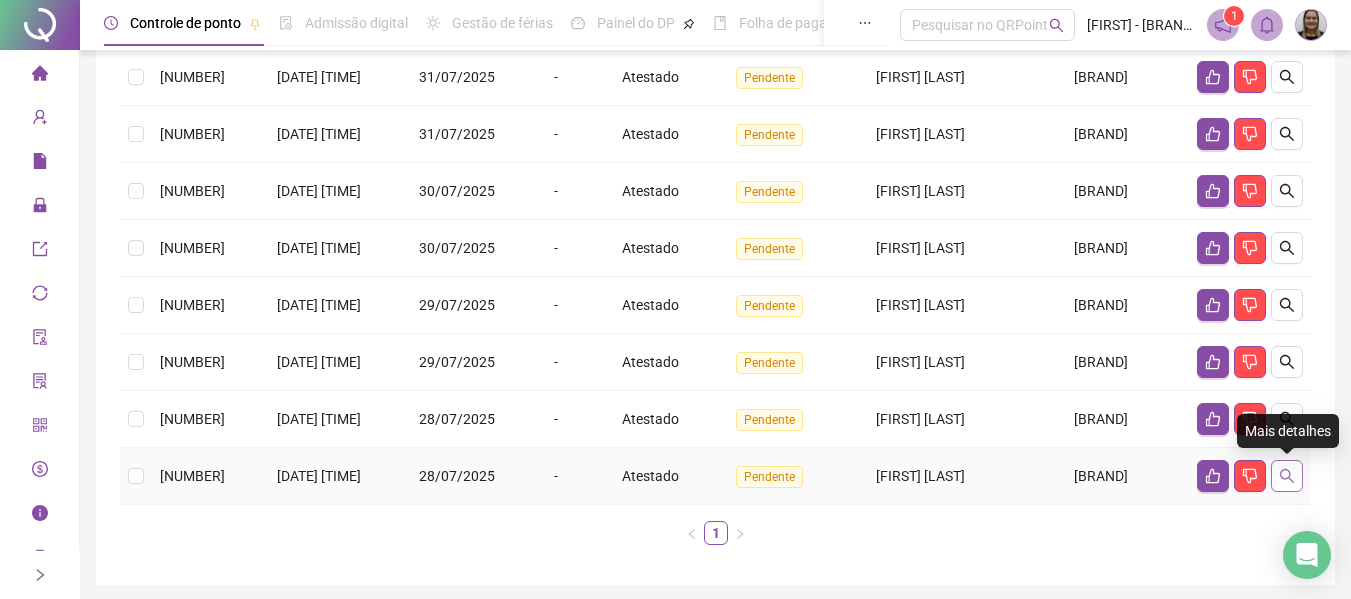 click 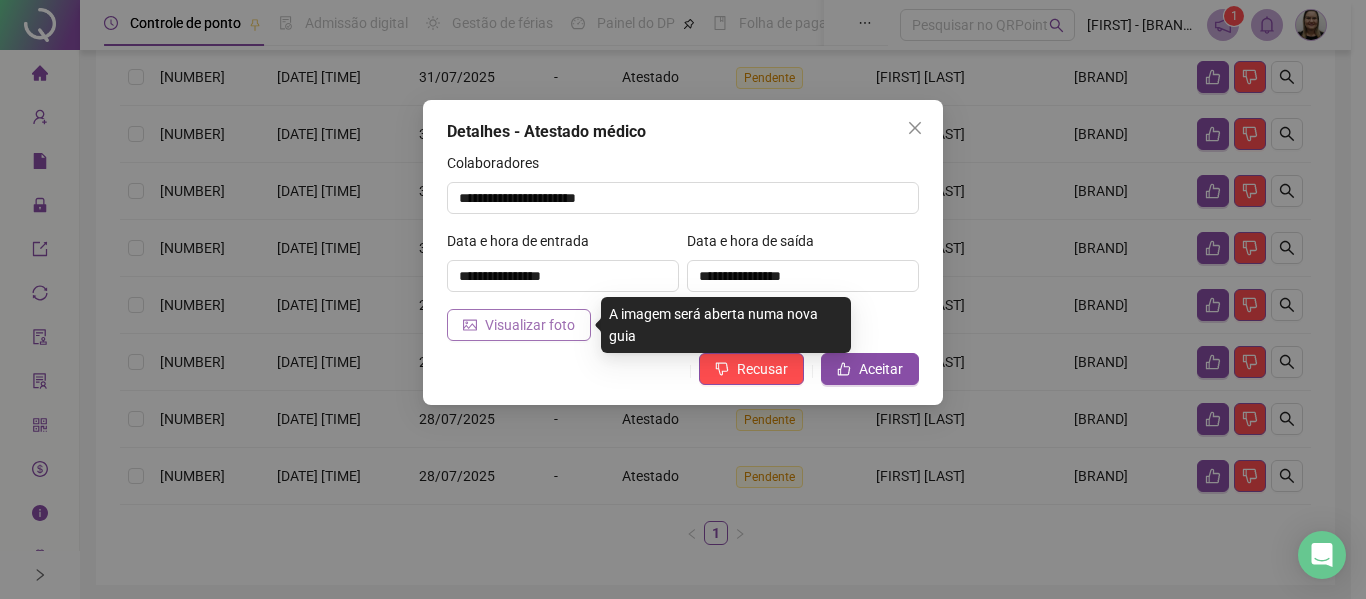 click on "Visualizar foto" at bounding box center (530, 325) 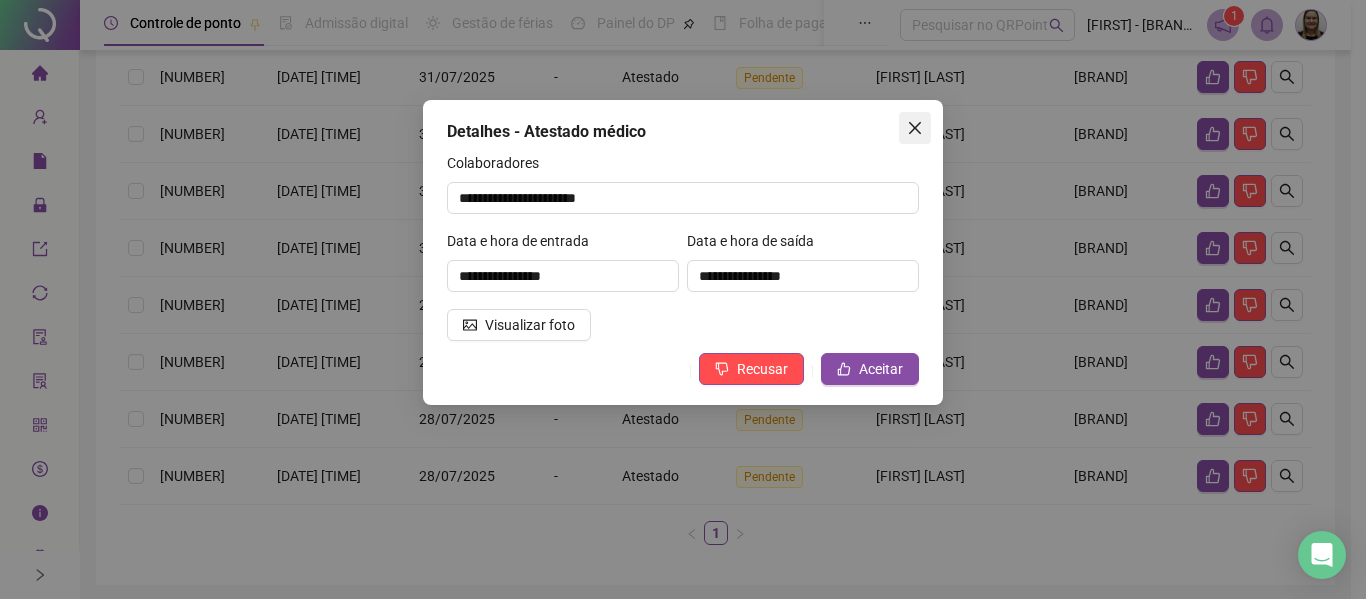 click at bounding box center [915, 128] 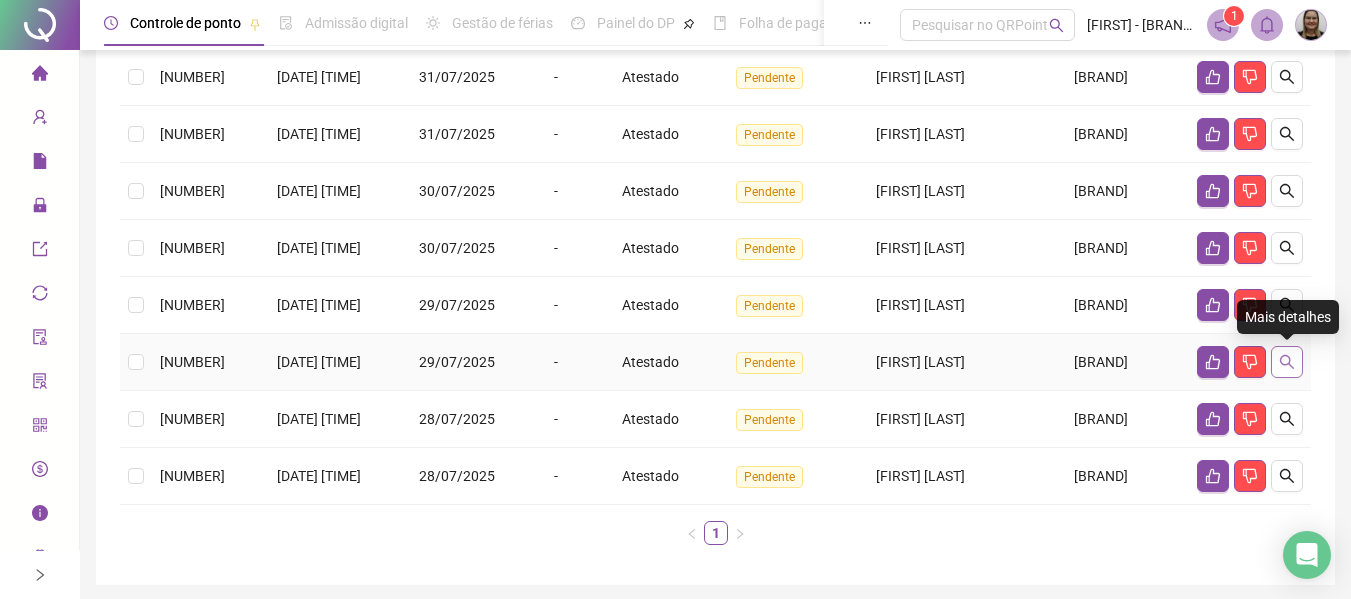 click at bounding box center (1287, 362) 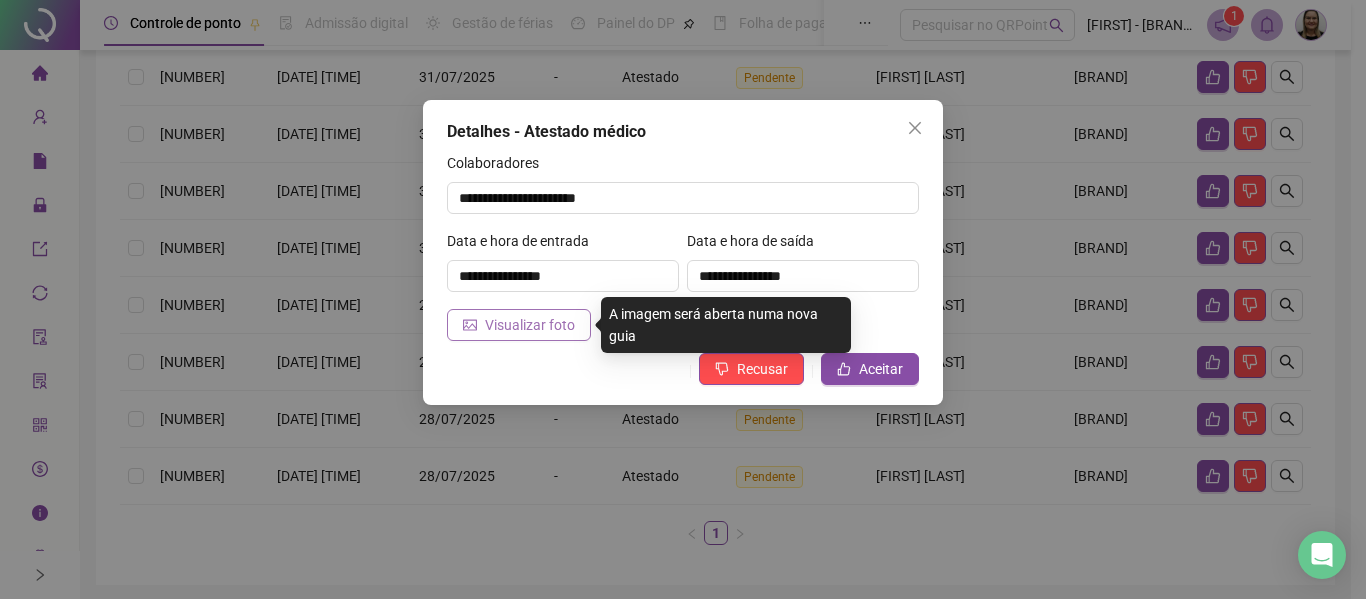 click on "Visualizar foto" at bounding box center (530, 325) 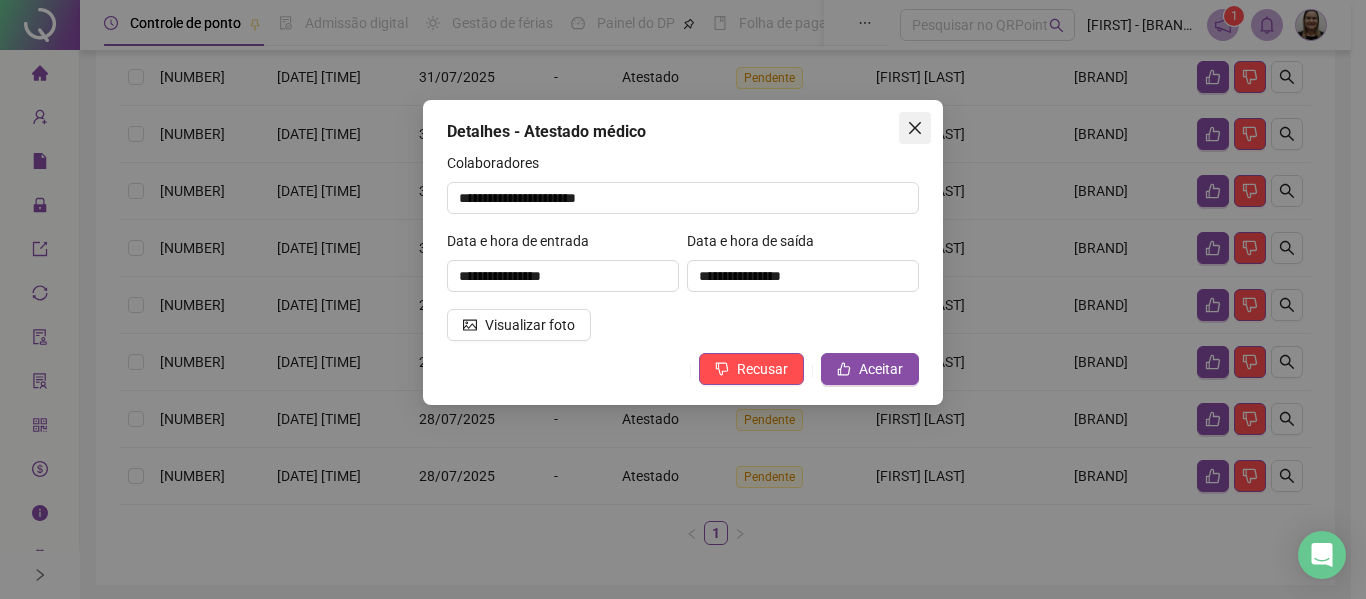 click 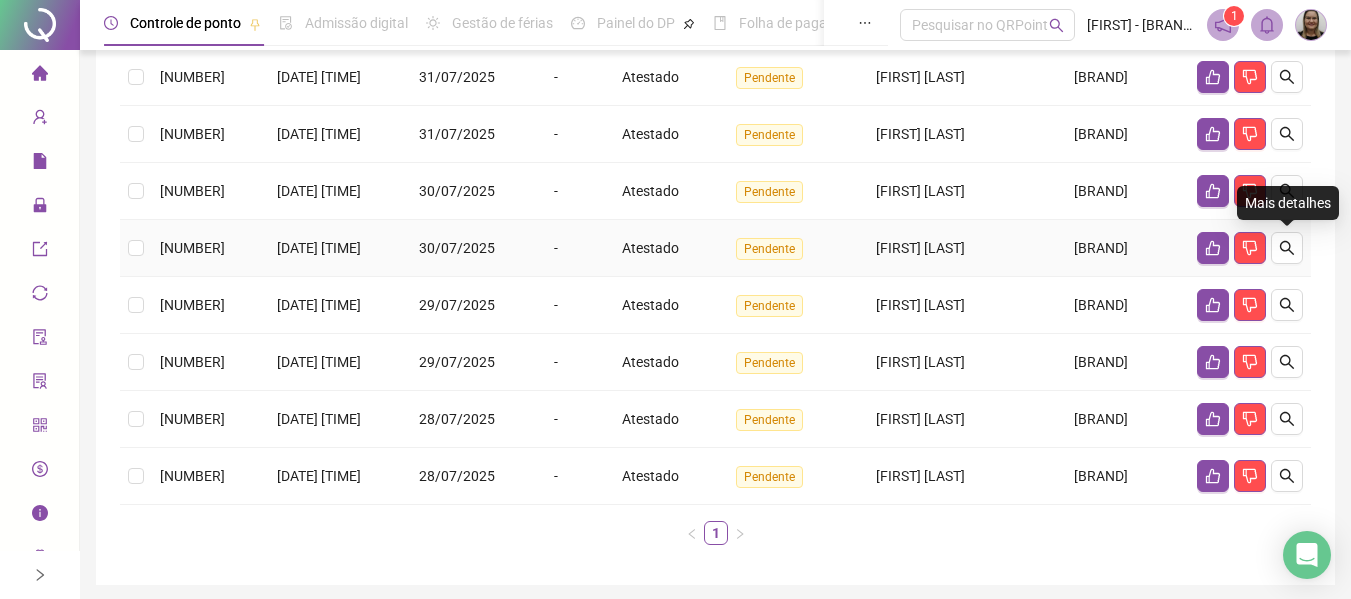 click at bounding box center (1250, 248) 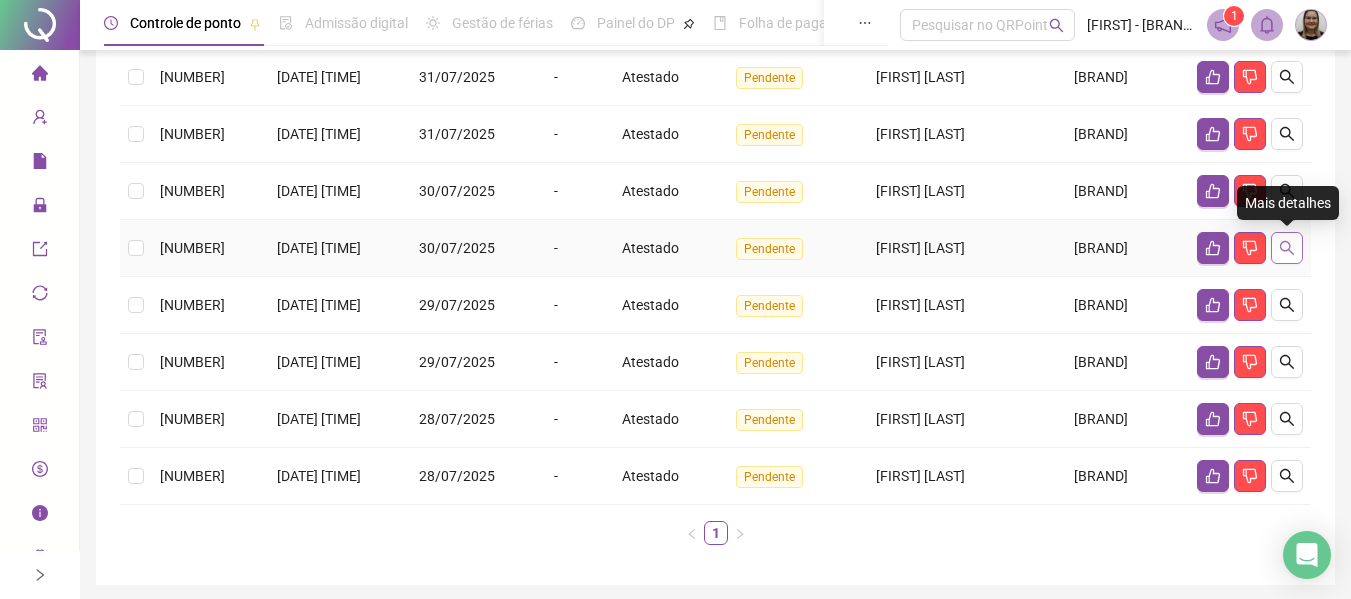 click 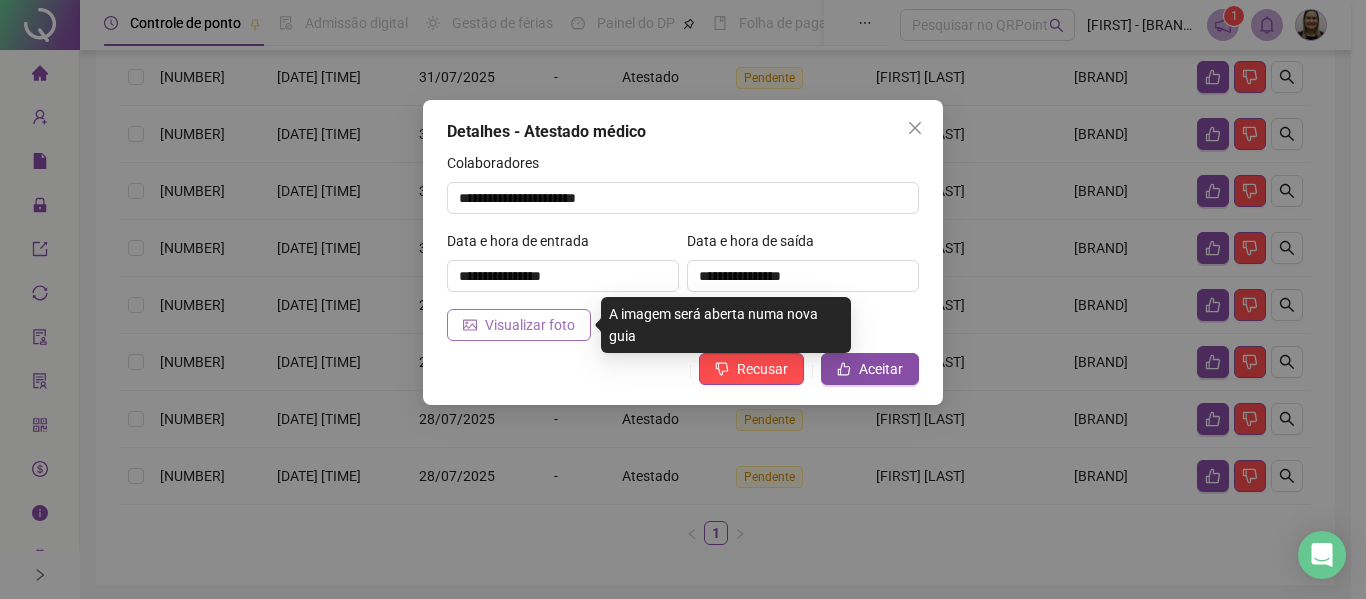 click on "Visualizar foto" at bounding box center [530, 325] 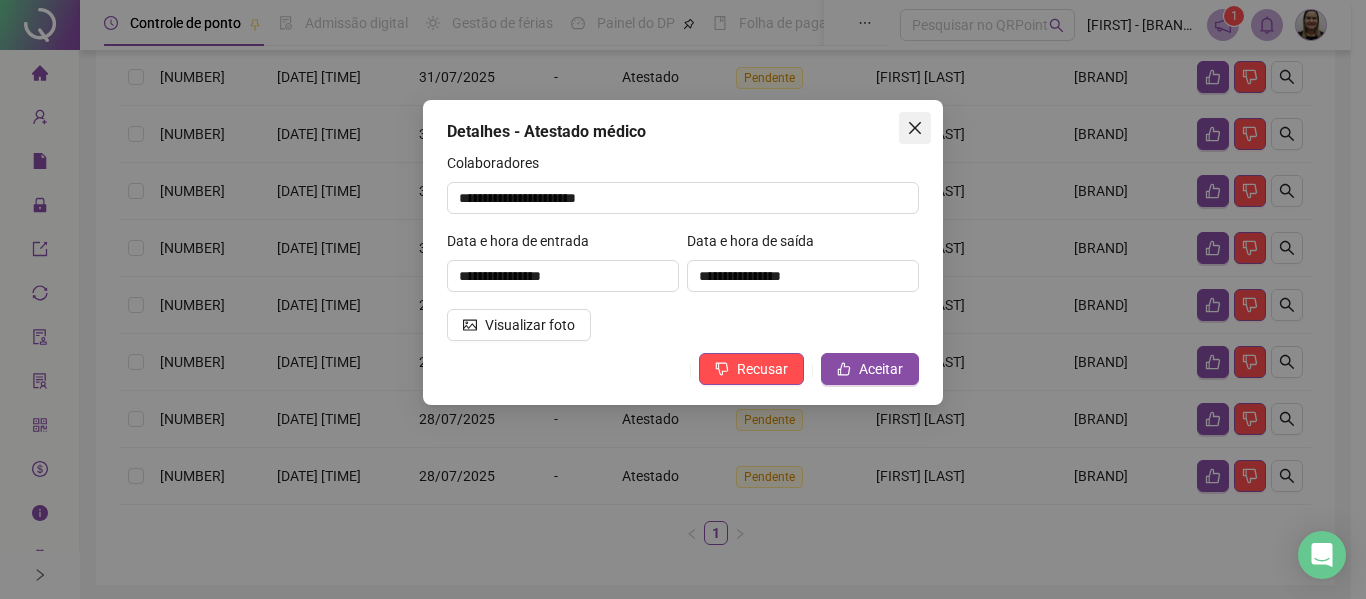 click at bounding box center (915, 128) 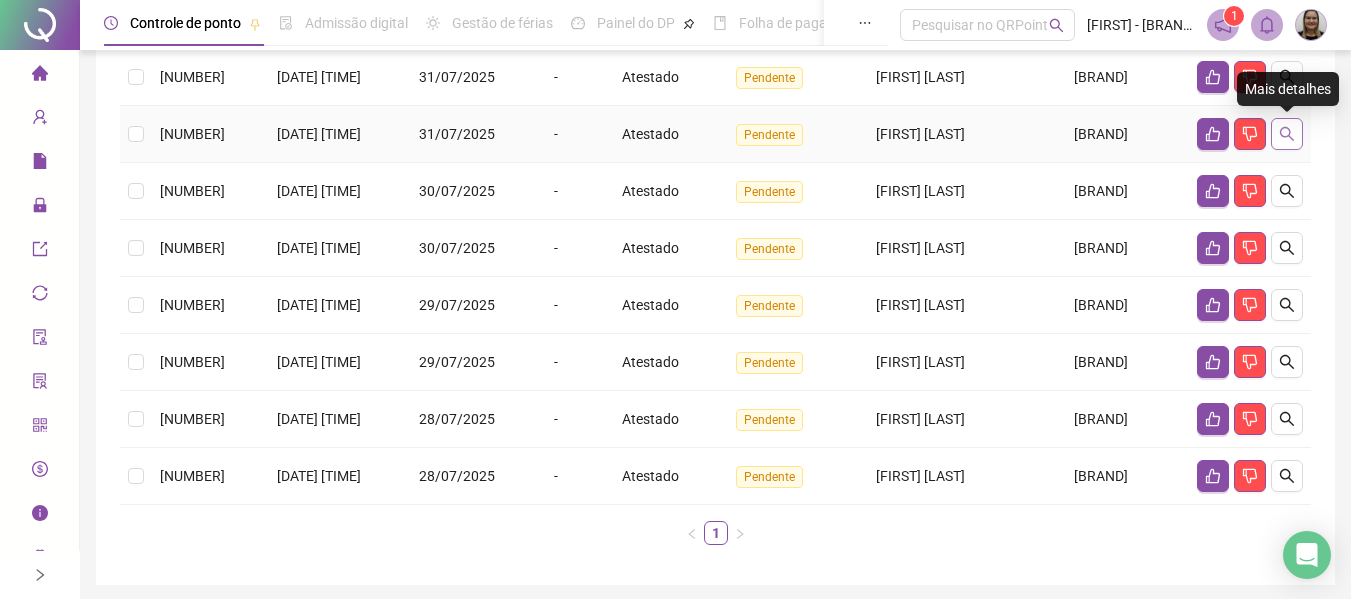 click 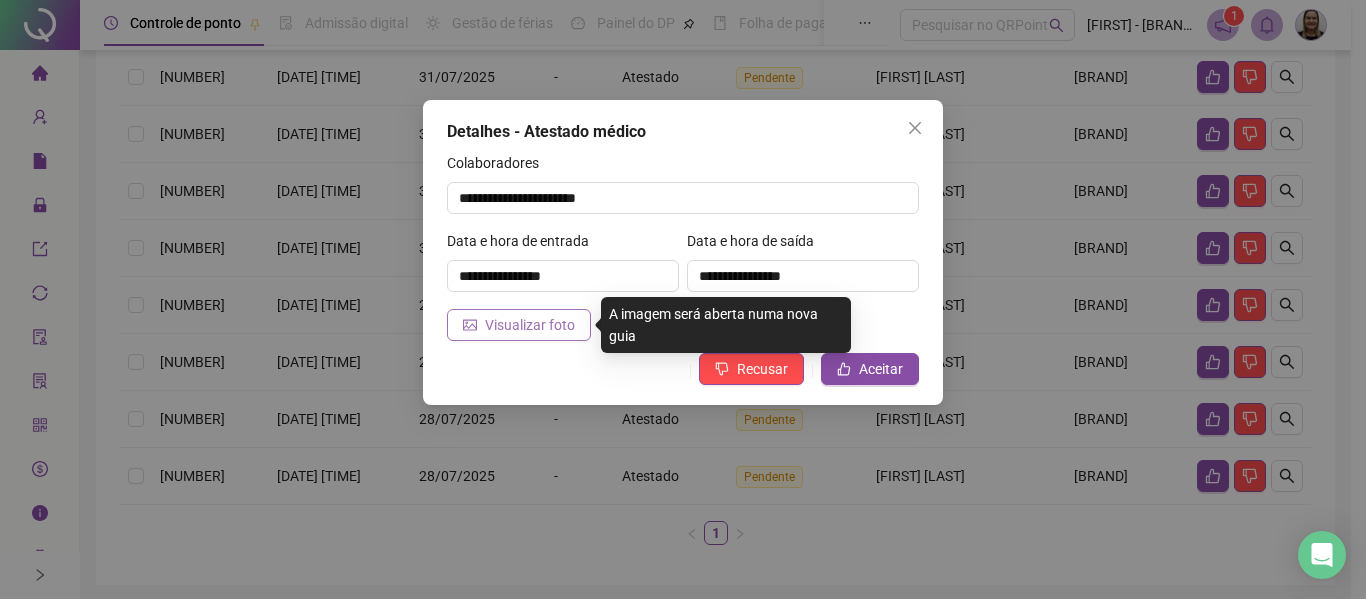 click on "Visualizar foto" at bounding box center [530, 325] 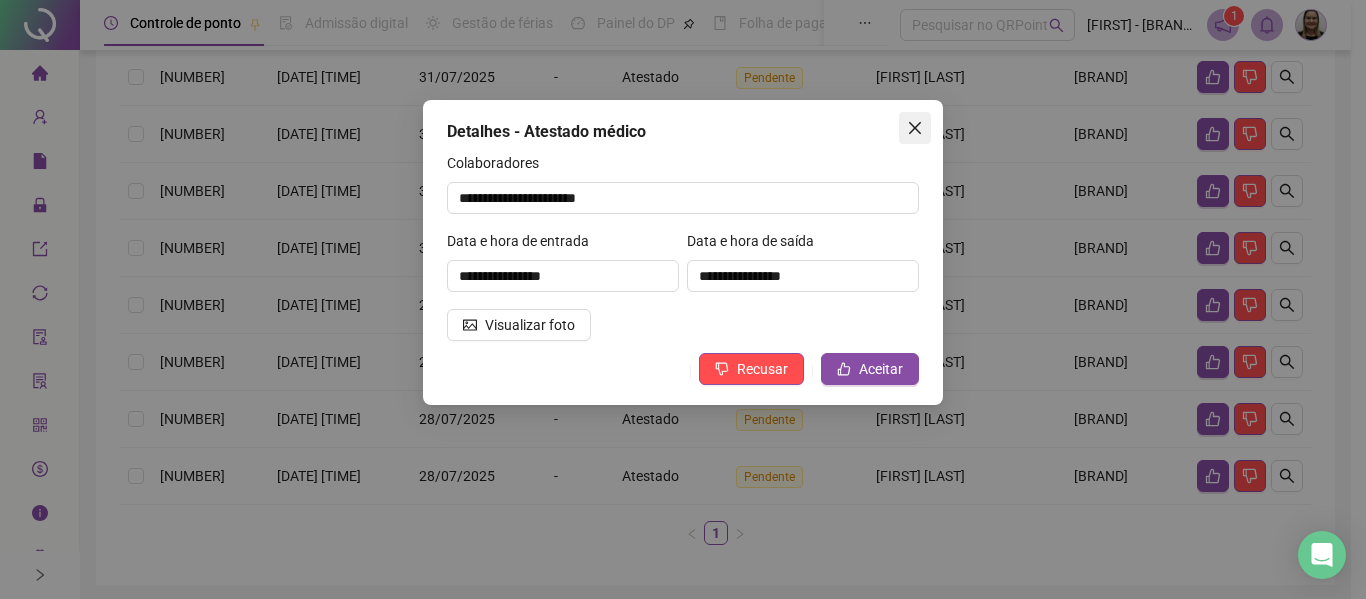click 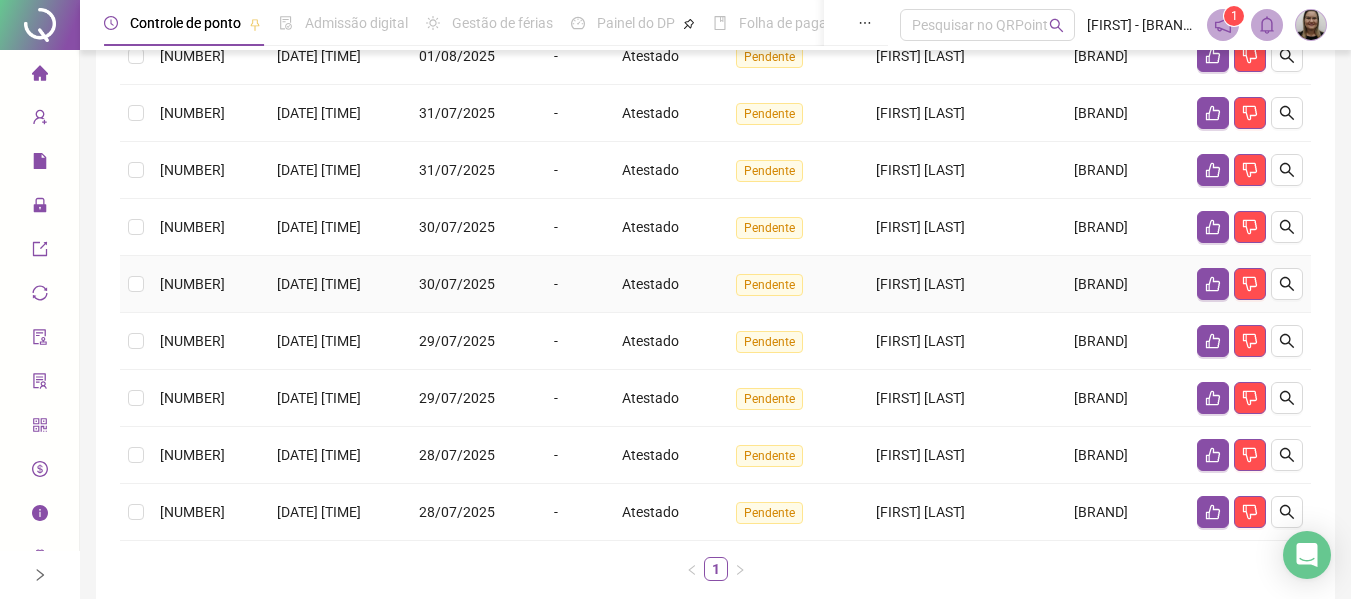scroll, scrollTop: 500, scrollLeft: 0, axis: vertical 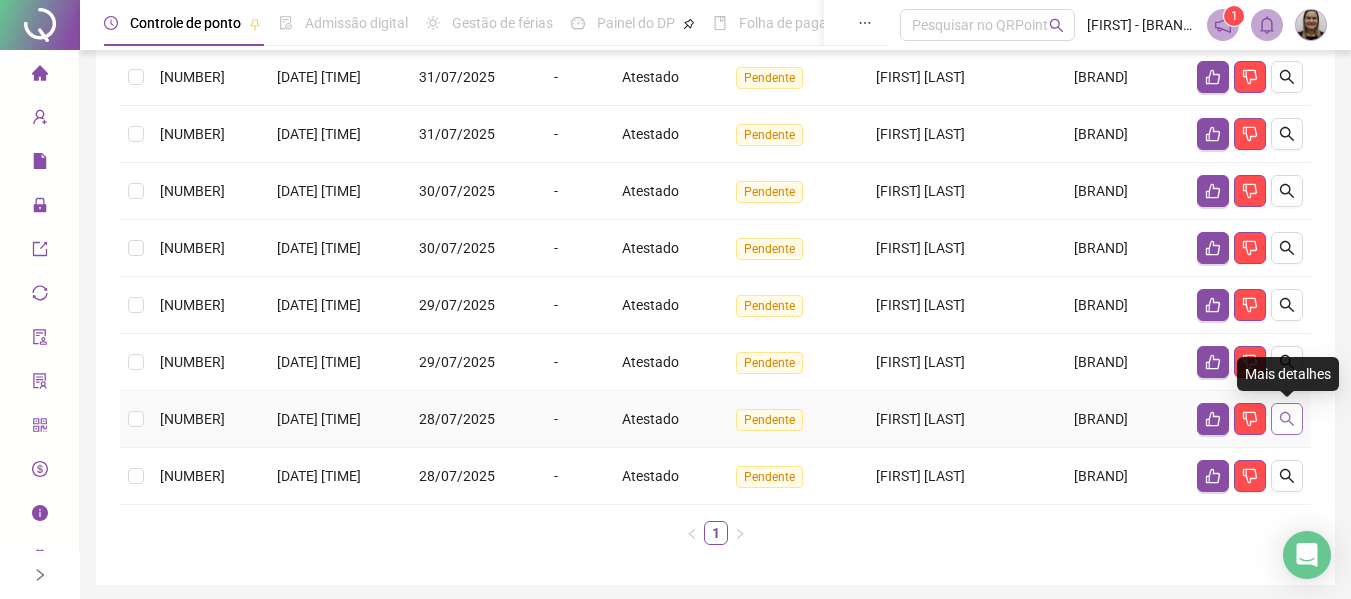 click 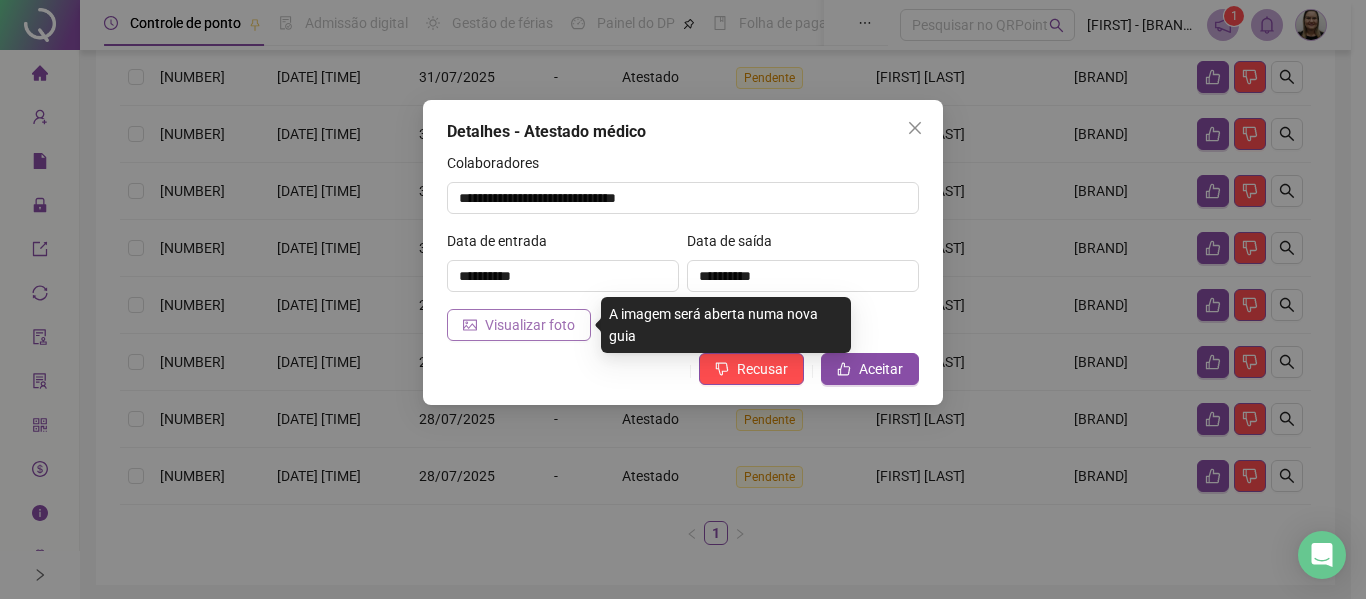 click on "Visualizar foto" at bounding box center [530, 325] 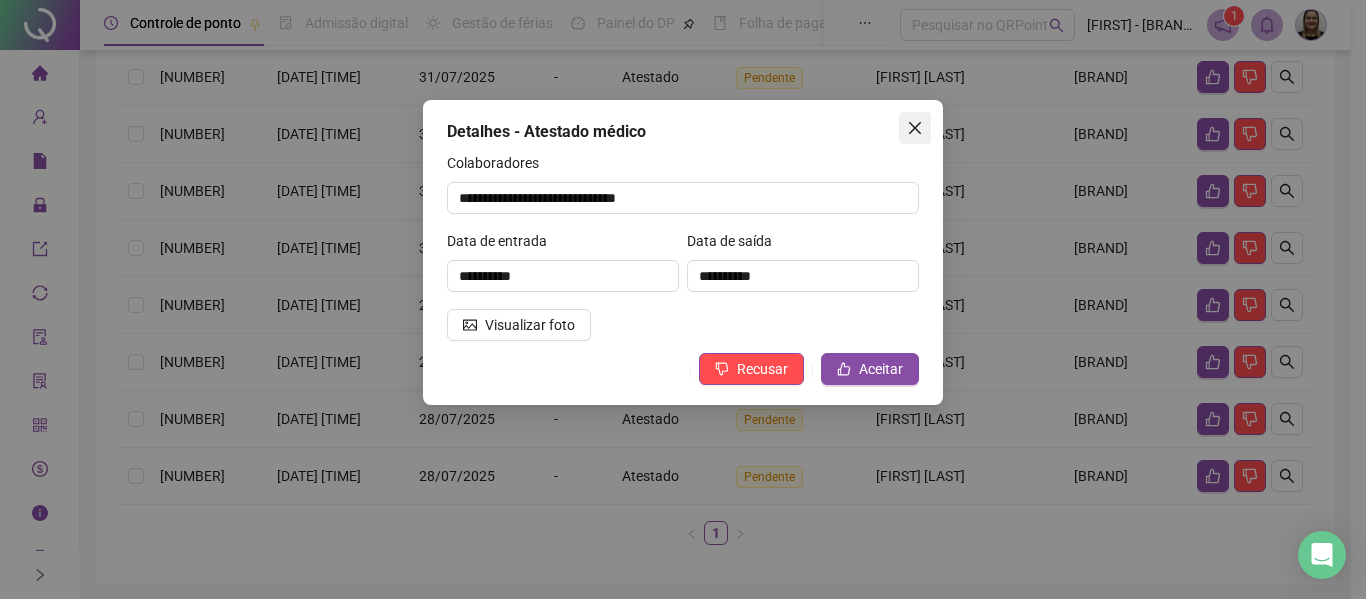 click 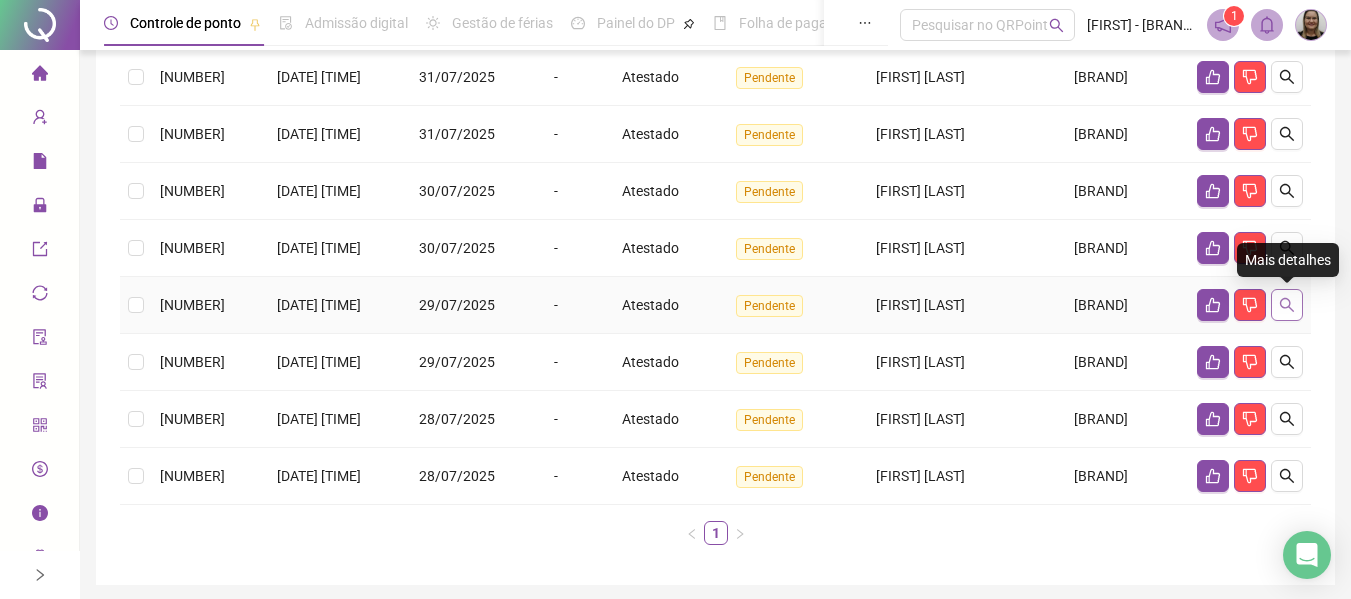 click 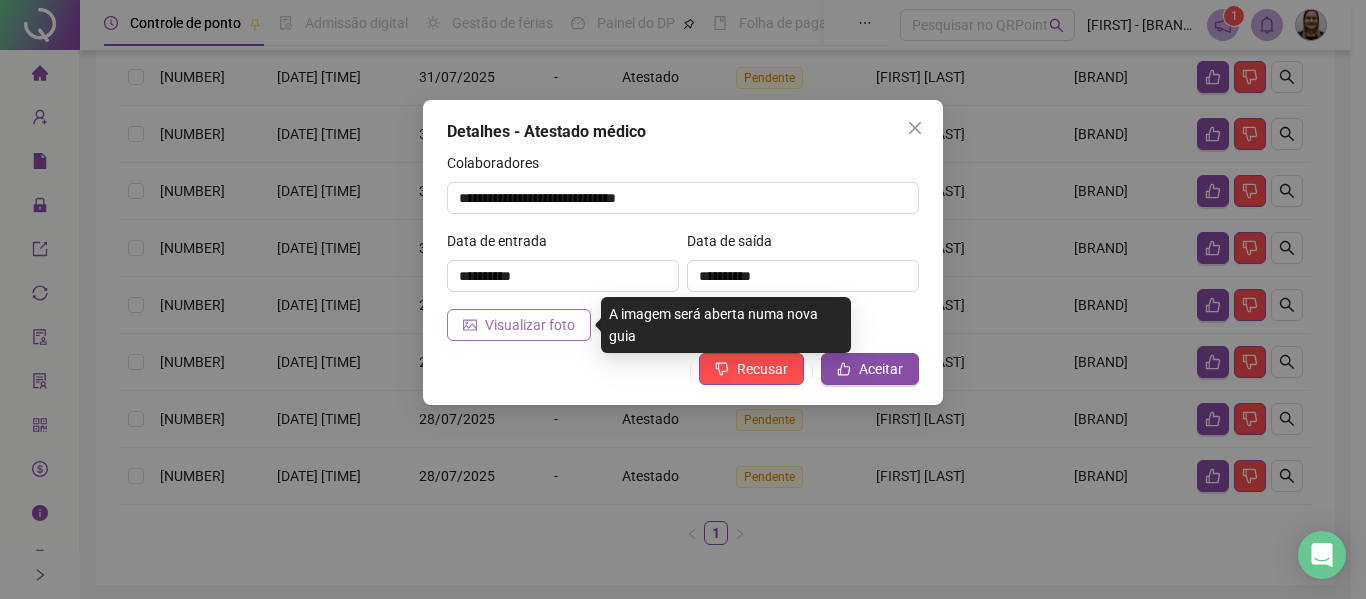 click on "Visualizar foto" at bounding box center [530, 325] 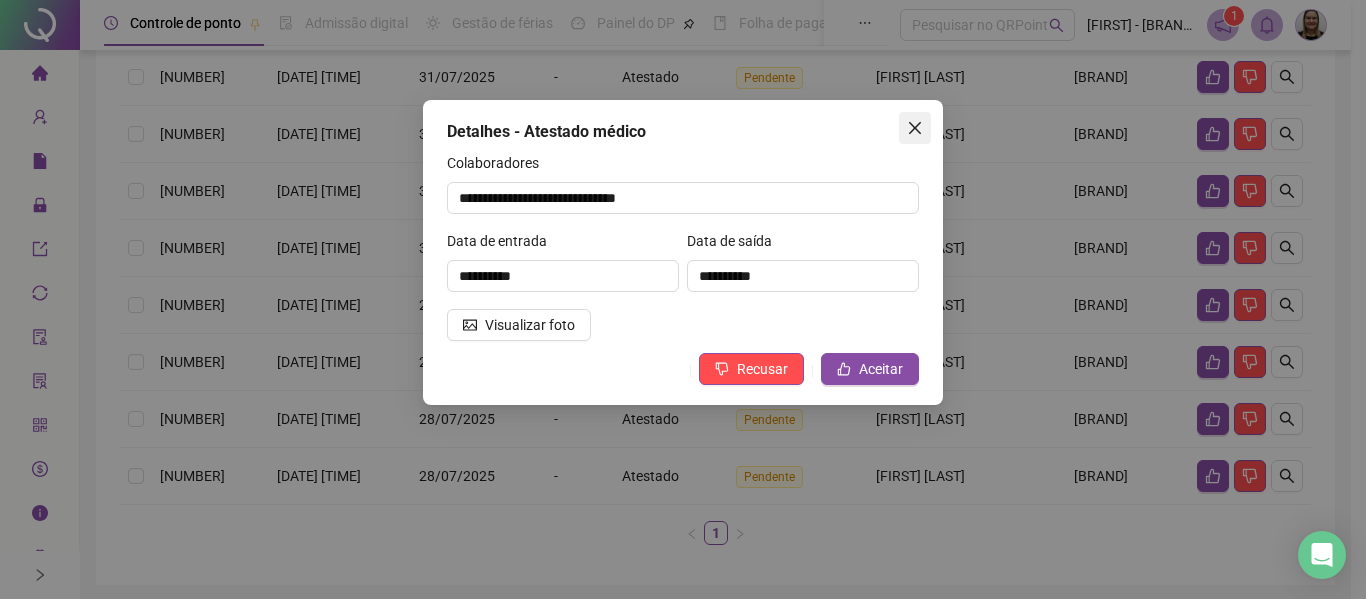 click 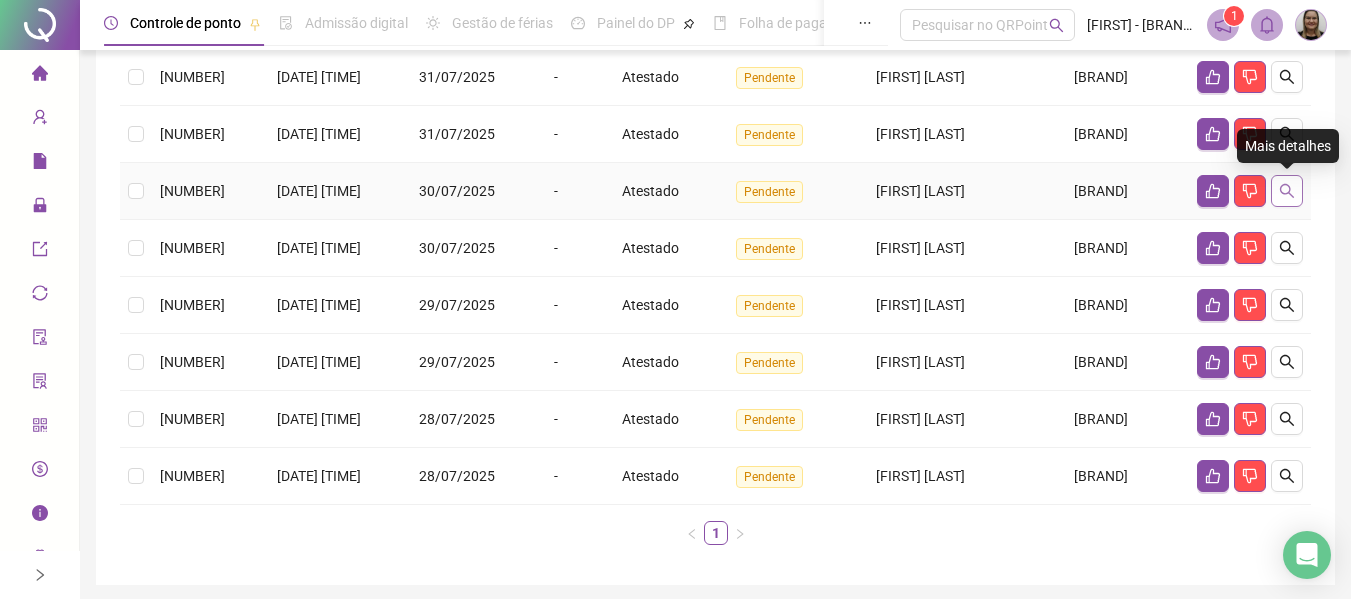 click 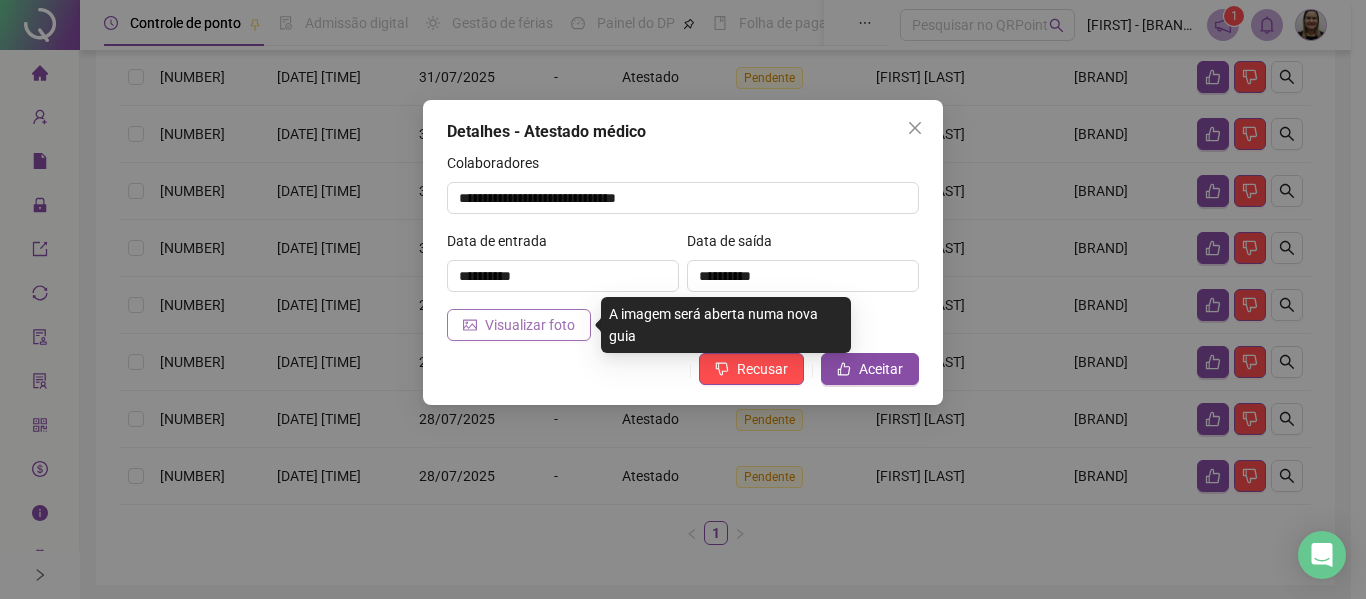 click on "Visualizar foto" at bounding box center [530, 325] 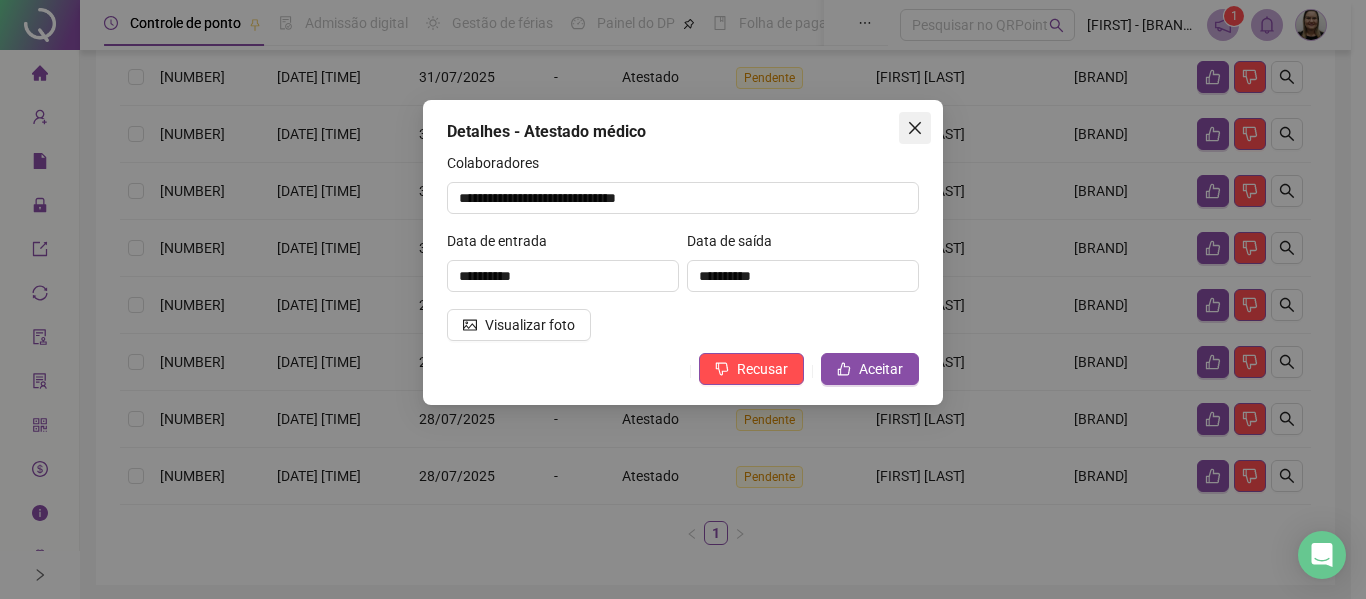 click 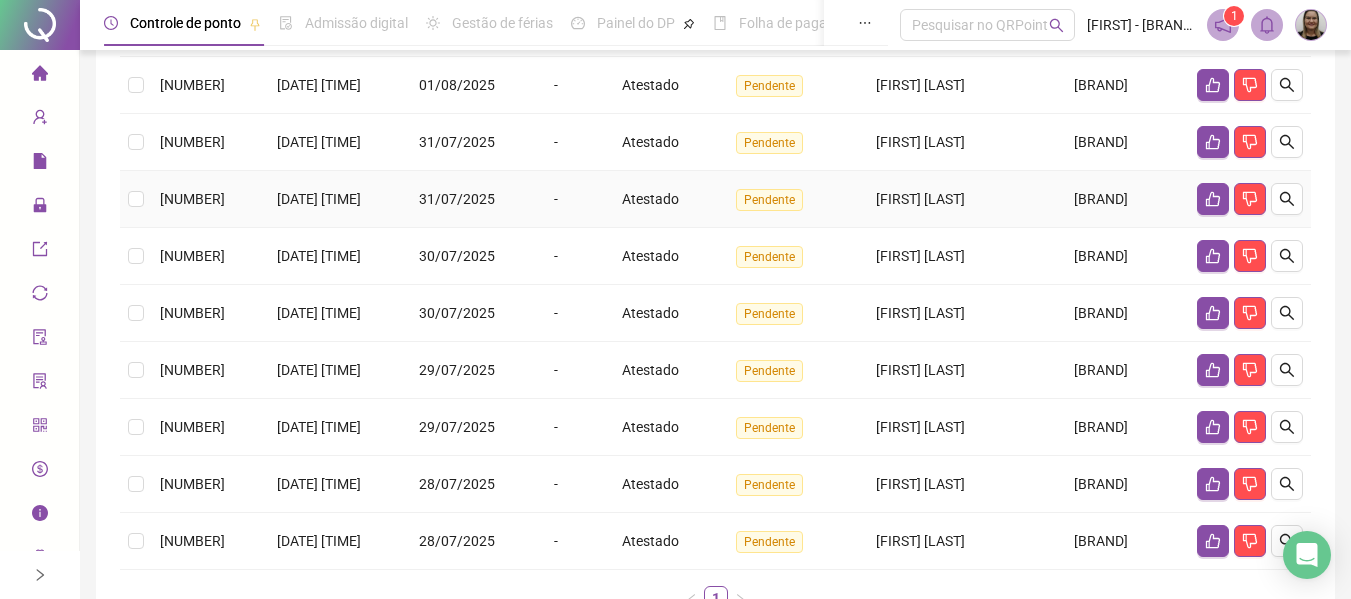 scroll, scrollTop: 400, scrollLeft: 0, axis: vertical 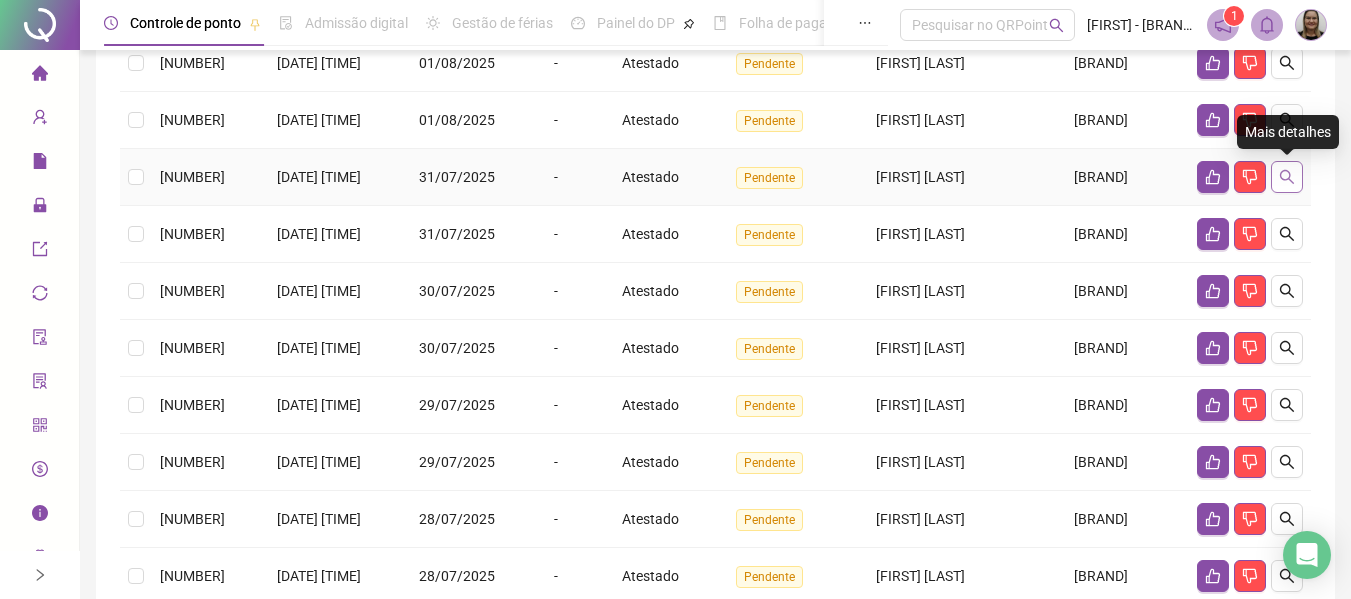 click at bounding box center (1287, 177) 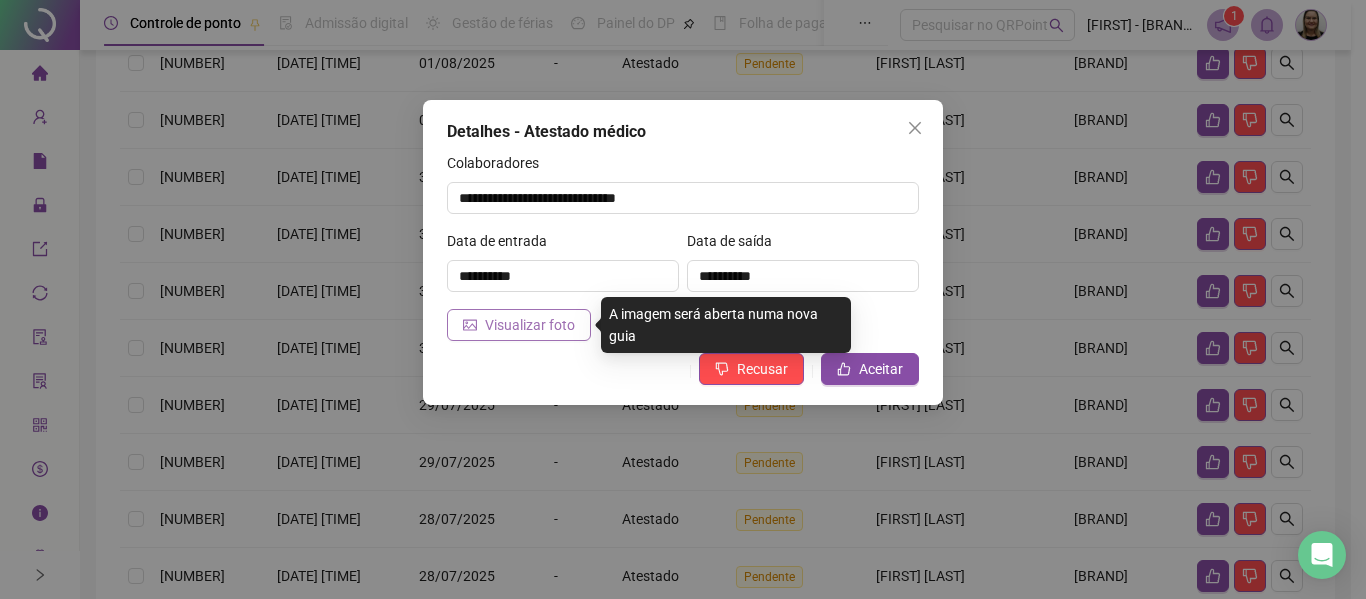 click on "Visualizar foto" at bounding box center [530, 325] 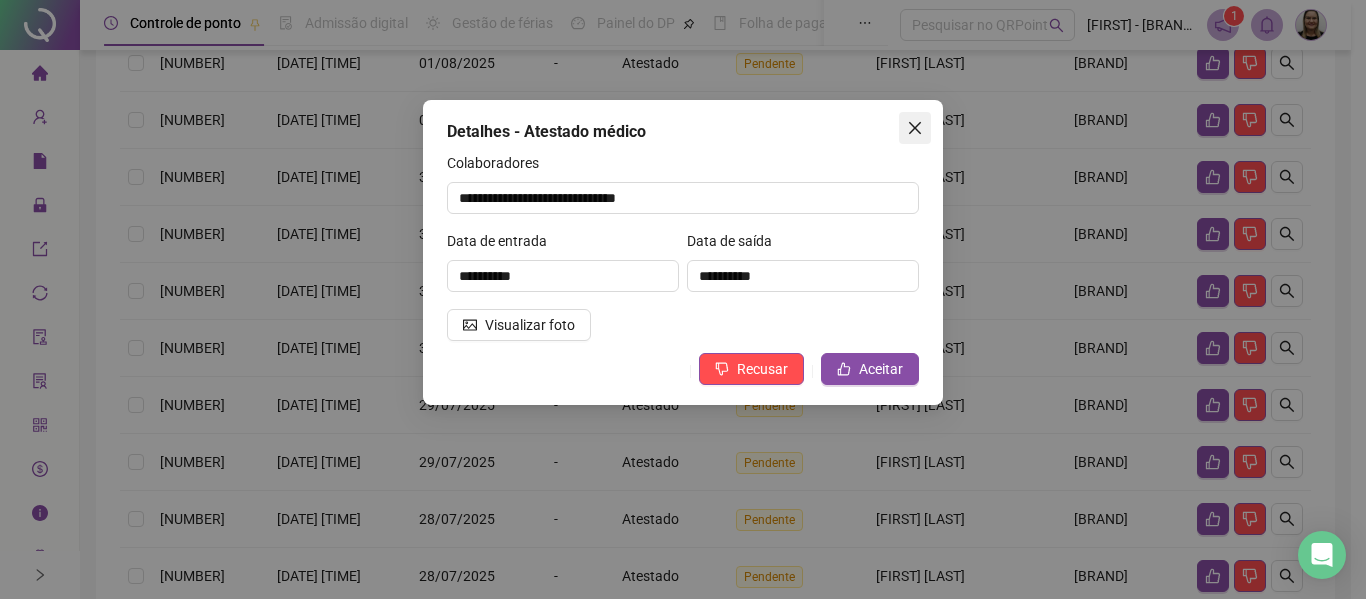 click 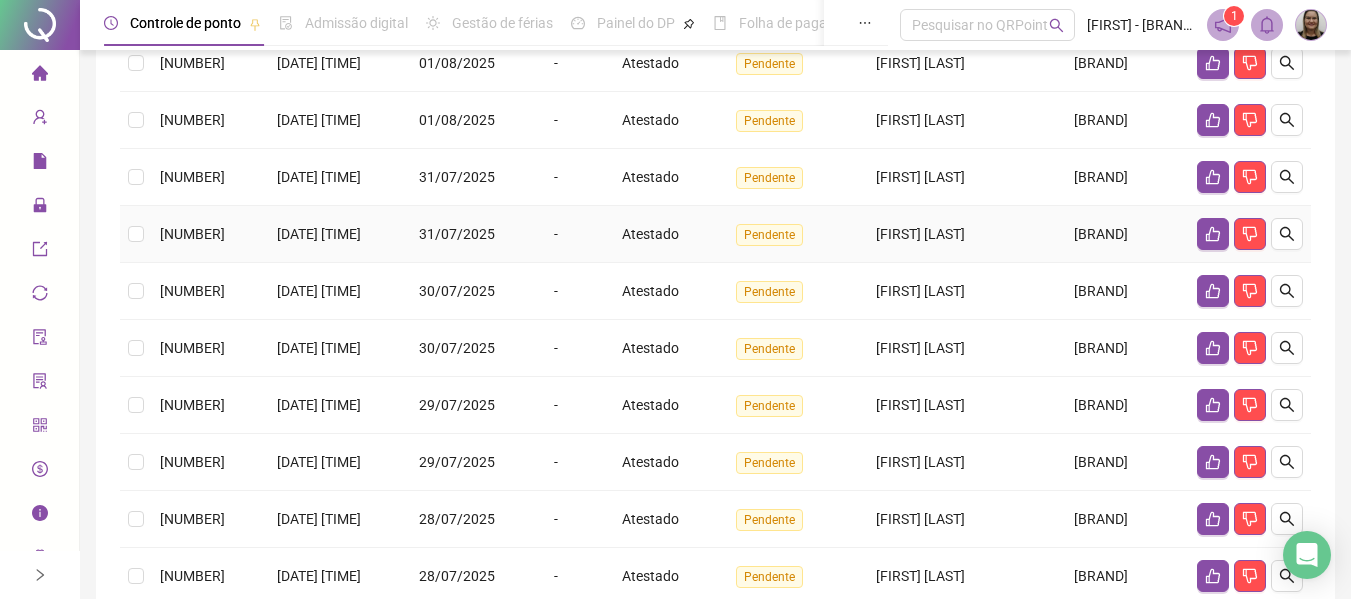 scroll, scrollTop: 300, scrollLeft: 0, axis: vertical 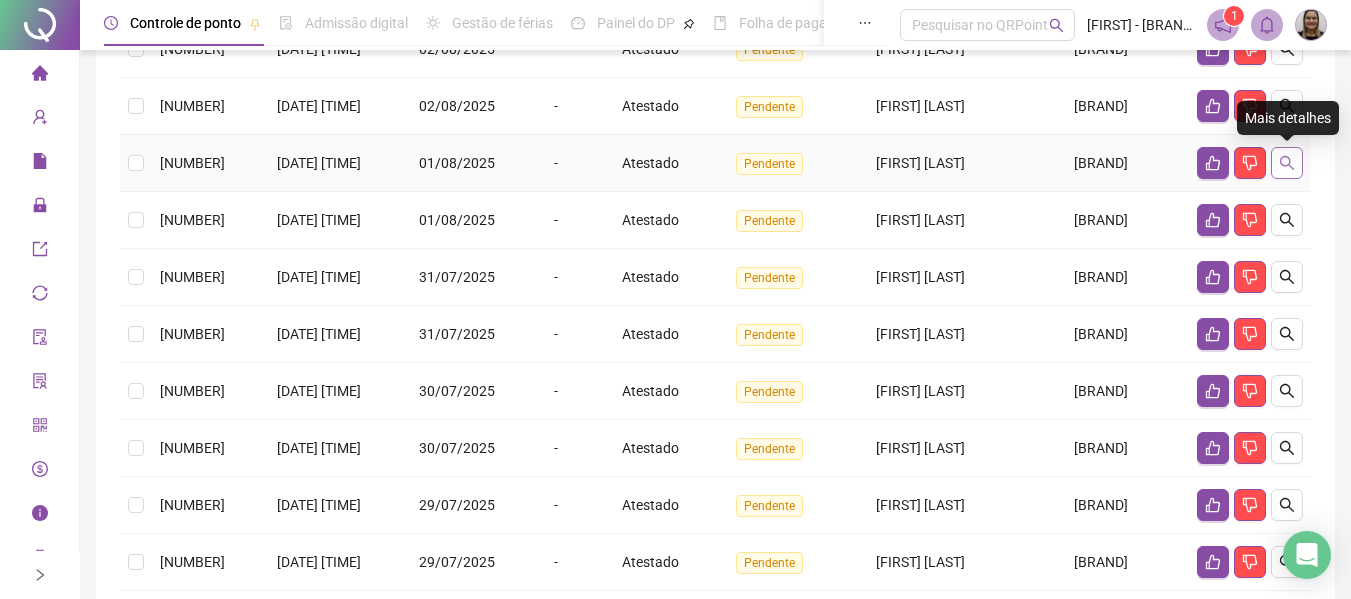 click 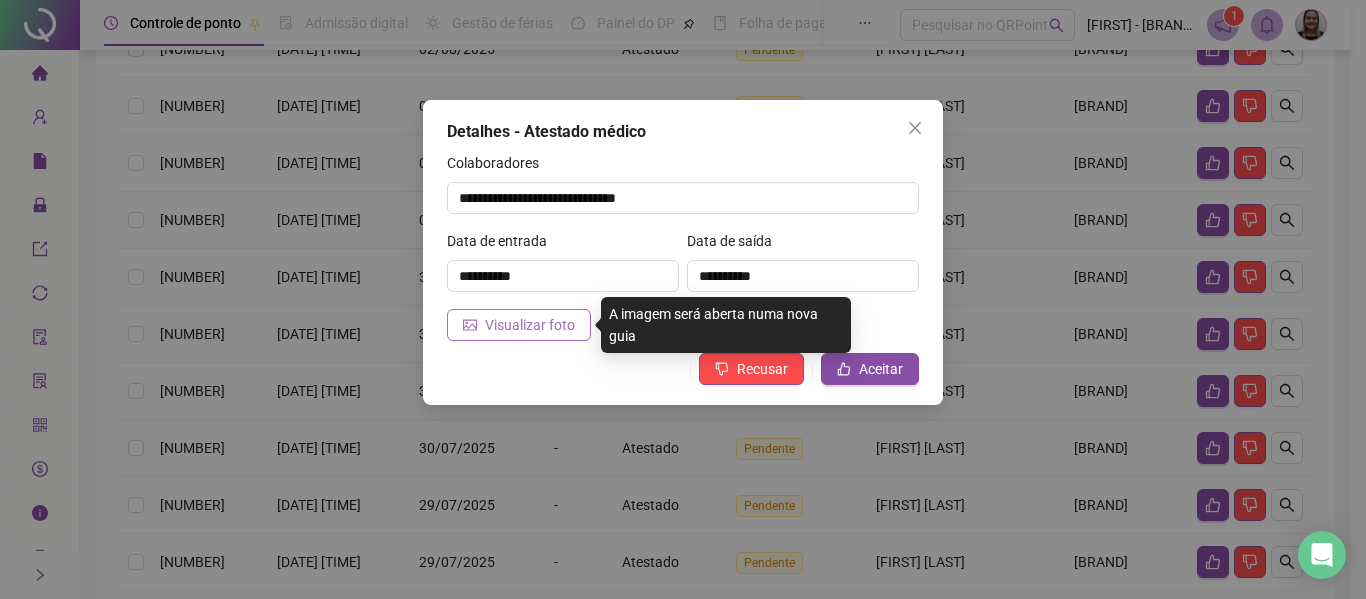 click on "Visualizar foto" at bounding box center [530, 325] 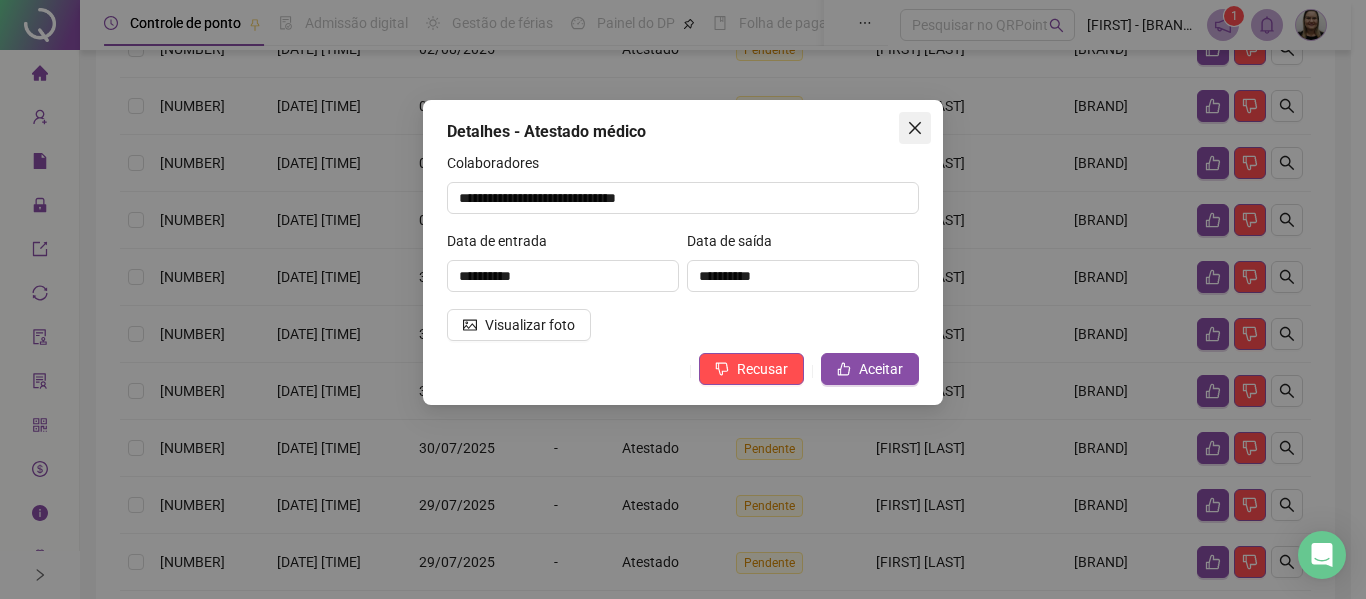click 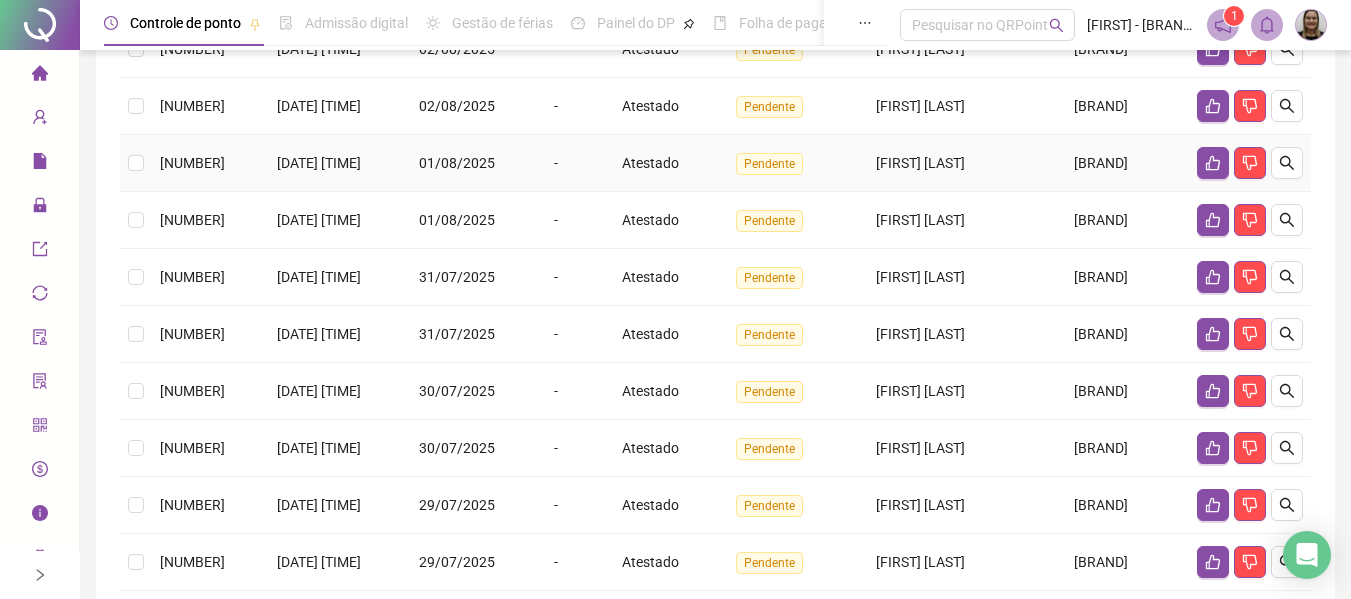 scroll, scrollTop: 200, scrollLeft: 0, axis: vertical 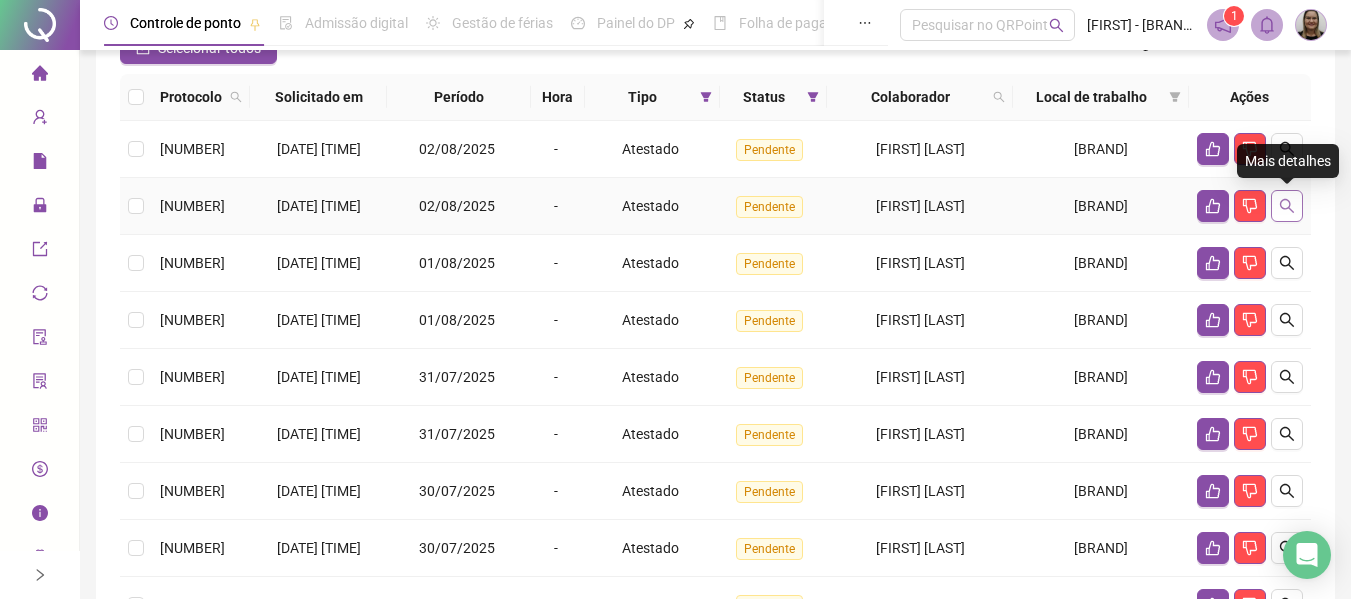 click at bounding box center [1287, 206] 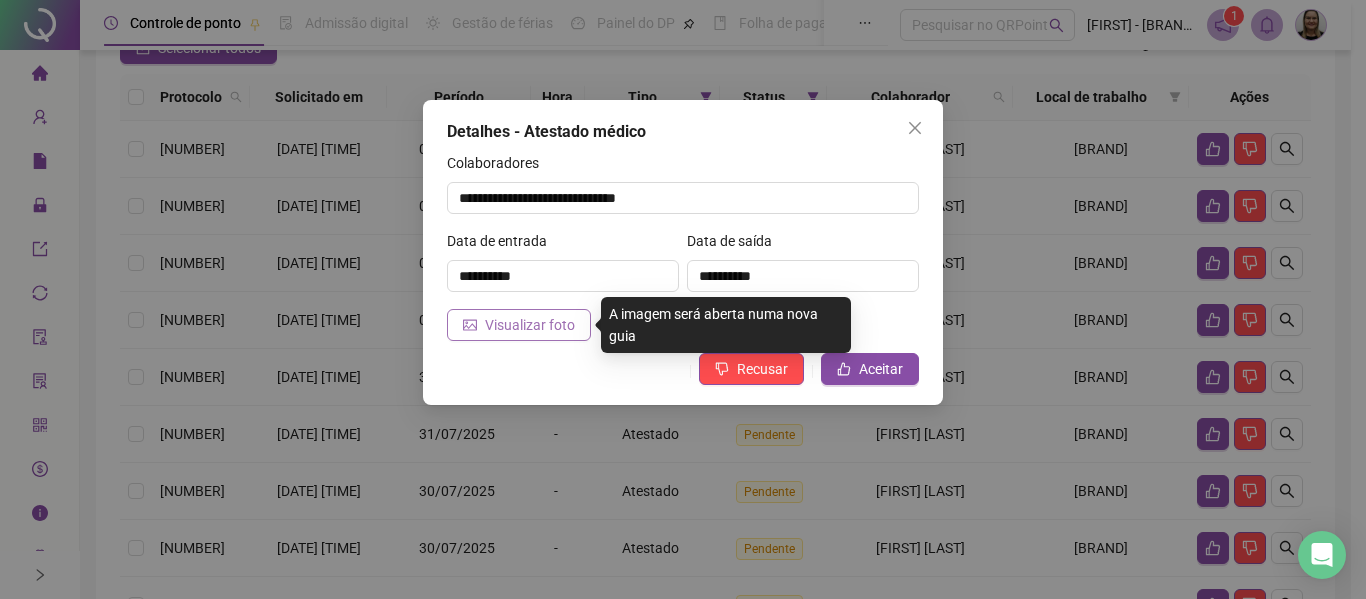 click on "Visualizar foto" at bounding box center [530, 325] 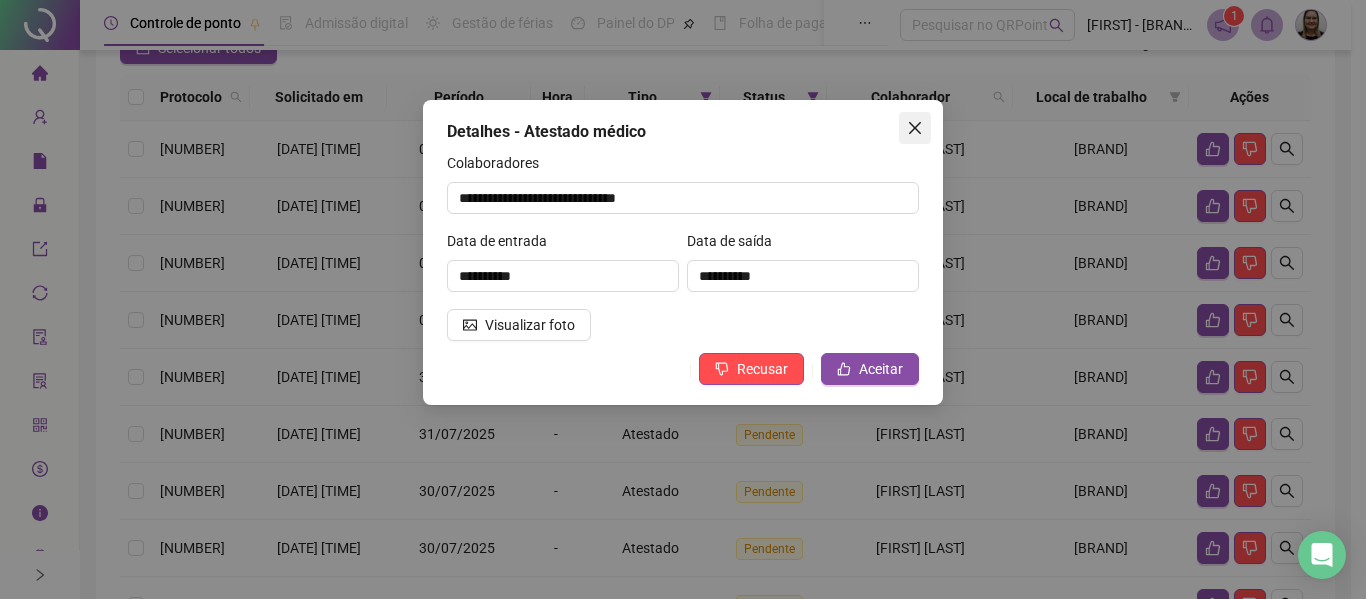 click 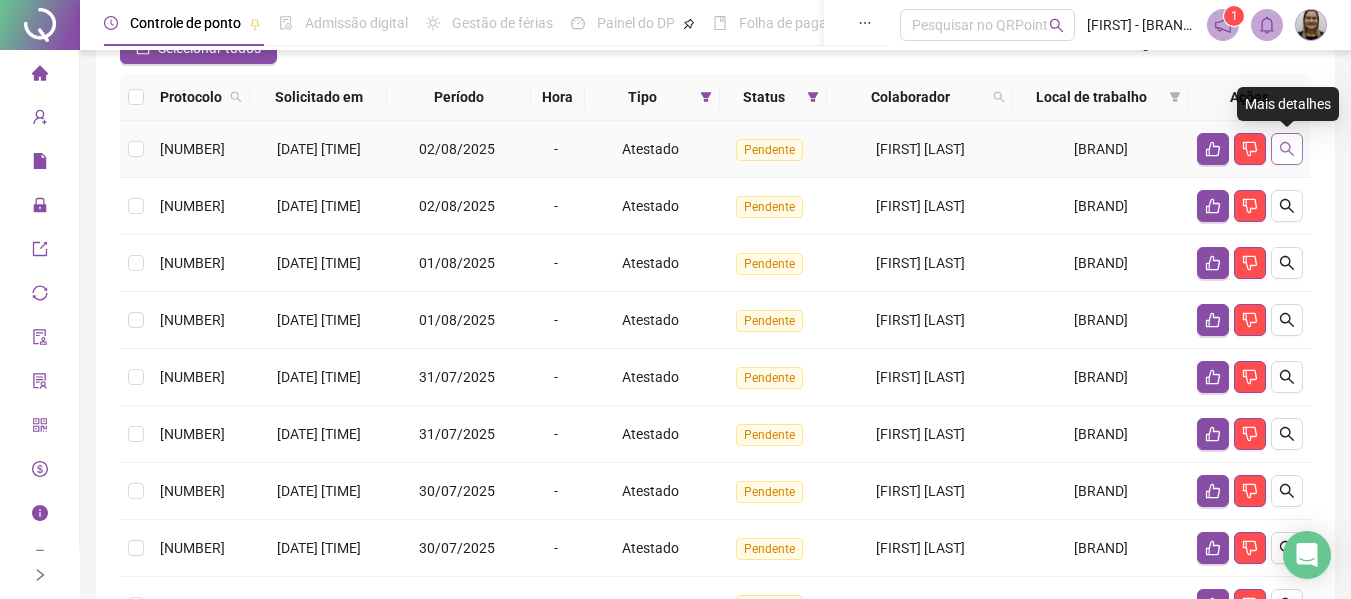 click 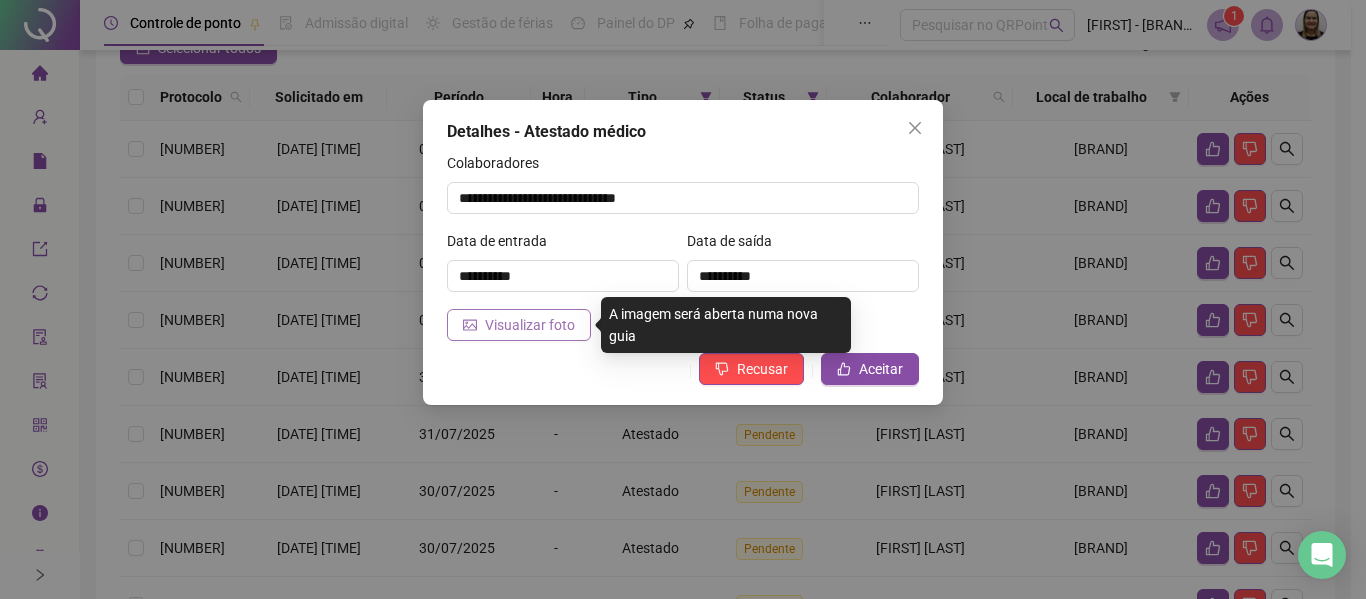 click on "Visualizar foto" at bounding box center (530, 325) 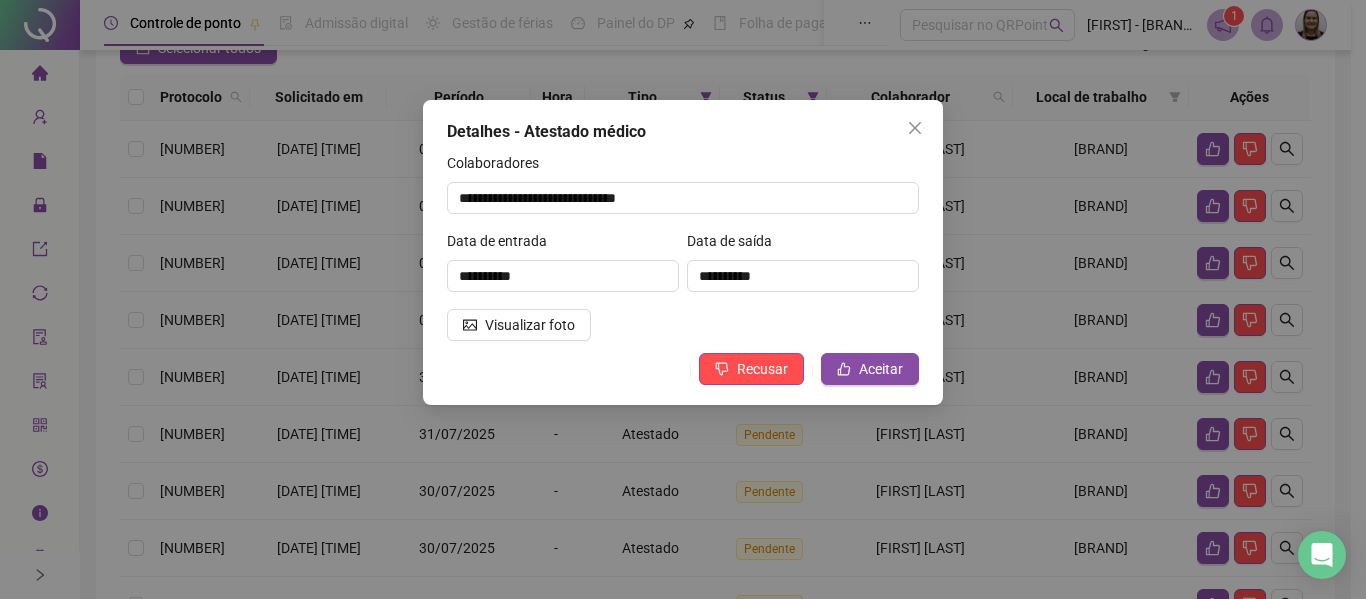 click at bounding box center (915, 128) 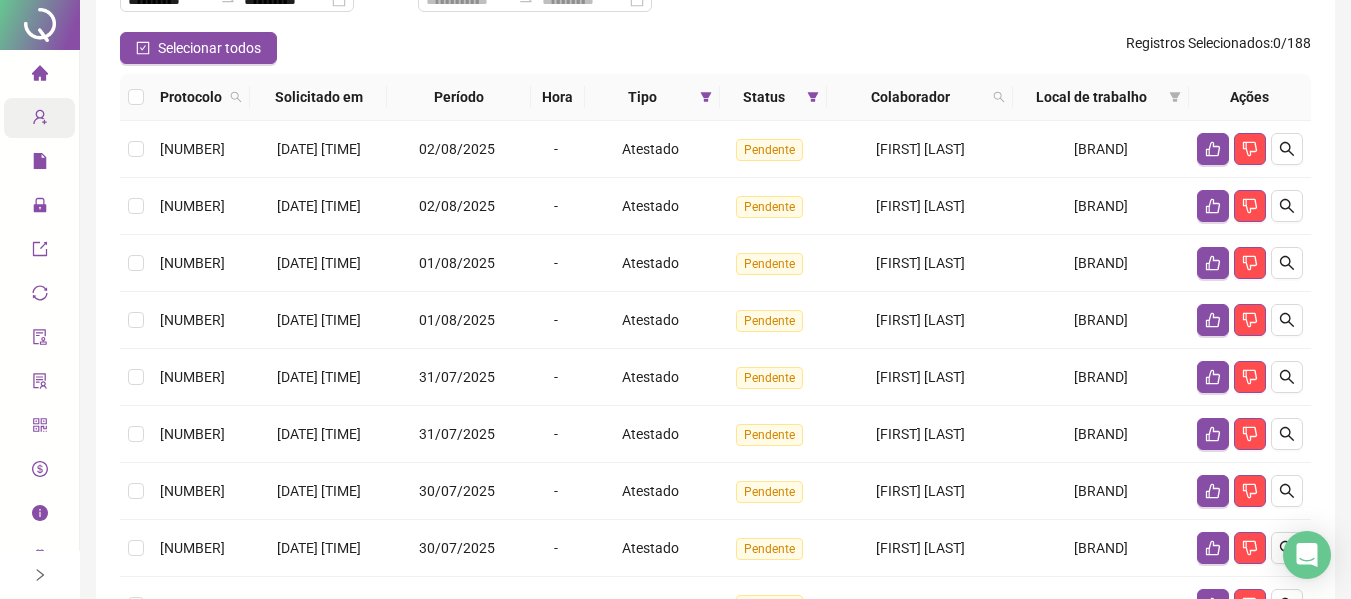 scroll, scrollTop: 0, scrollLeft: 0, axis: both 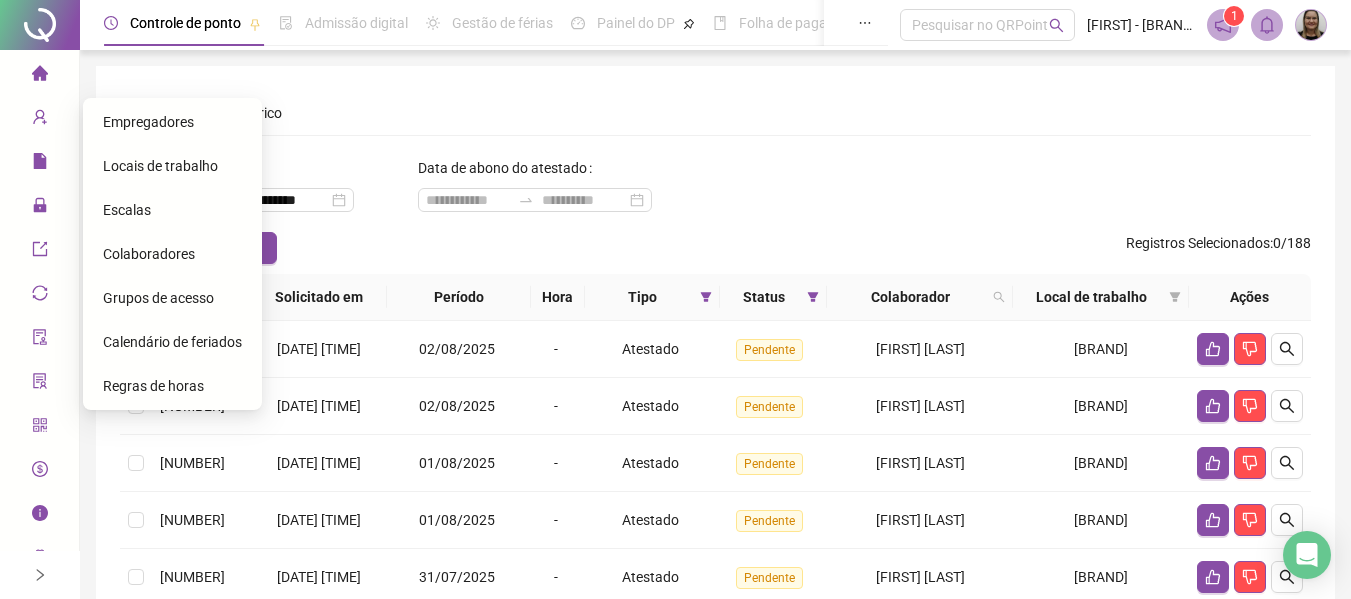 click on "Colaboradores" at bounding box center (149, 254) 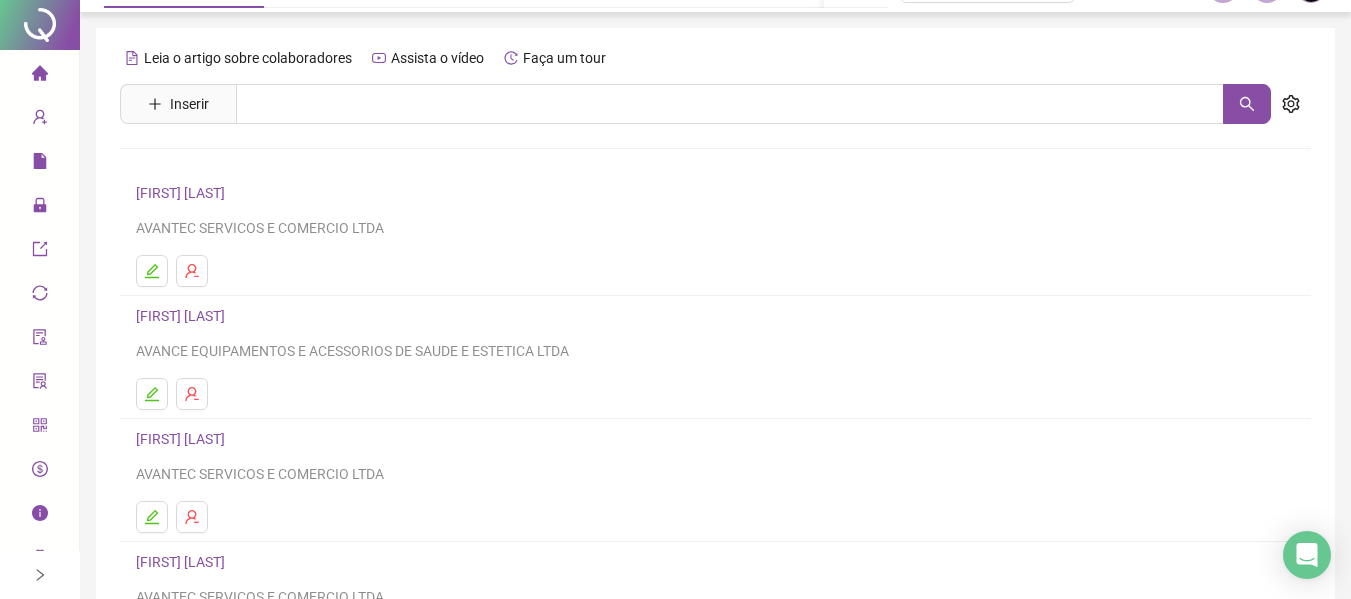 scroll, scrollTop: 0, scrollLeft: 0, axis: both 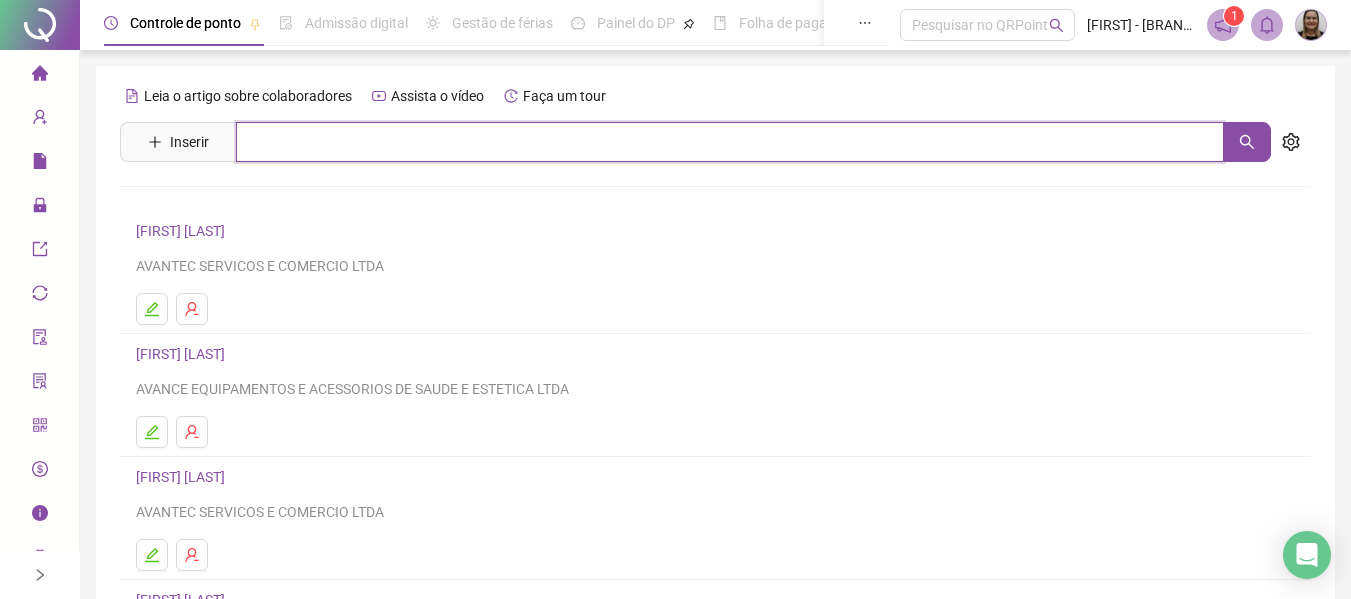 click at bounding box center [730, 142] 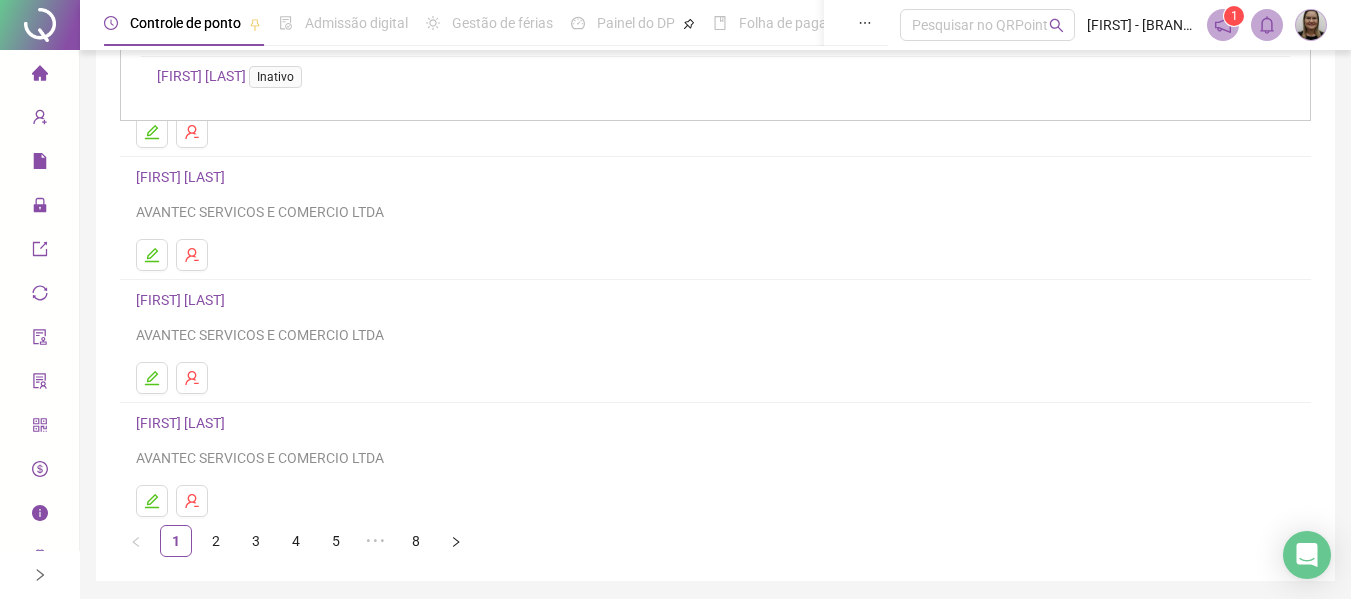 scroll, scrollTop: 0, scrollLeft: 0, axis: both 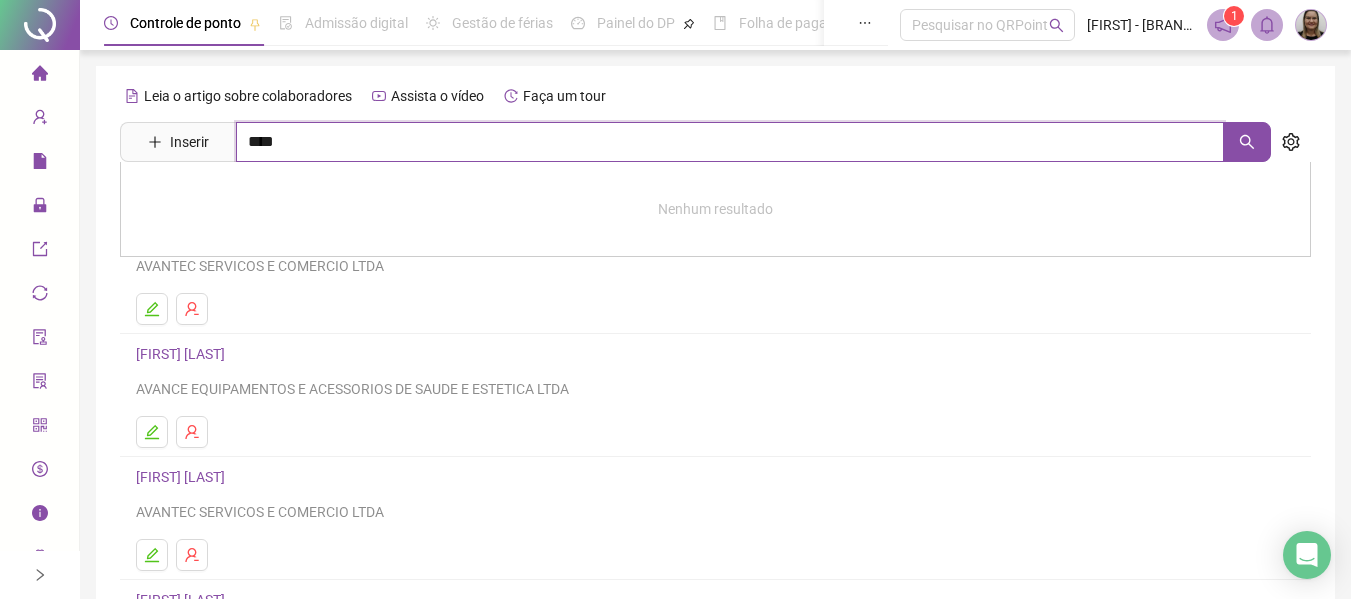 type on "****" 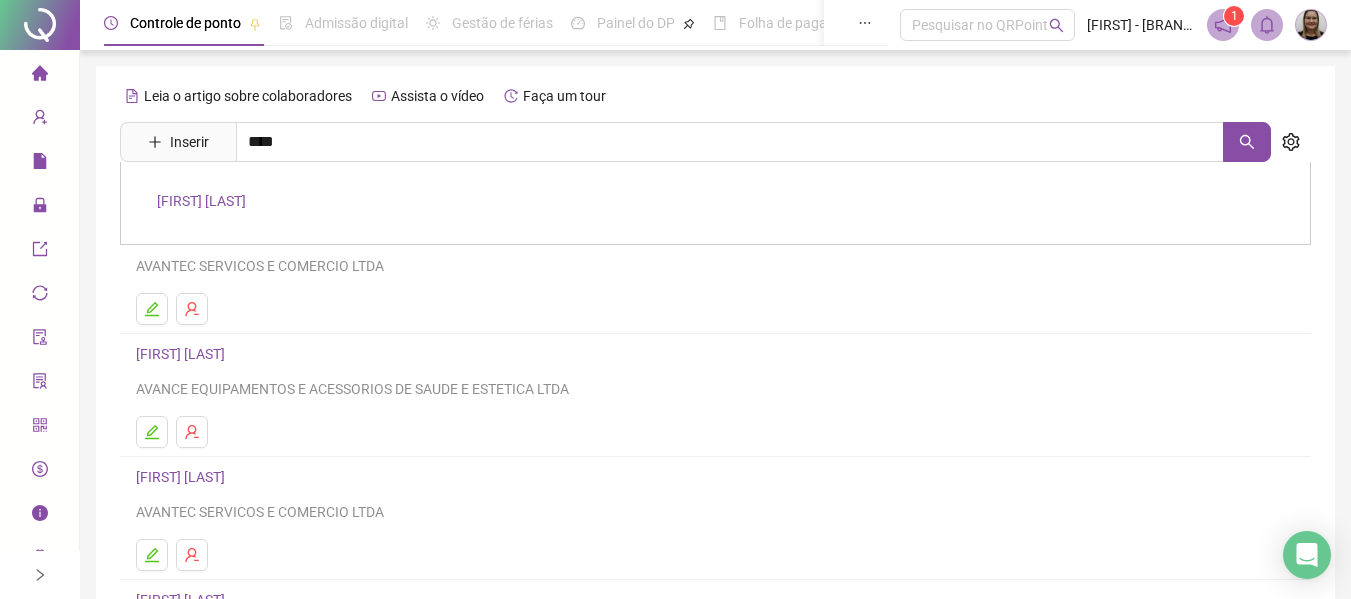 click on "[FIRST] [LAST]" at bounding box center [201, 201] 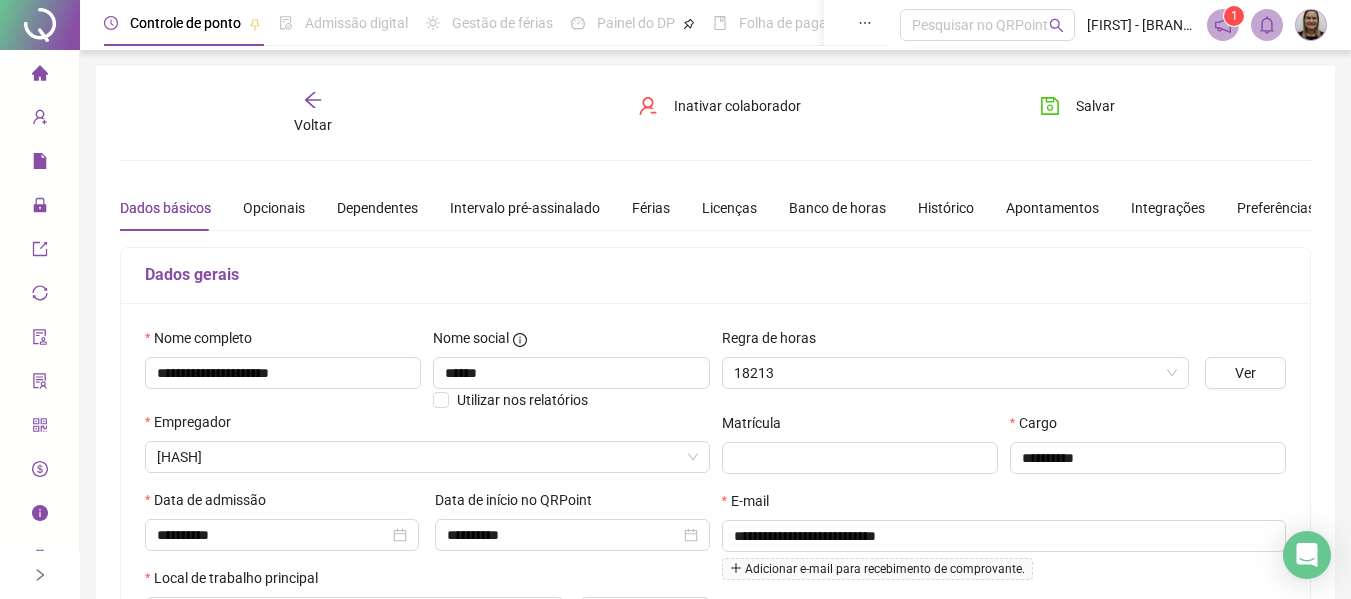 type on "**********" 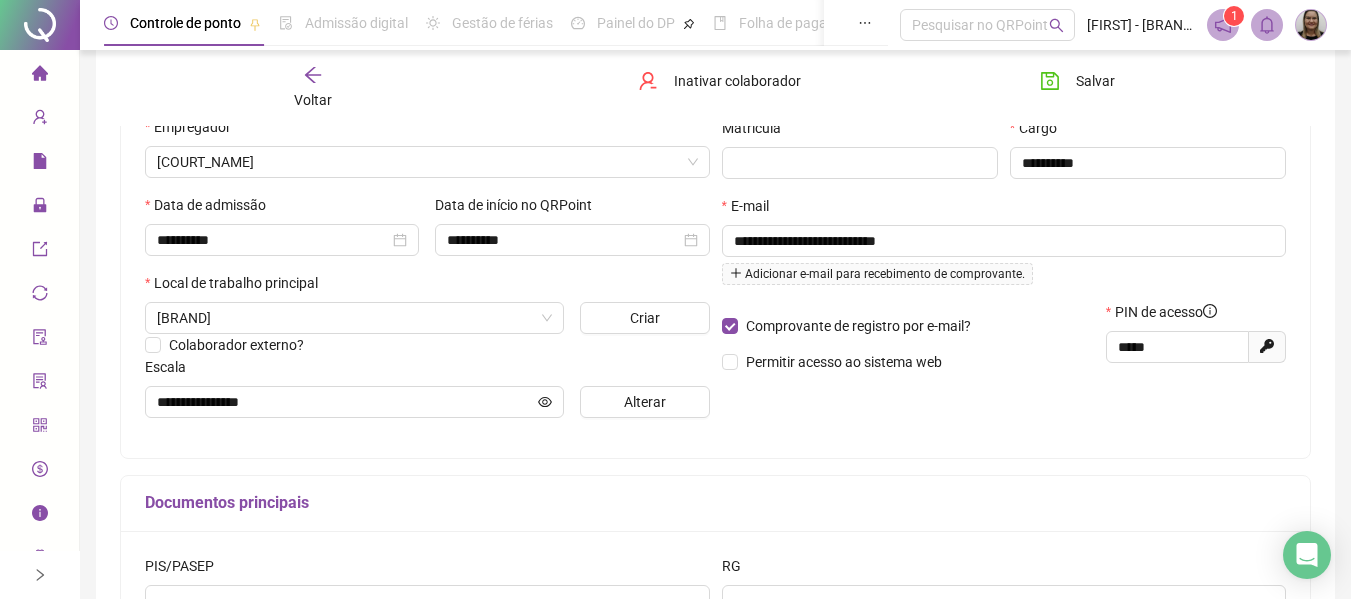 scroll, scrollTop: 300, scrollLeft: 0, axis: vertical 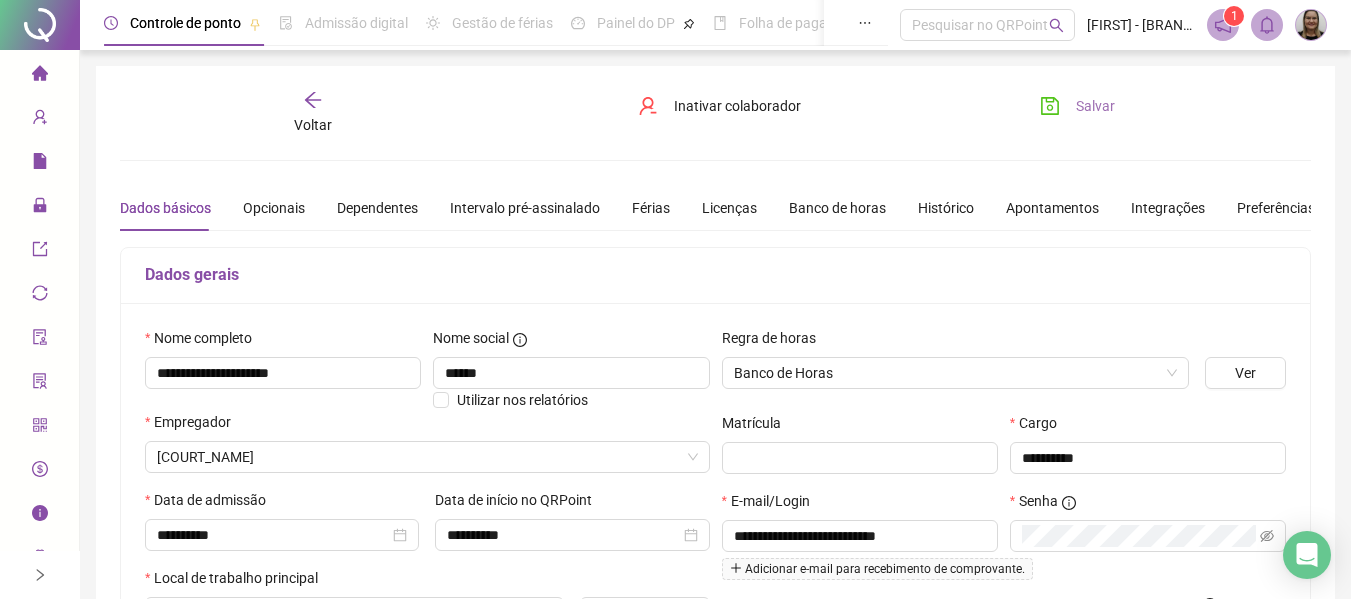 click on "Salvar" at bounding box center (1095, 106) 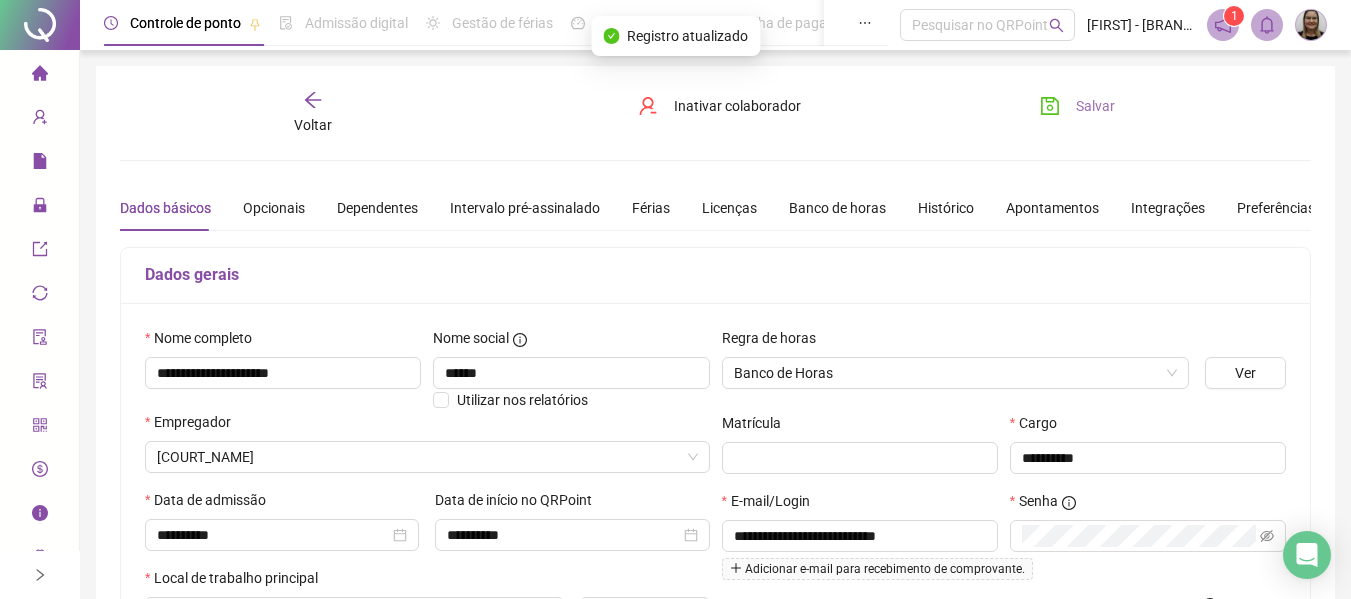 click on "Salvar" at bounding box center [1095, 106] 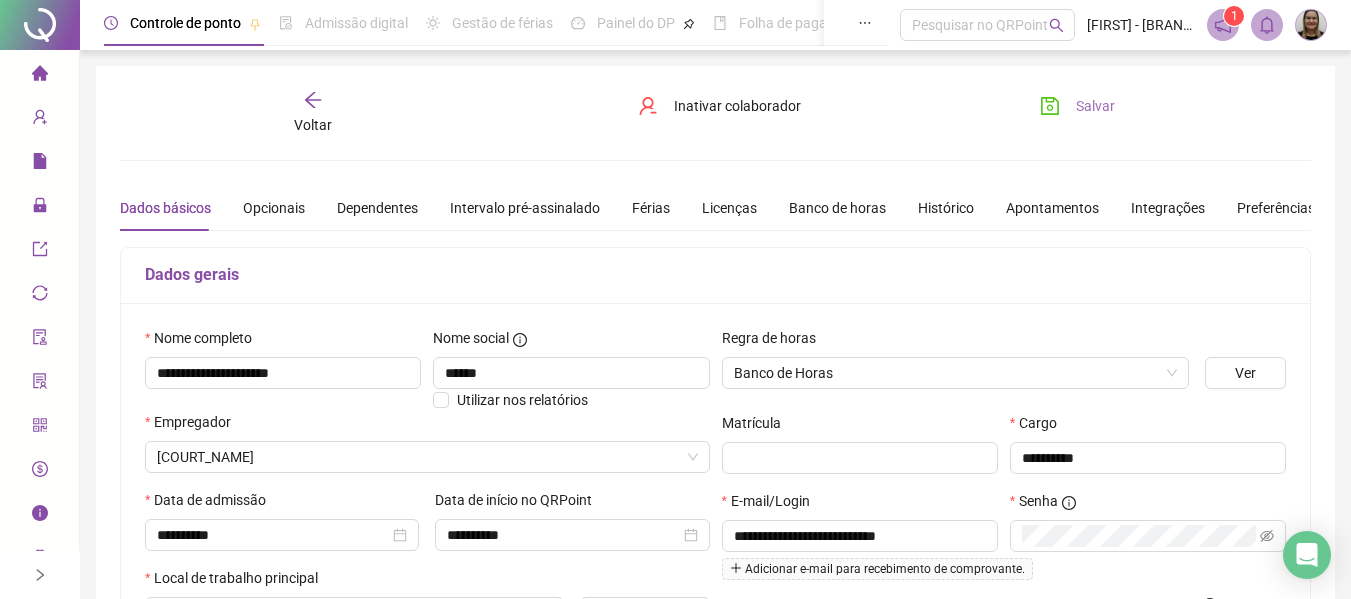 click on "Salvar" at bounding box center (1095, 106) 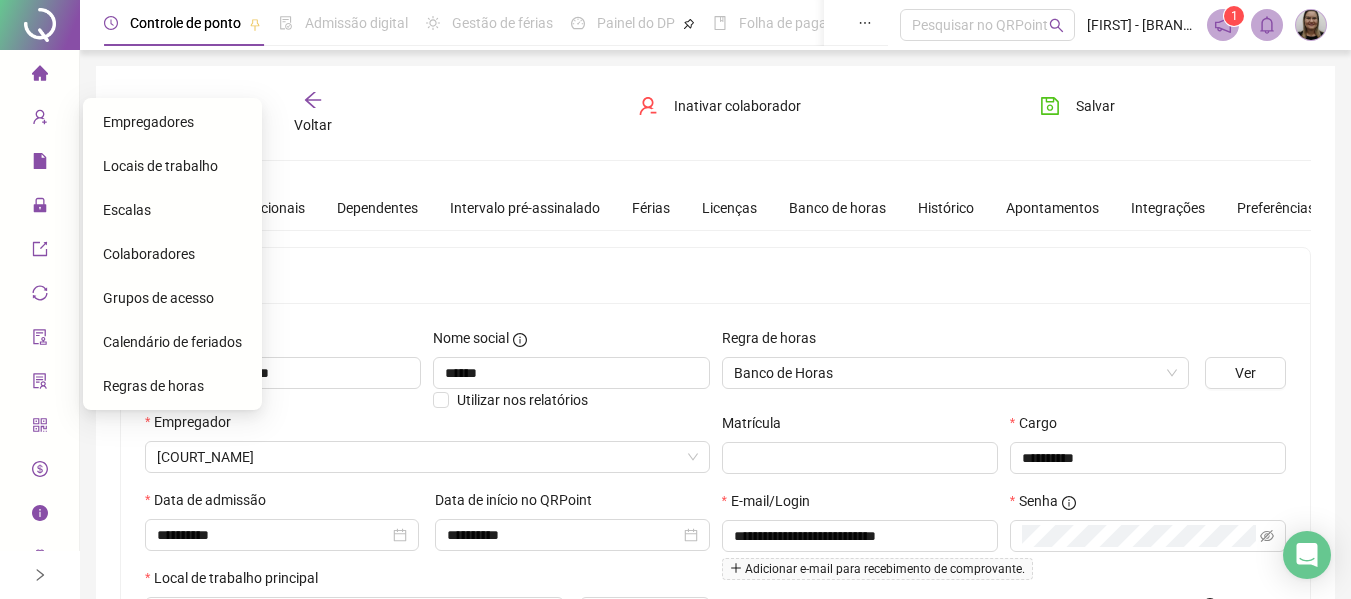 click on "Empregadores" at bounding box center (148, 122) 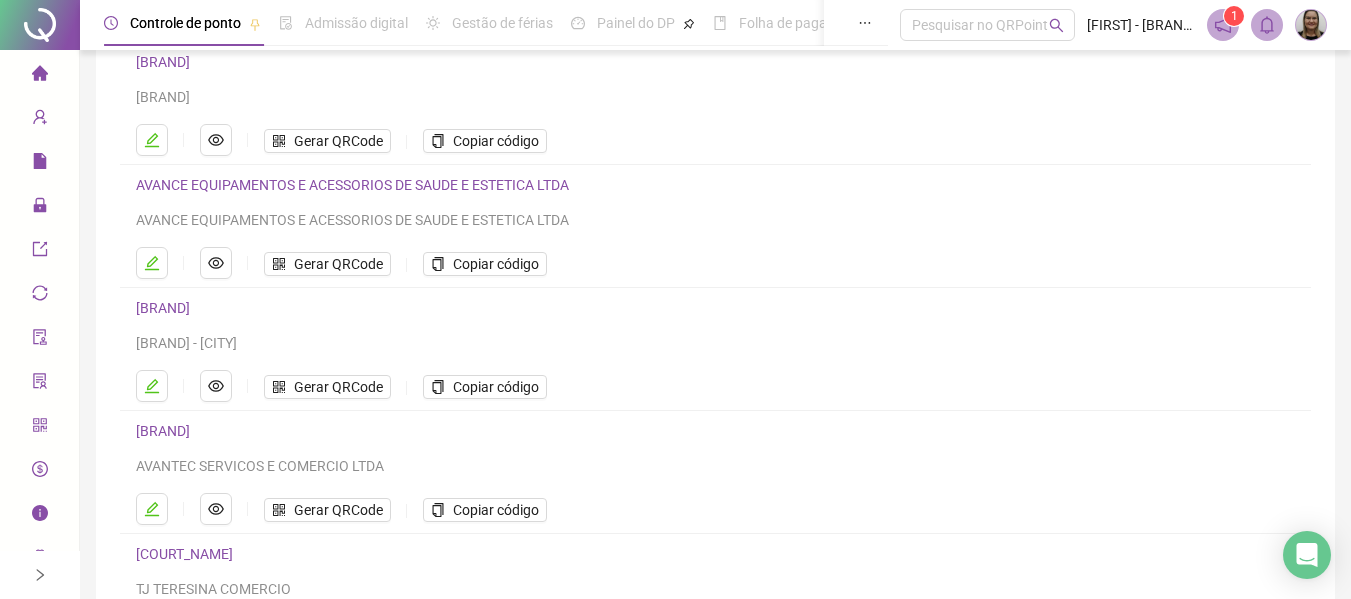 scroll, scrollTop: 368, scrollLeft: 0, axis: vertical 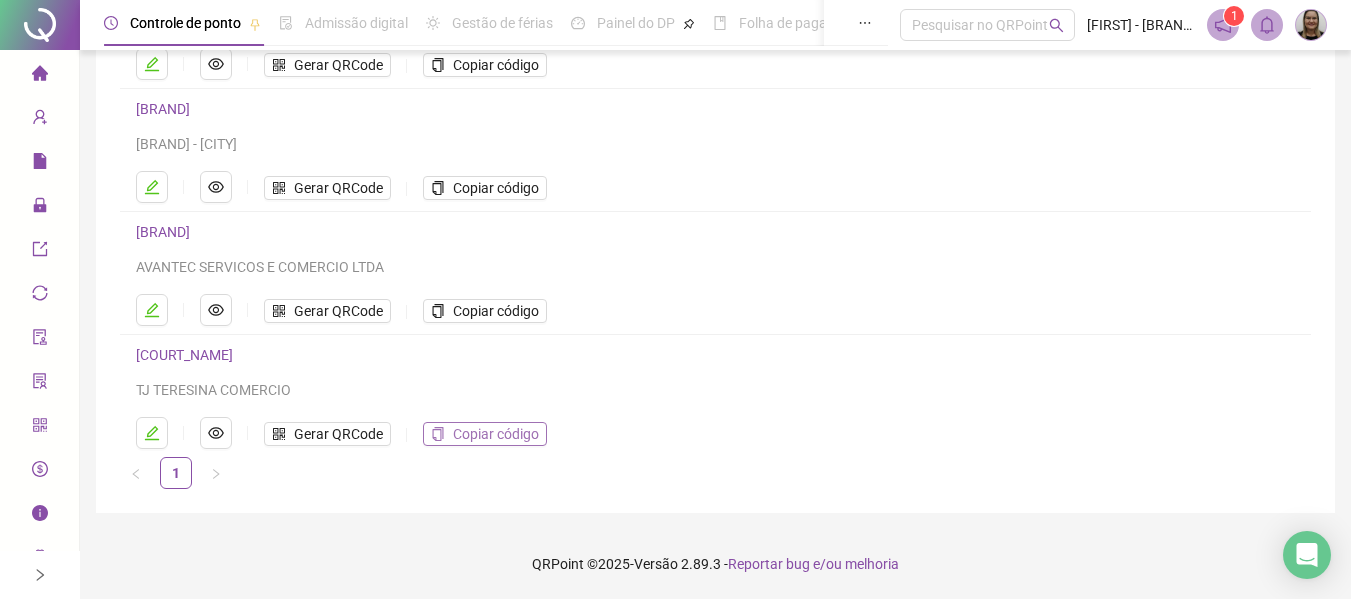 click on "Copiar código" at bounding box center (485, 434) 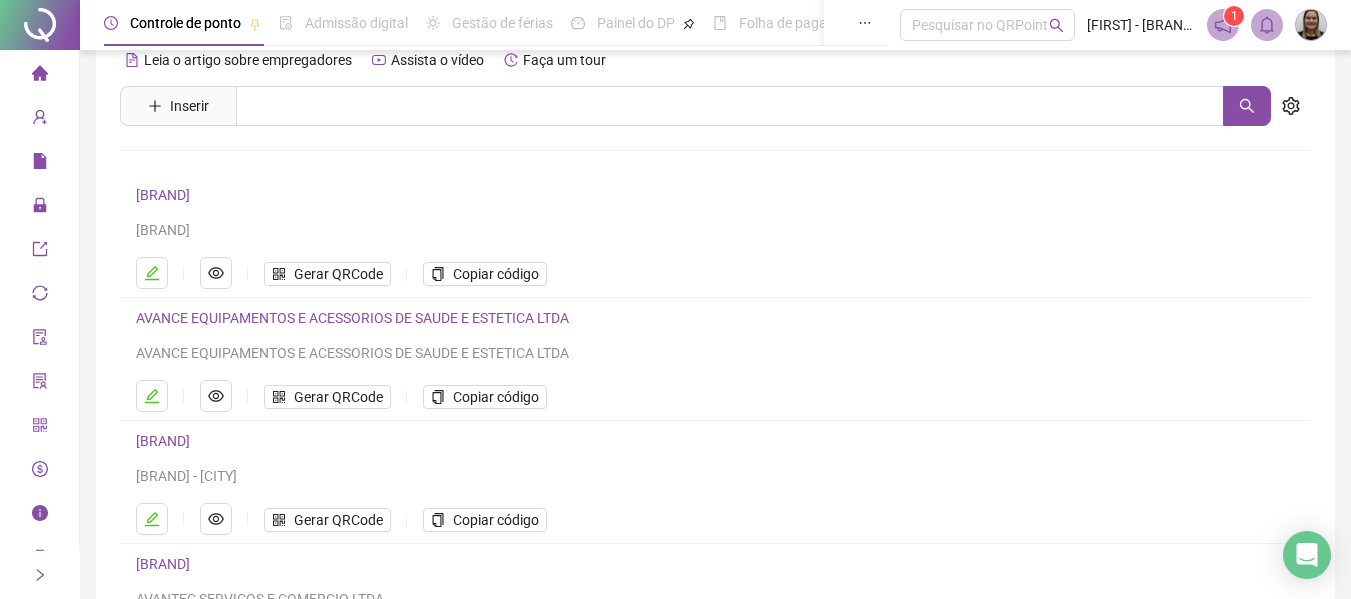 scroll, scrollTop: 0, scrollLeft: 0, axis: both 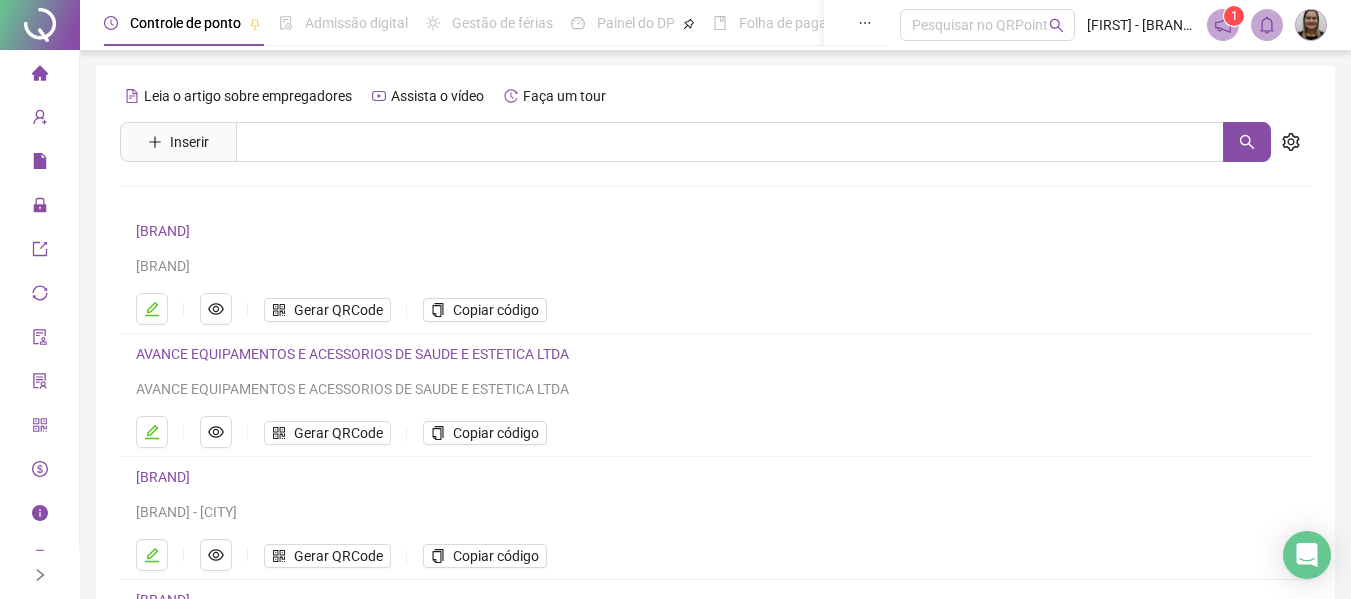 click 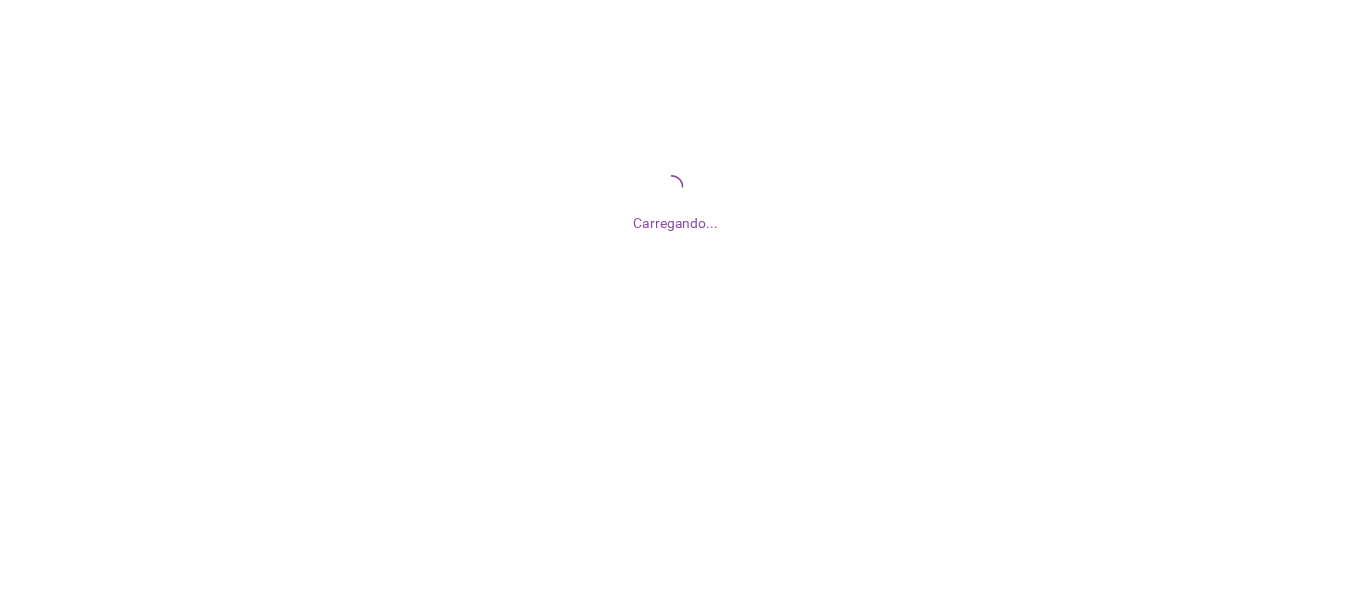 scroll, scrollTop: 0, scrollLeft: 0, axis: both 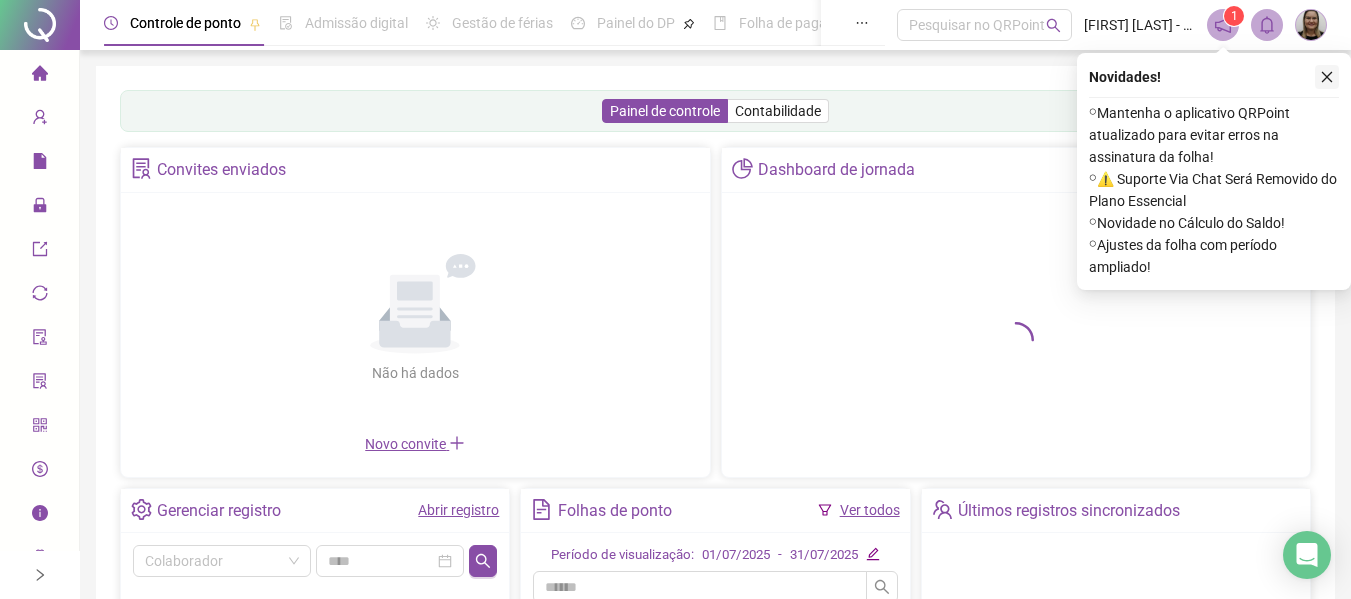 click 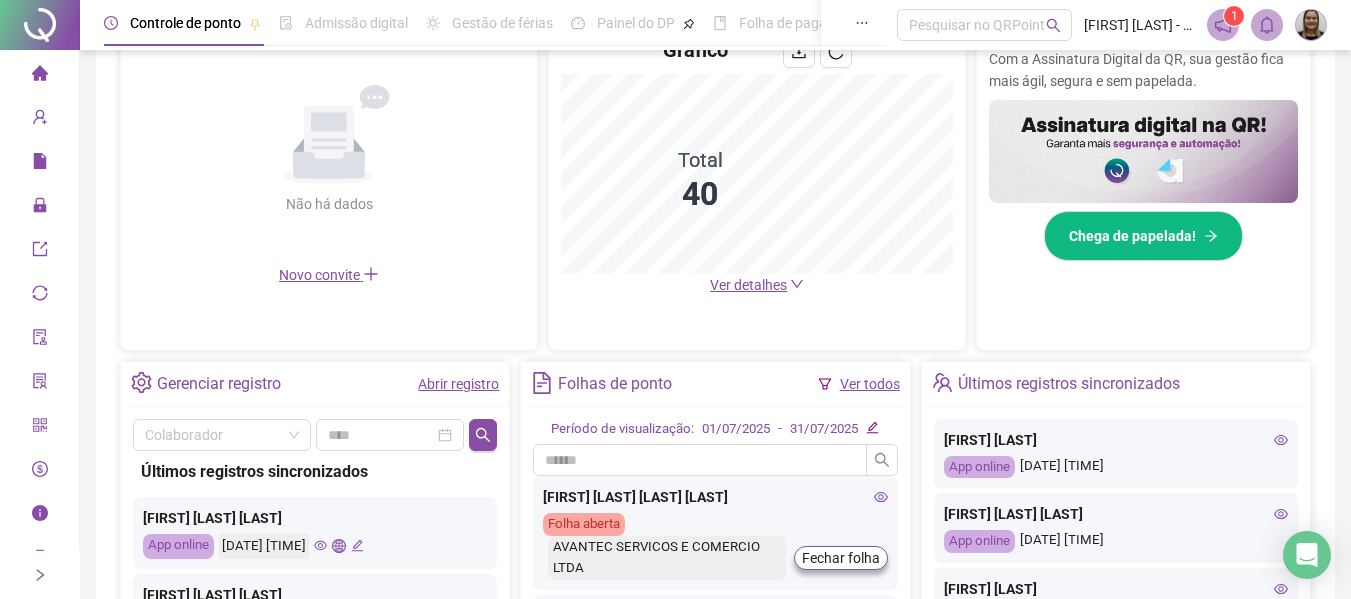scroll, scrollTop: 500, scrollLeft: 0, axis: vertical 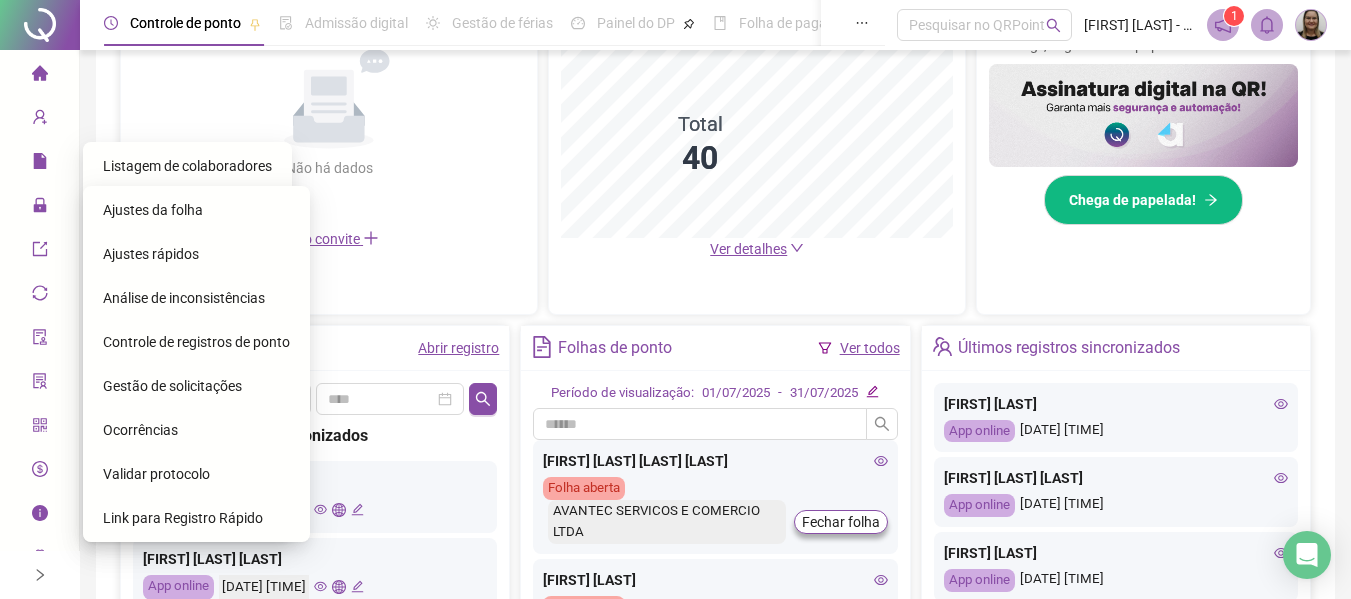 click on "Ajustes da folha" at bounding box center (153, 210) 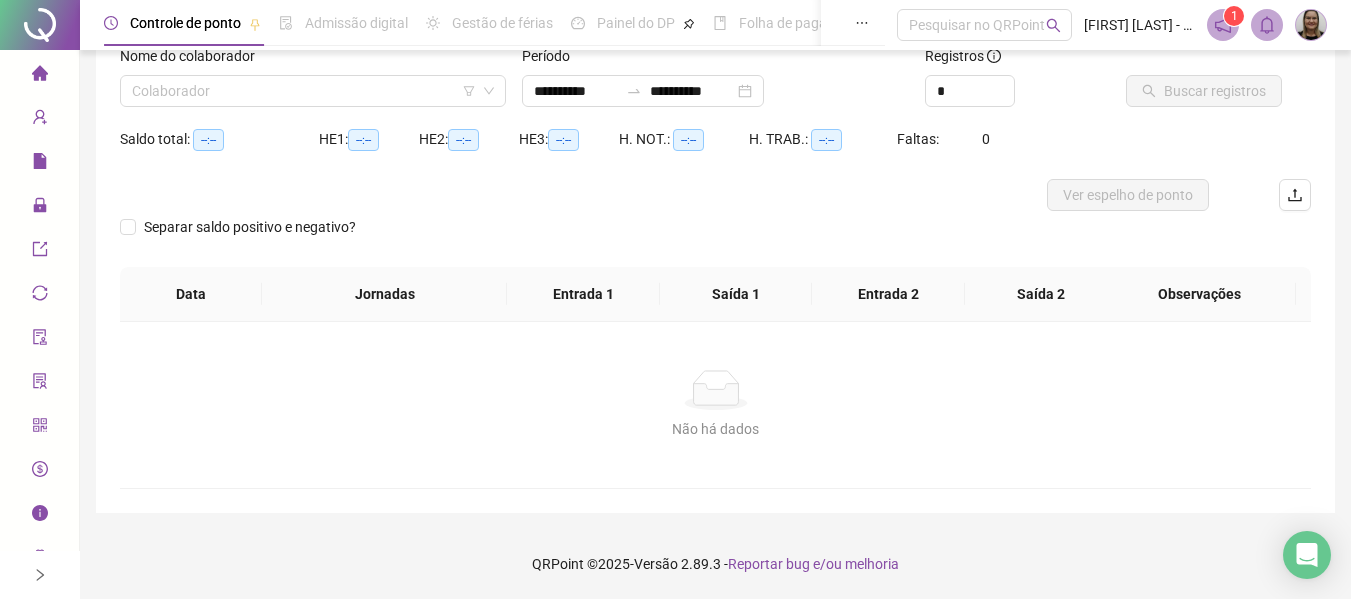 scroll, scrollTop: 139, scrollLeft: 0, axis: vertical 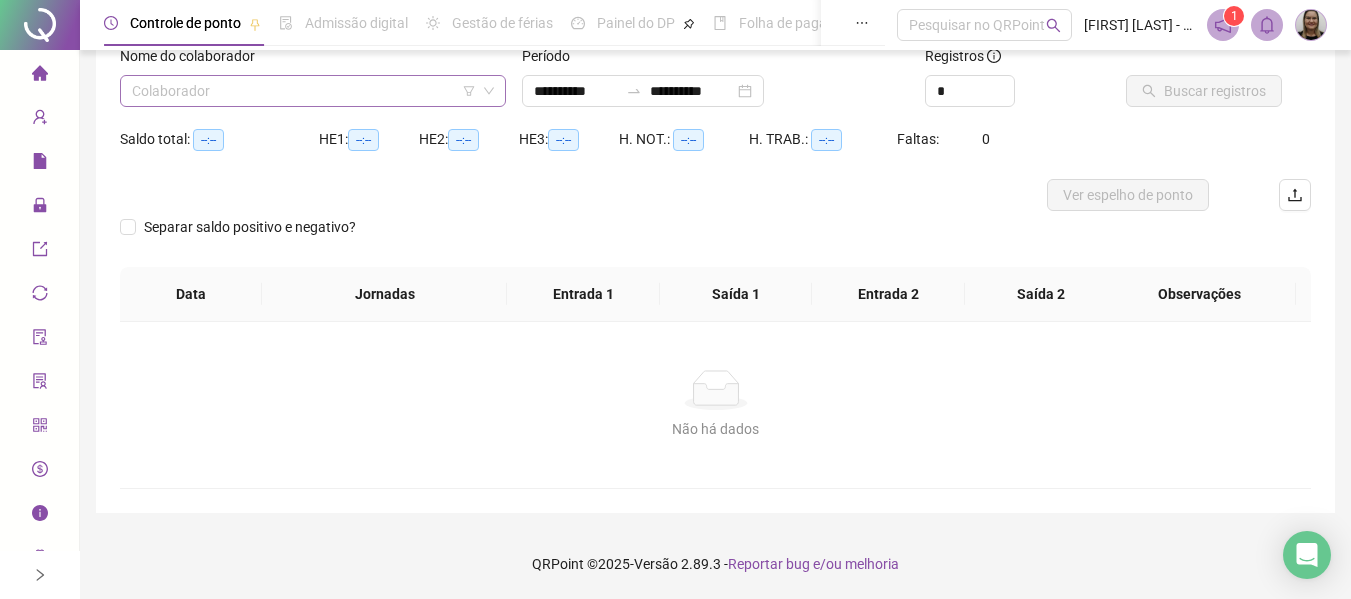 click at bounding box center [304, 91] 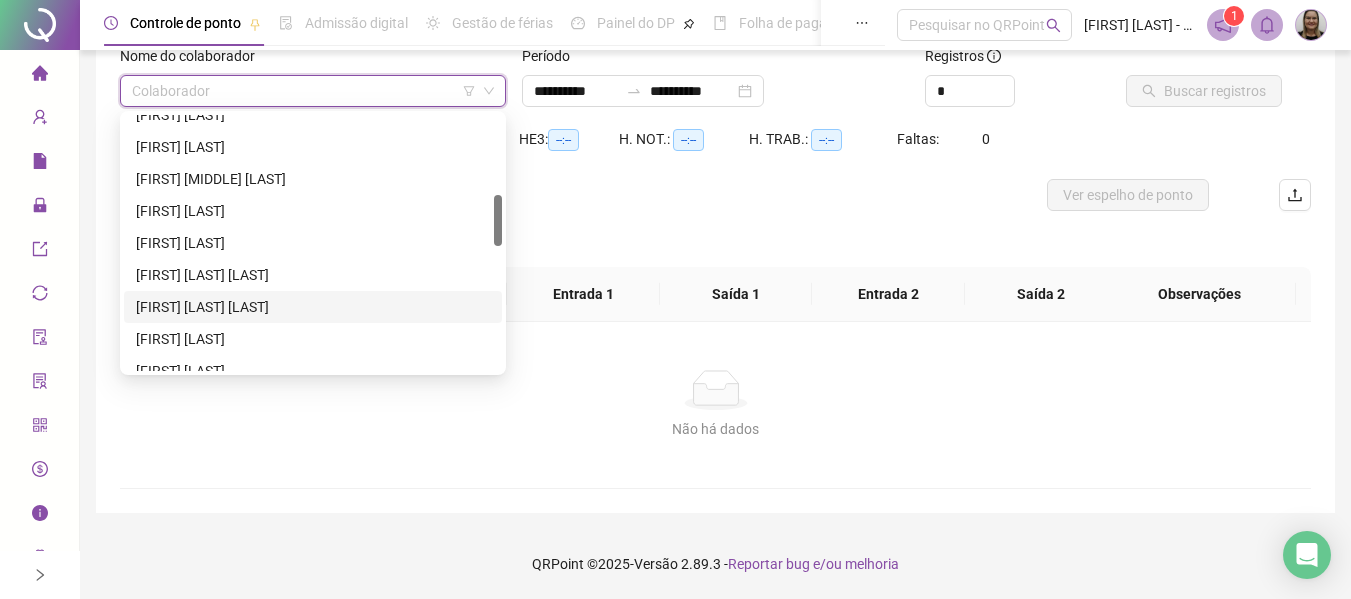 scroll, scrollTop: 500, scrollLeft: 0, axis: vertical 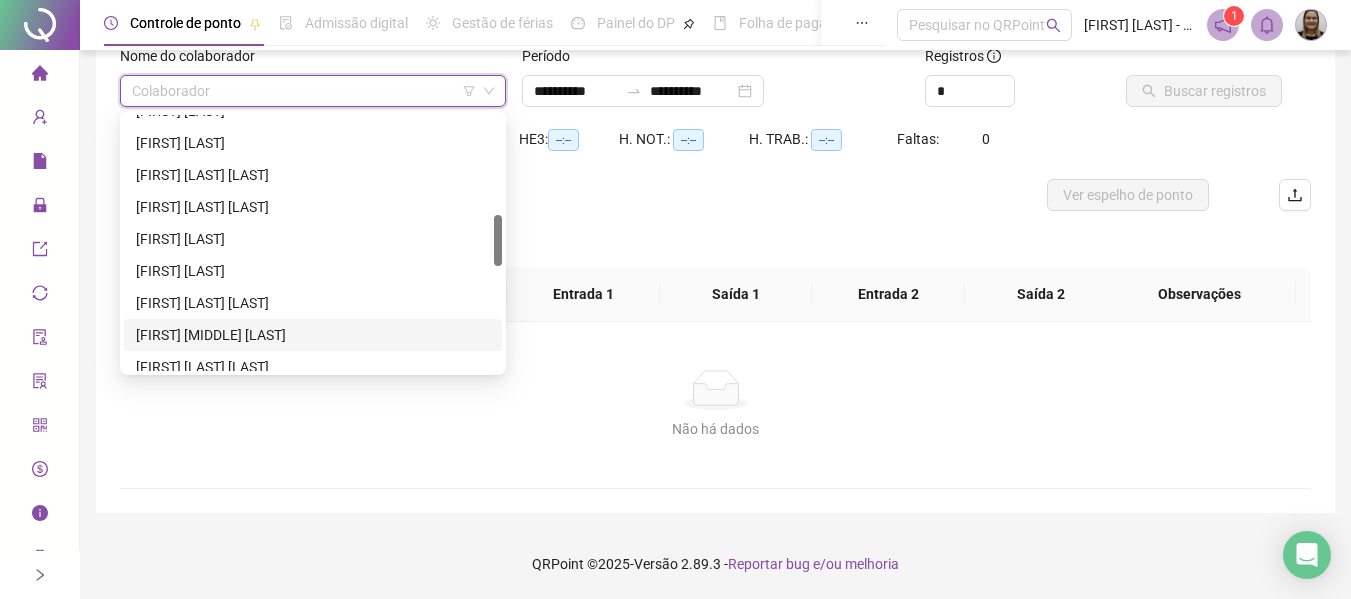 click on "[FIRST] [MIDDLE] [LAST]" at bounding box center [313, 335] 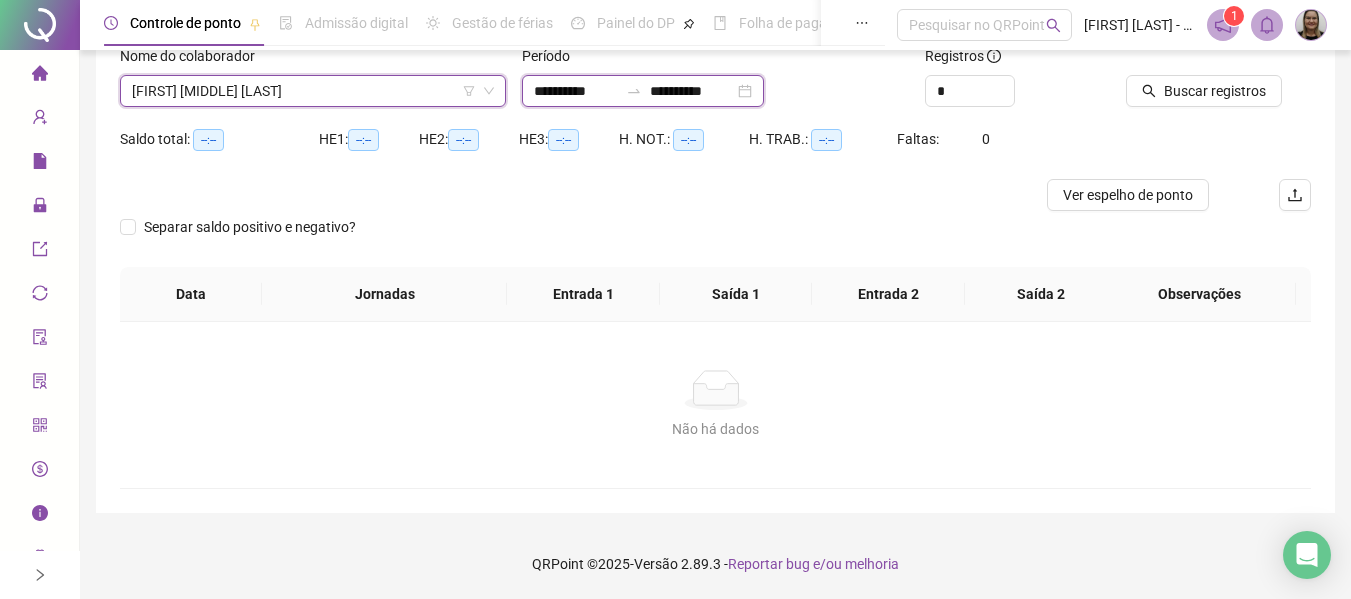 click on "**********" at bounding box center (576, 91) 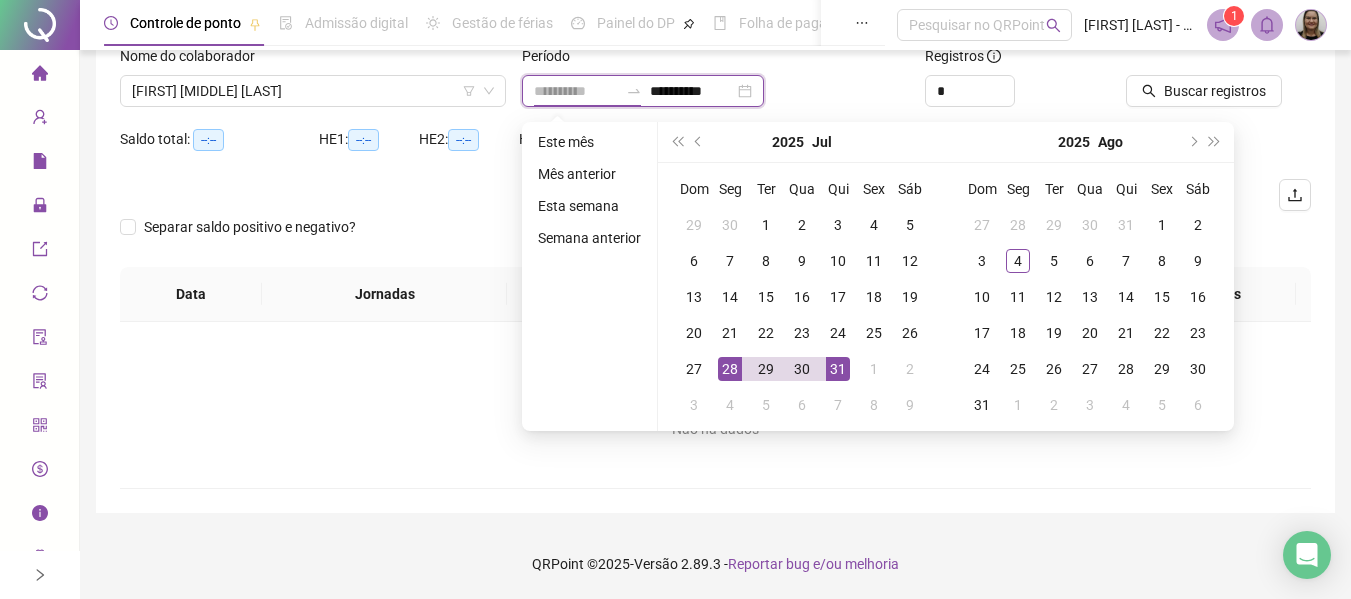 type on "**********" 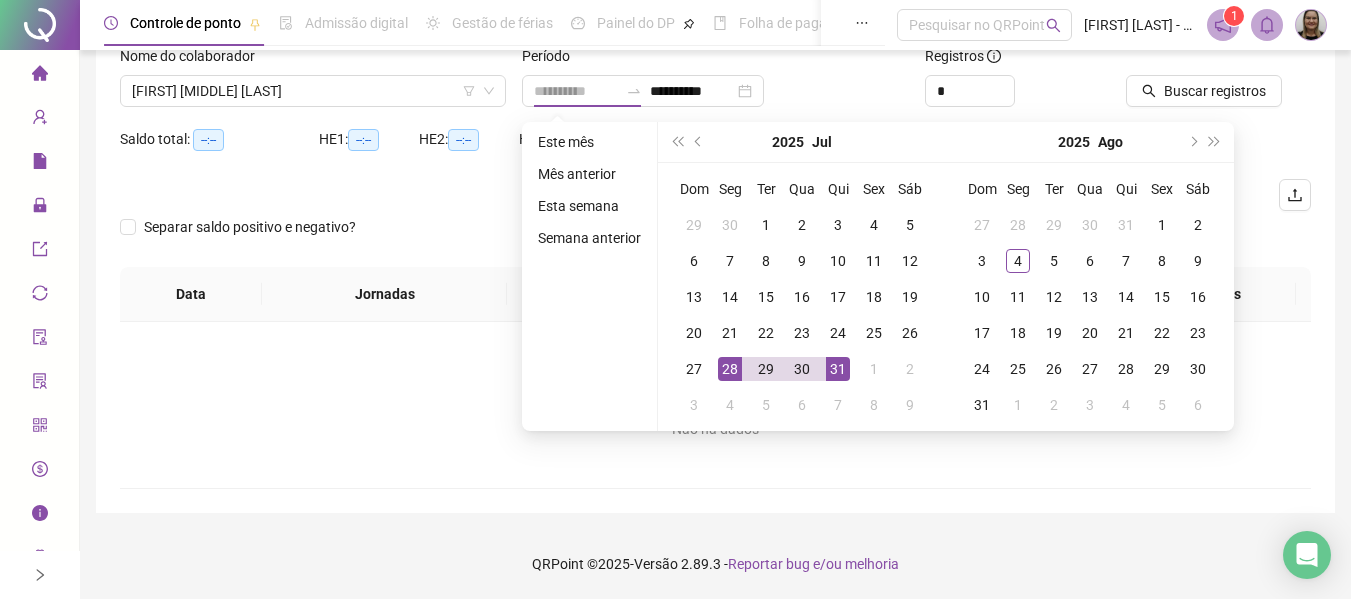 click on "28" at bounding box center (730, 369) 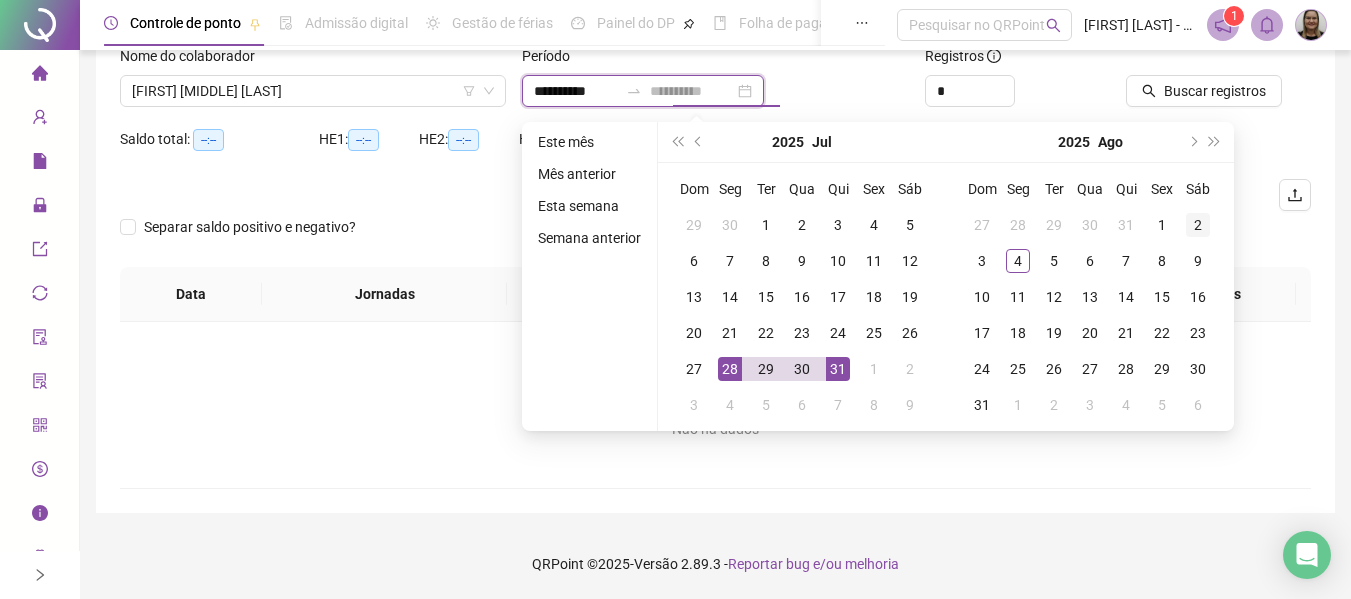 type on "**********" 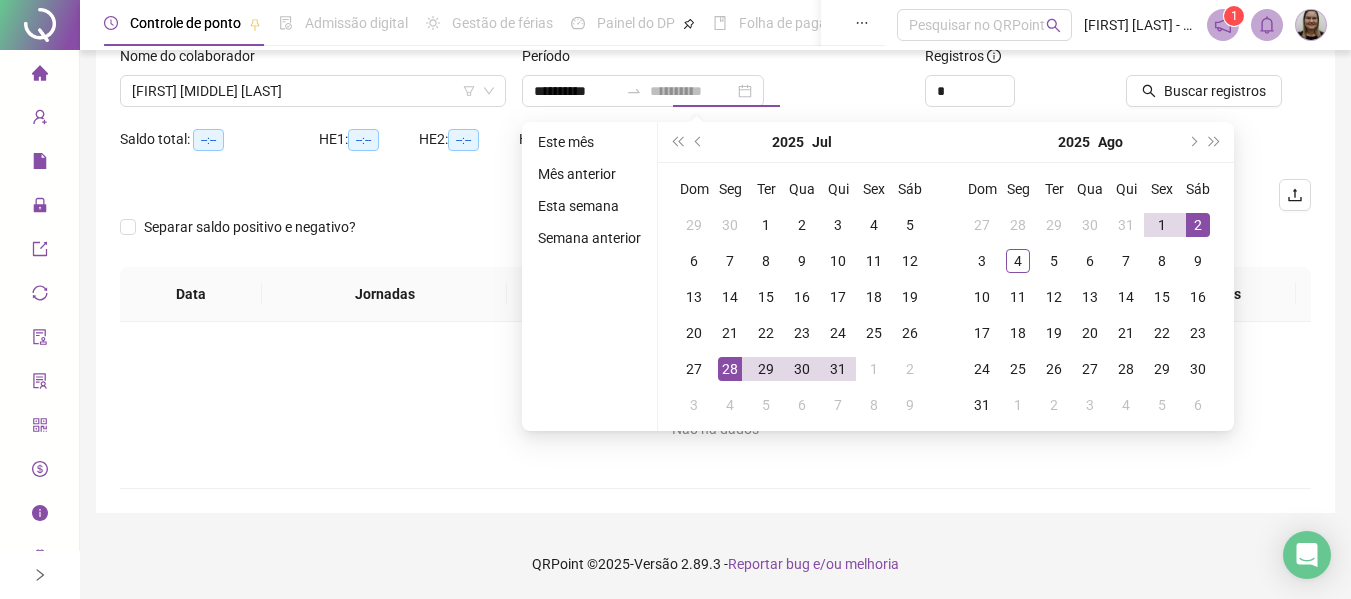 click on "2" at bounding box center (1198, 225) 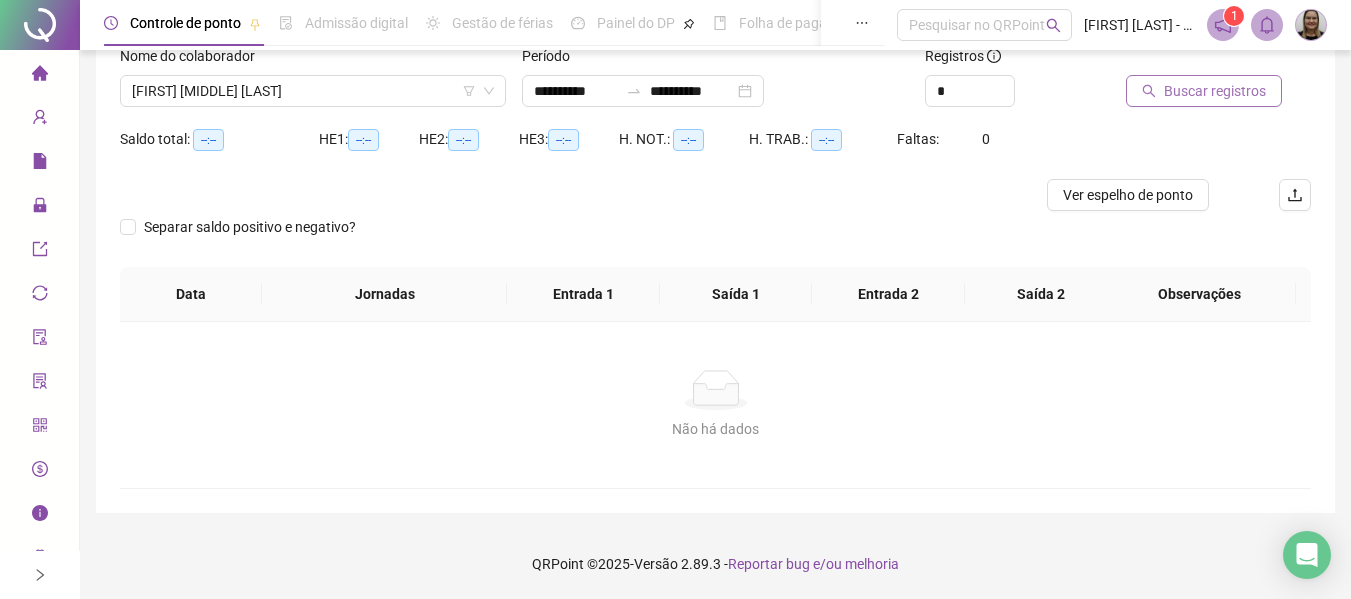 click on "Buscar registros" at bounding box center [1215, 91] 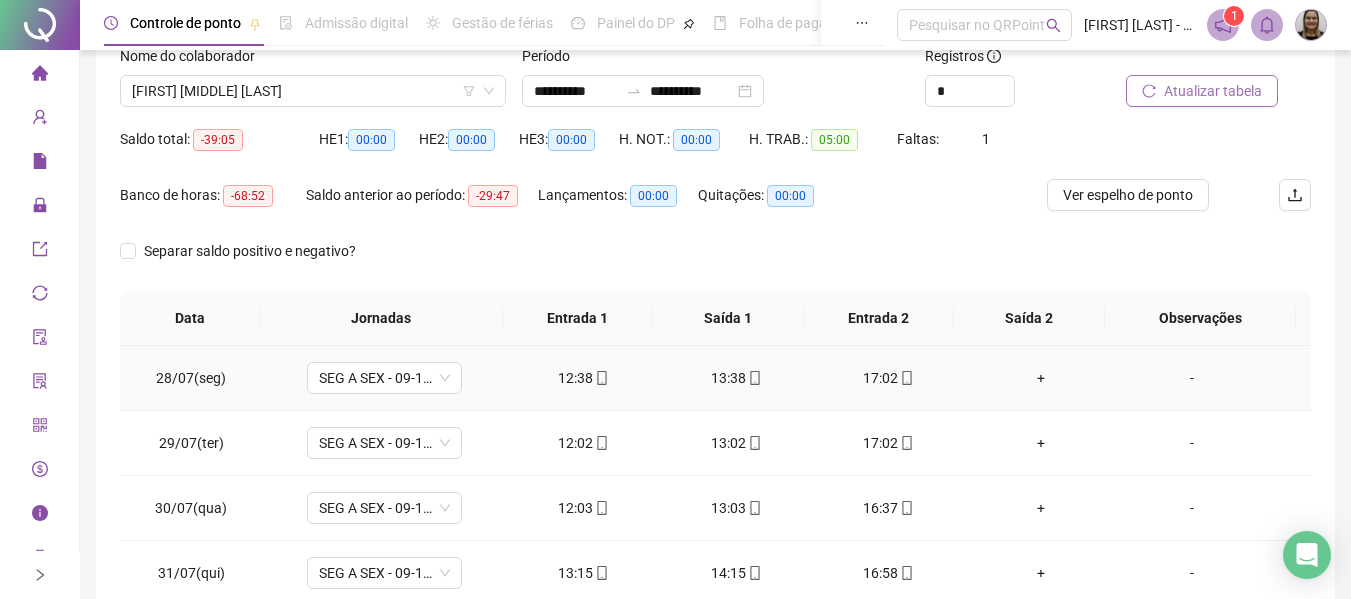 click on "+" at bounding box center [1041, 378] 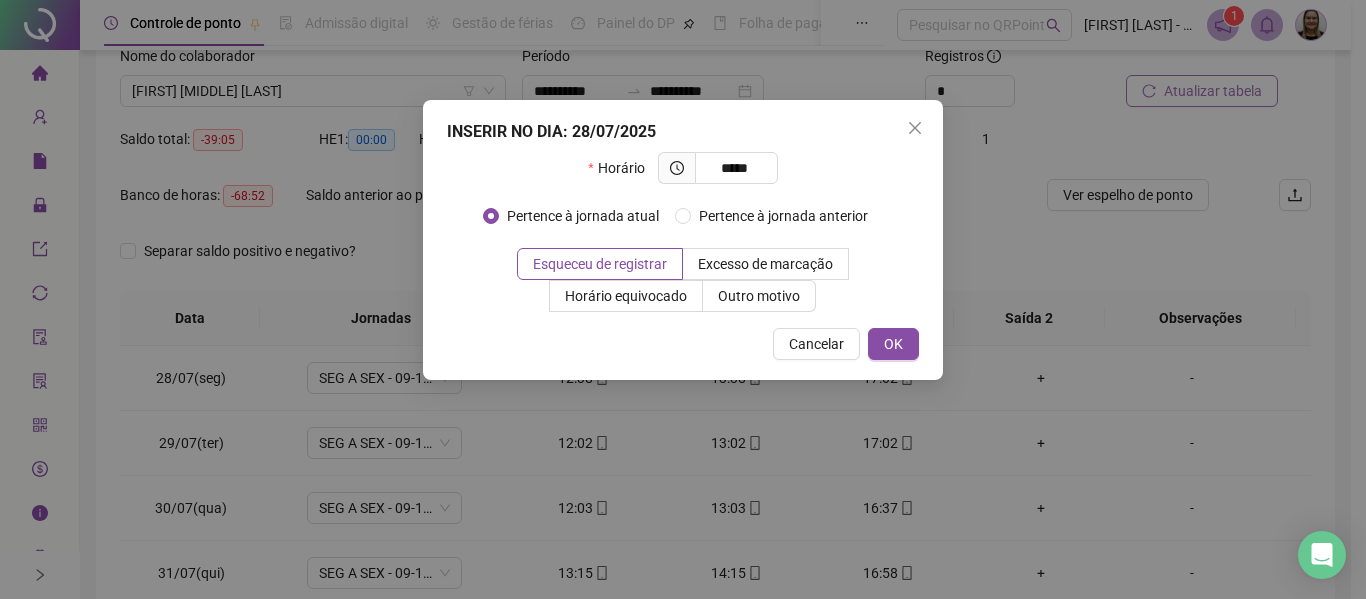 type on "*****" 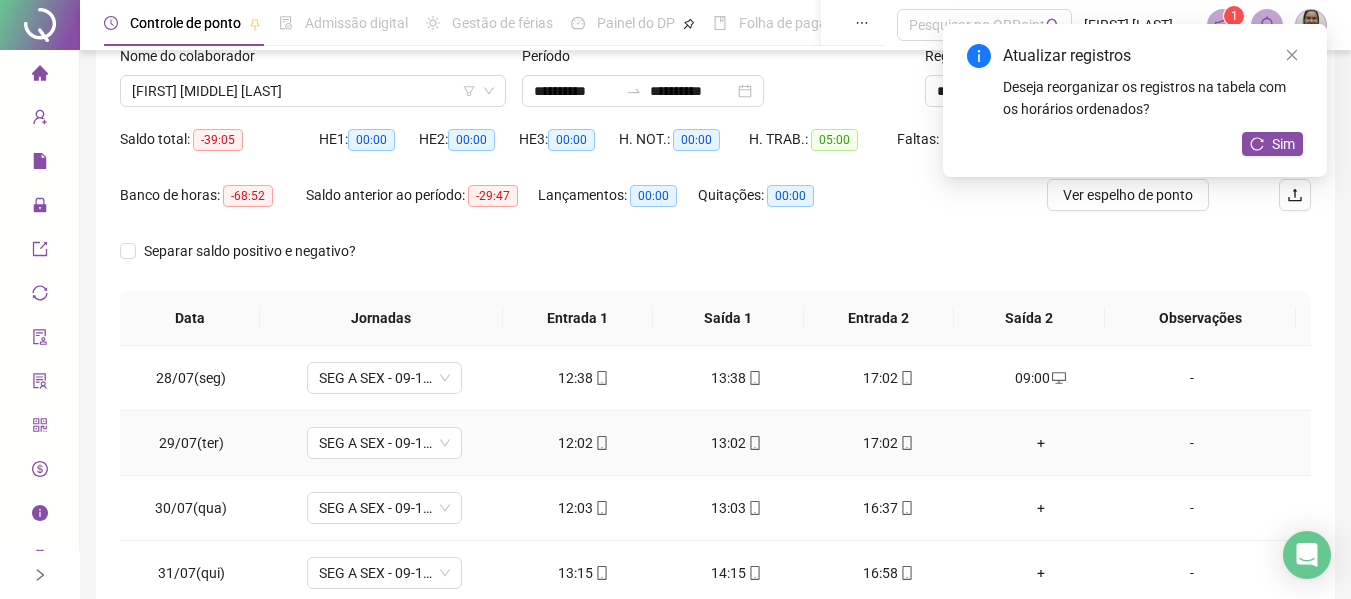 click on "+" at bounding box center [1041, 443] 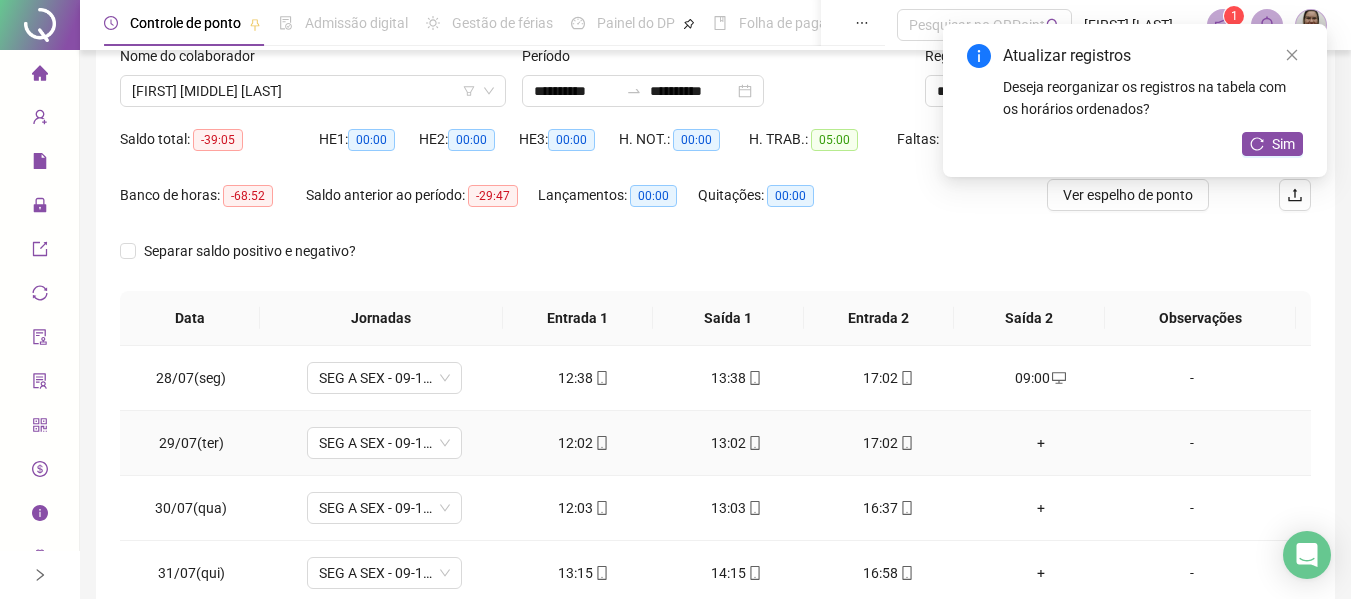 click on "+" at bounding box center [1041, 443] 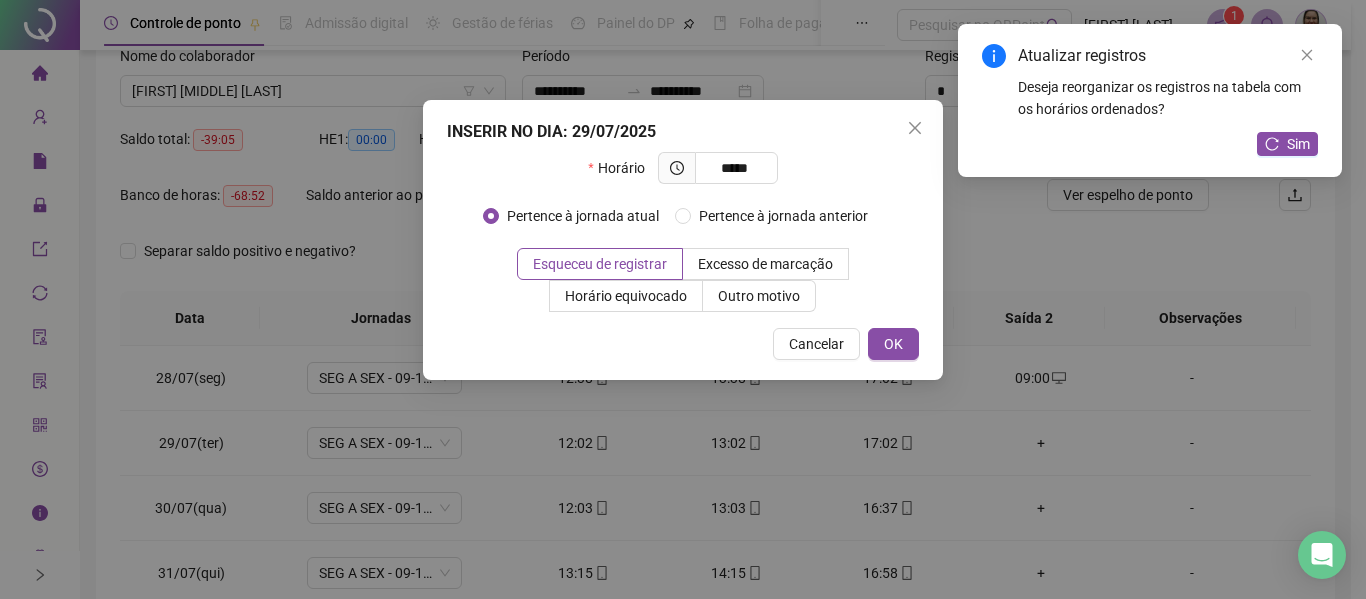 type on "*****" 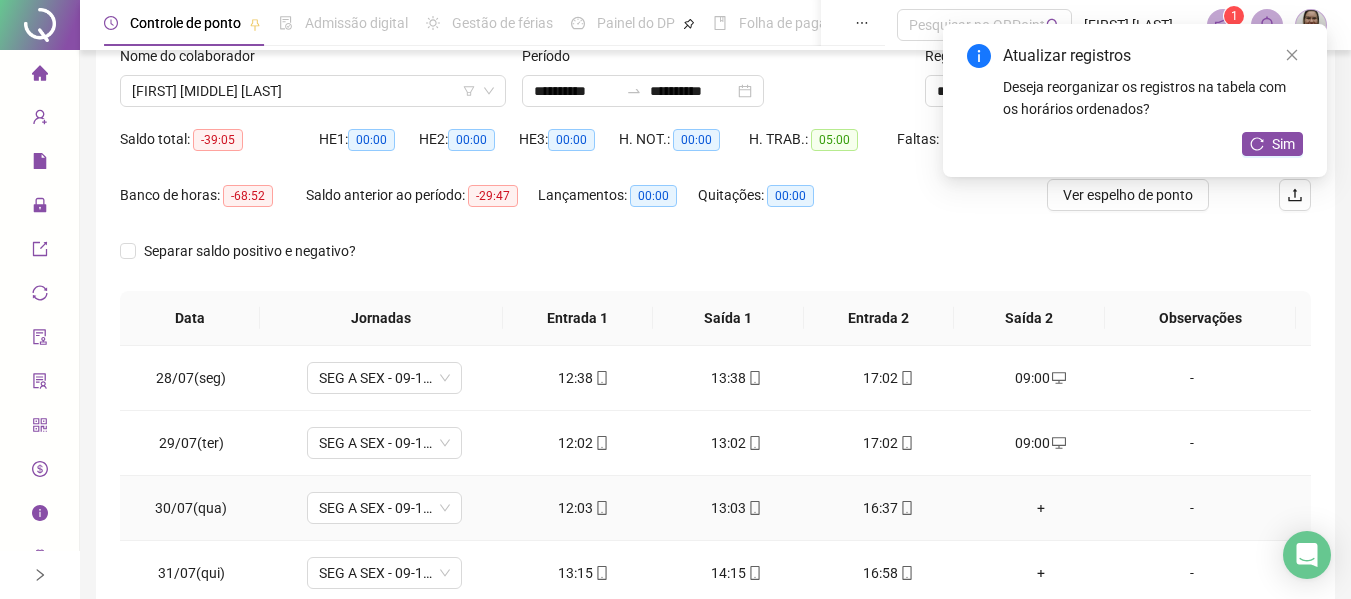 click on "+" at bounding box center (1041, 508) 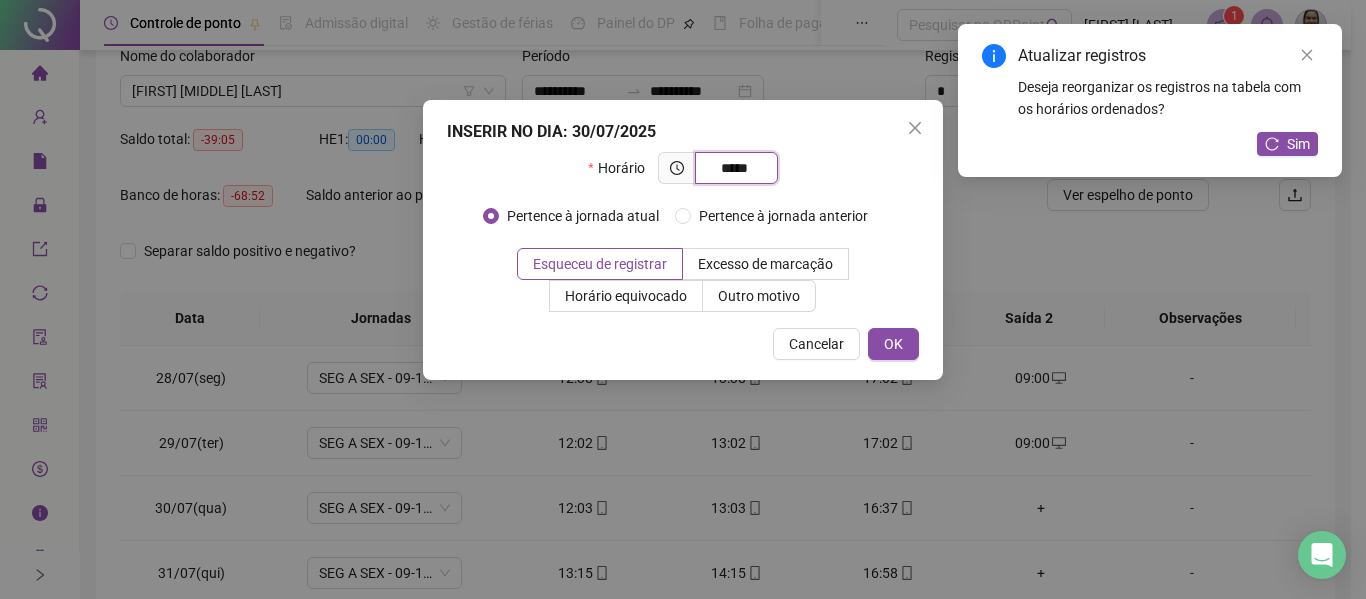 type on "*****" 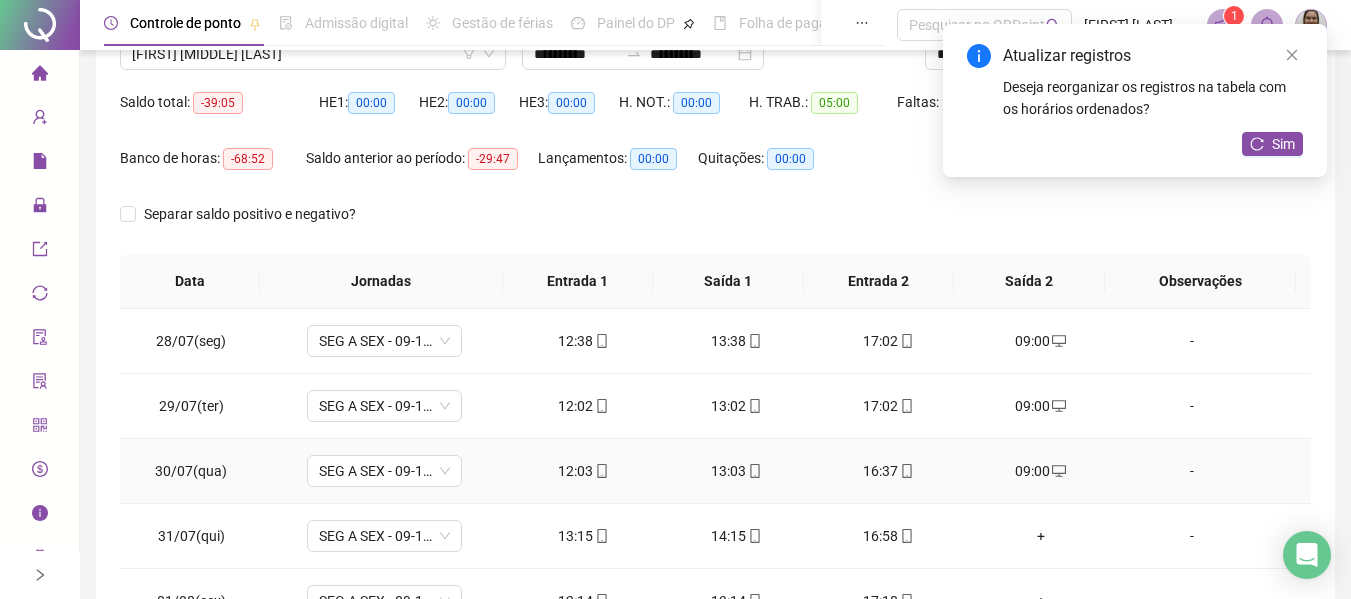 scroll, scrollTop: 239, scrollLeft: 0, axis: vertical 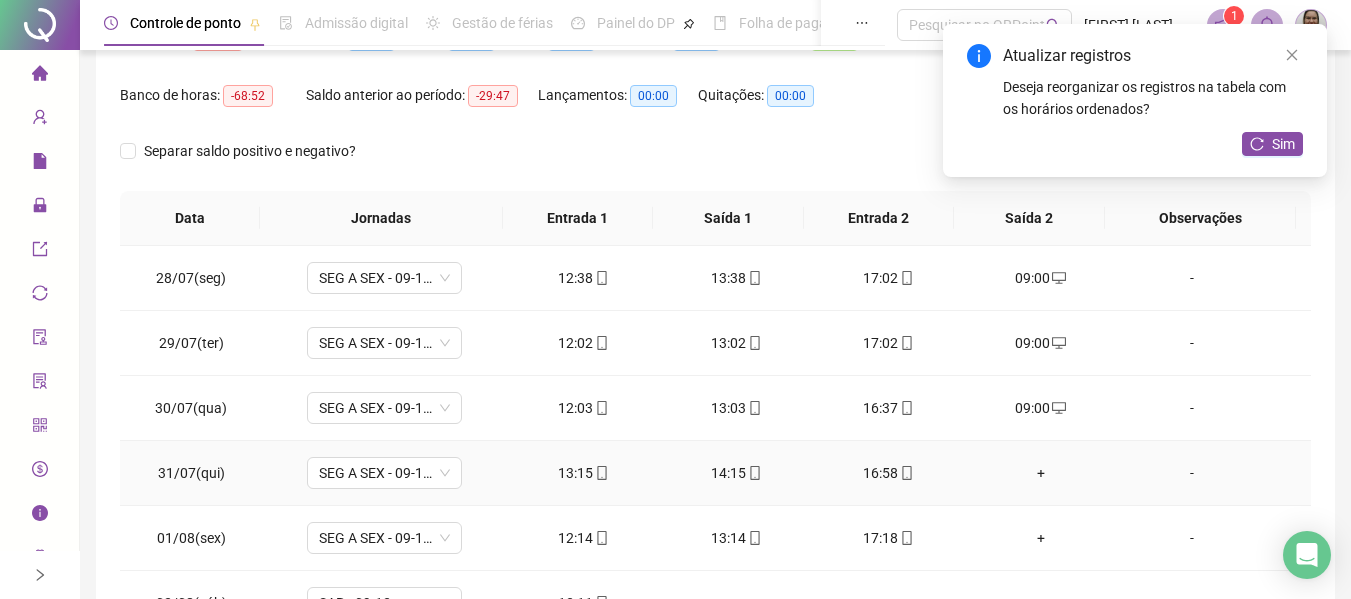 click on "+" at bounding box center (1041, 473) 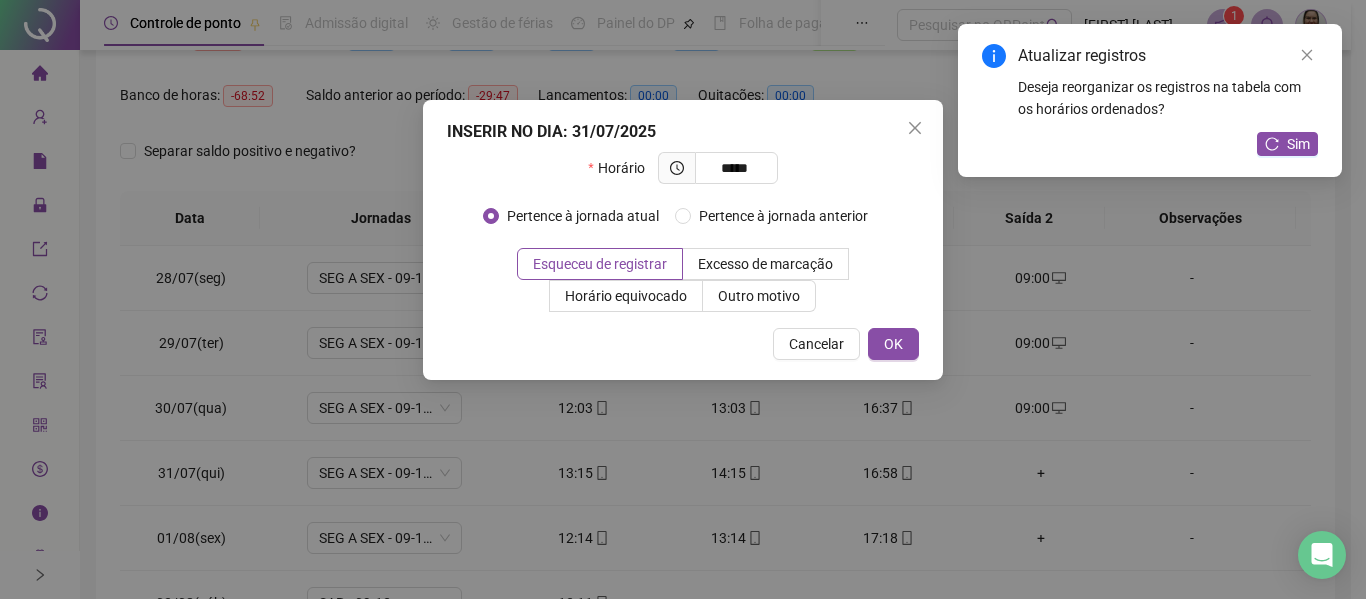 type on "*****" 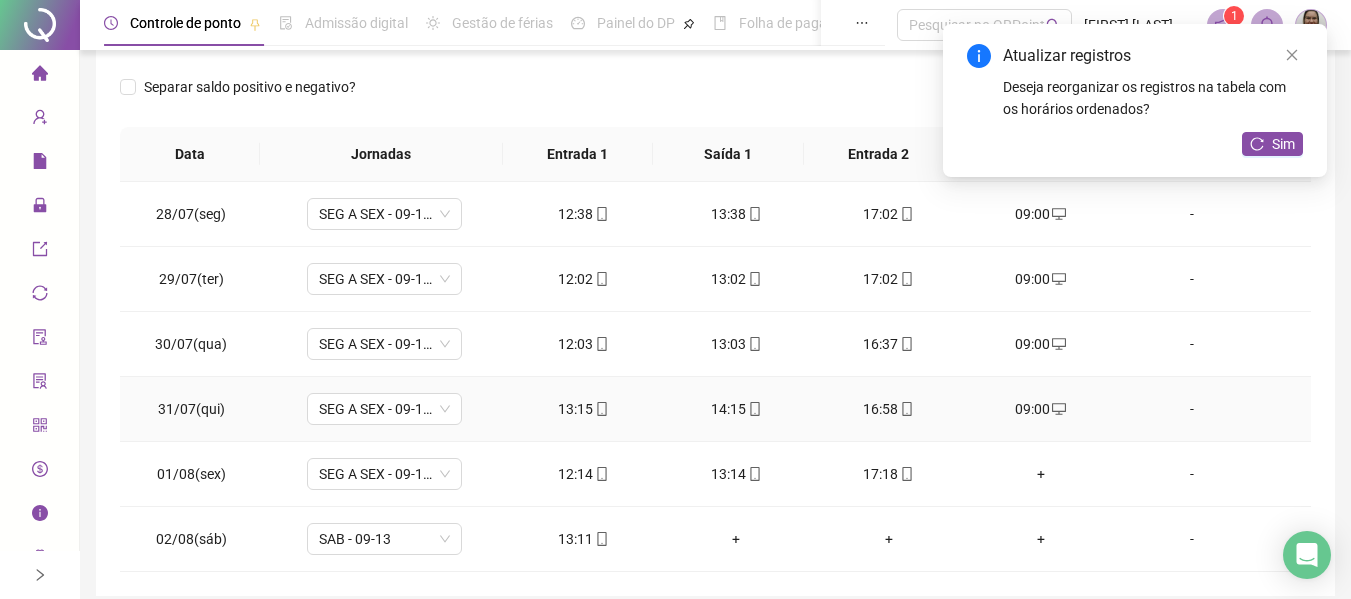 scroll, scrollTop: 339, scrollLeft: 0, axis: vertical 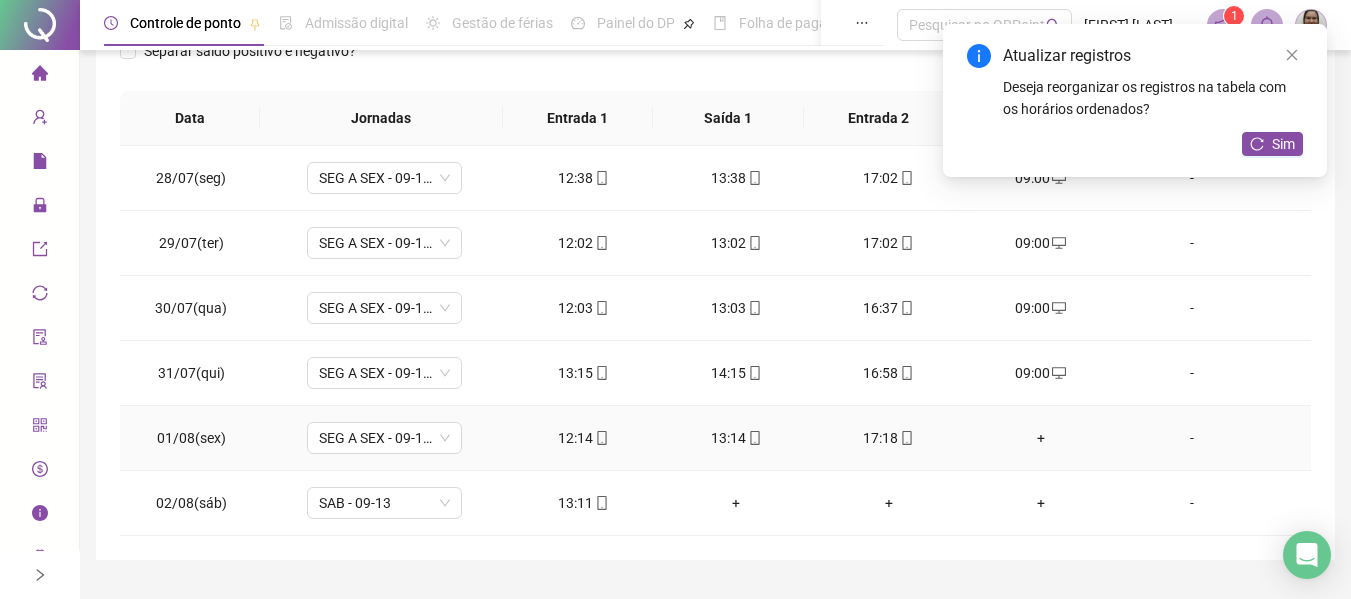 click on "+" at bounding box center [1041, 438] 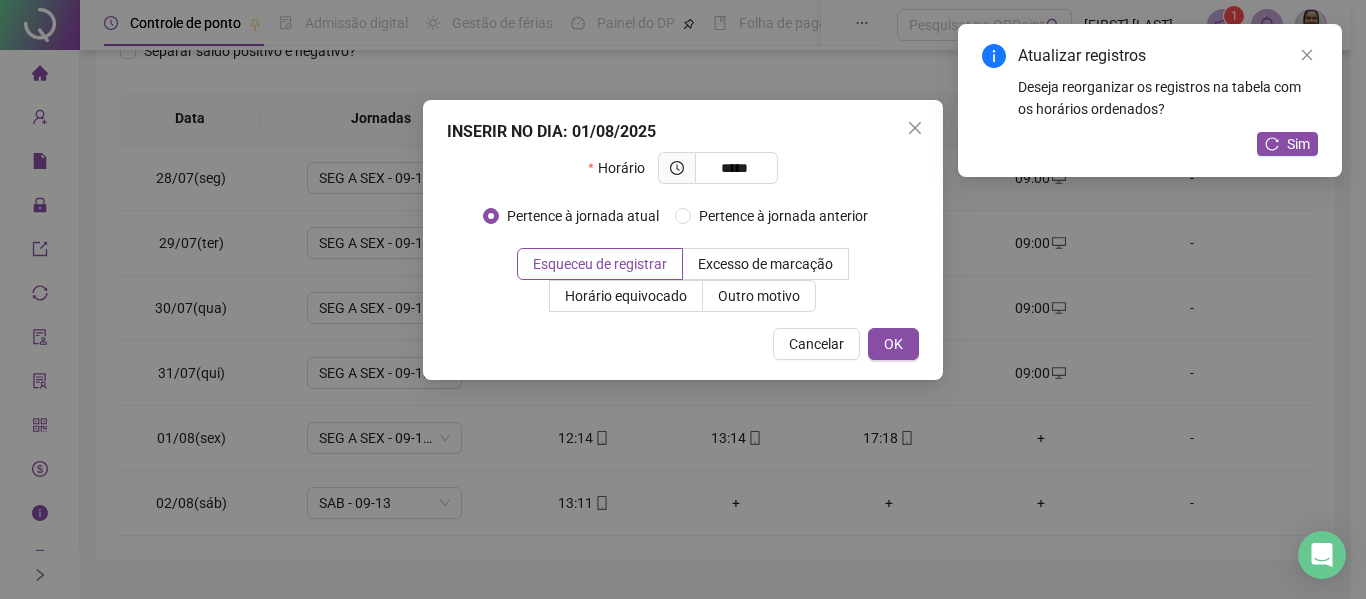 type on "*****" 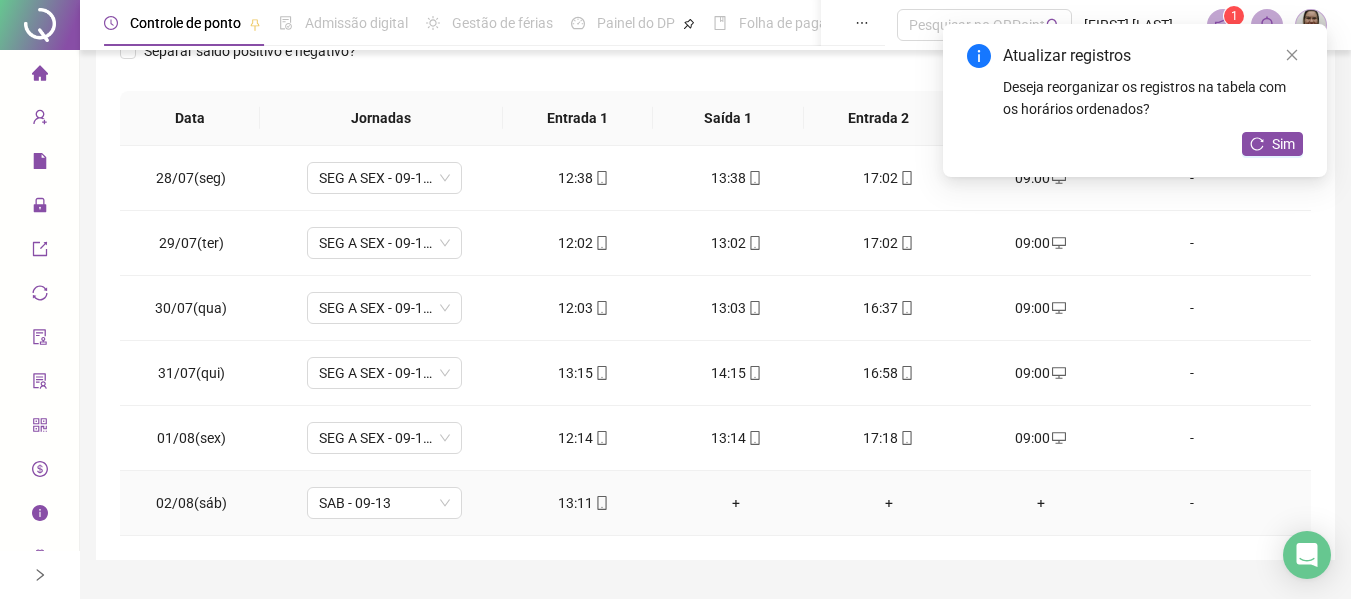 click on "+" at bounding box center [736, 503] 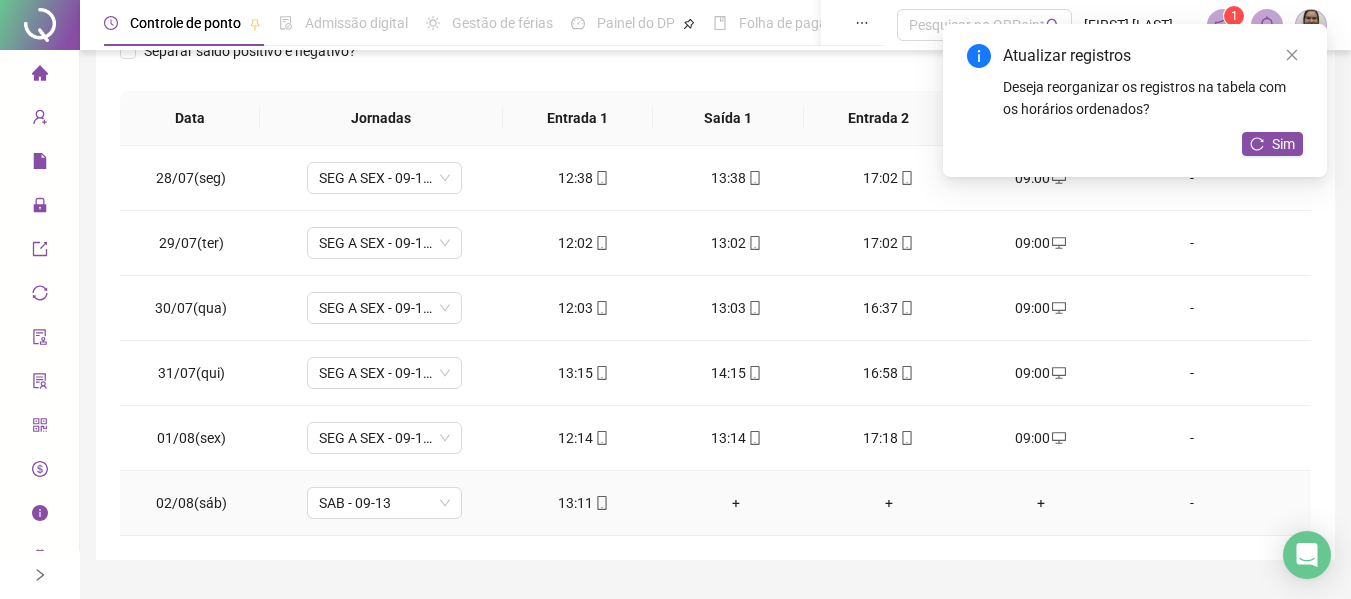 click on "+" at bounding box center (736, 503) 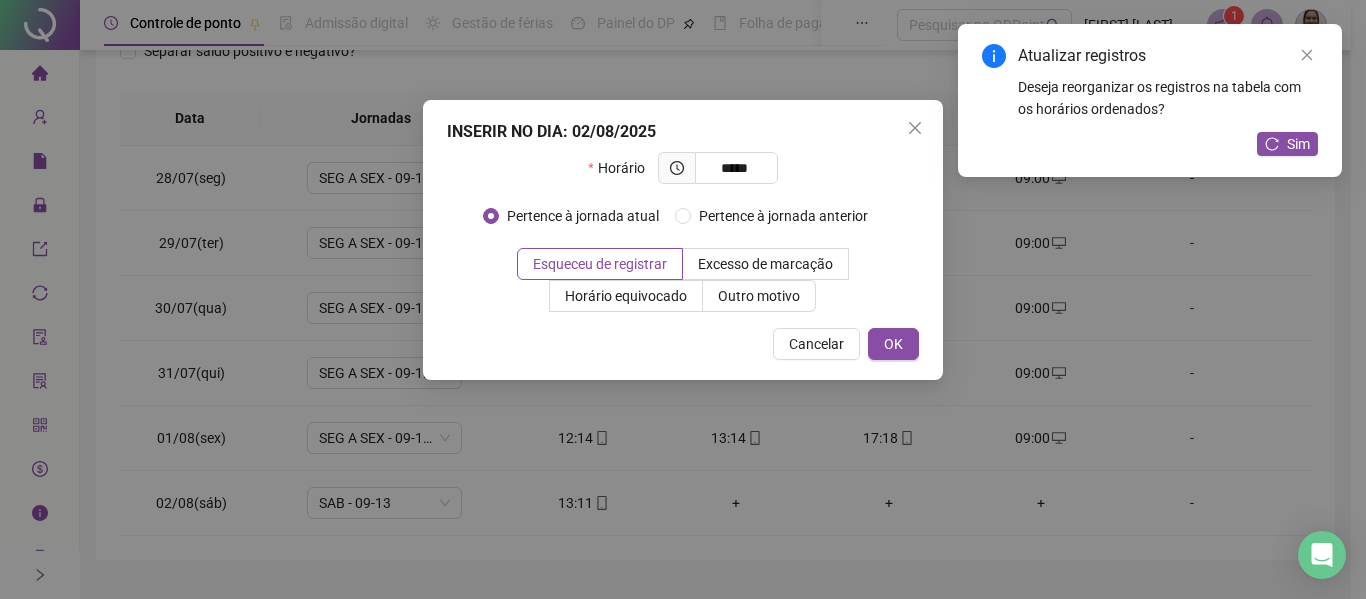 type on "*****" 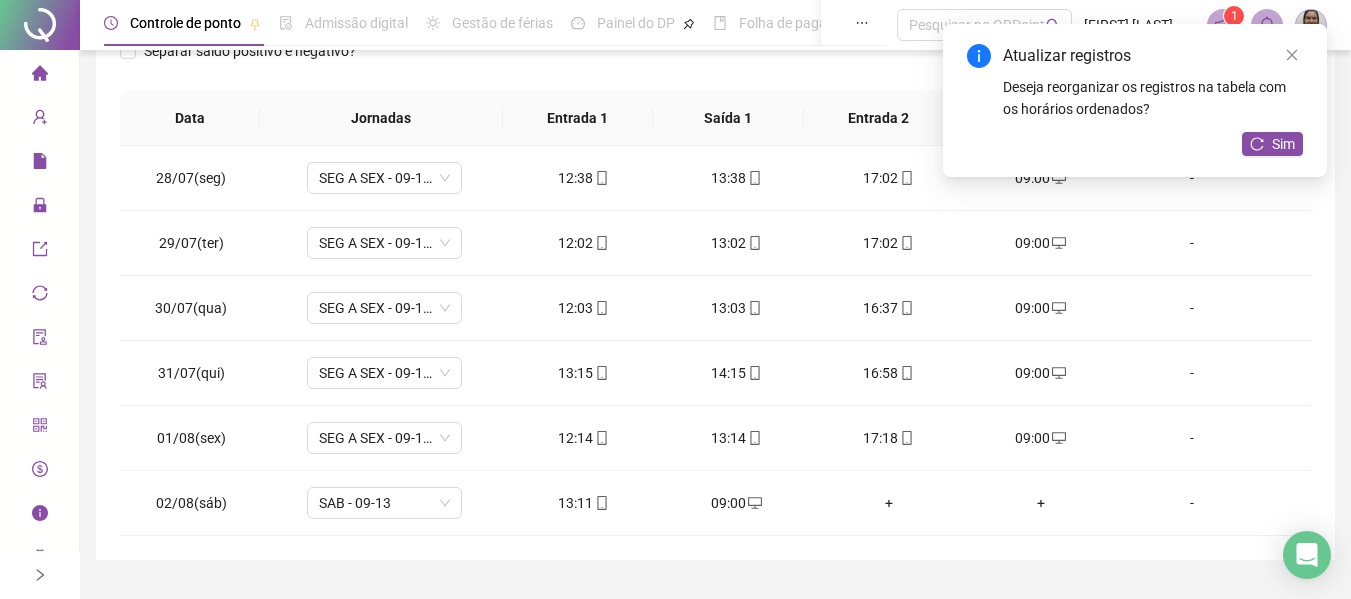 click on "Atualizar registros Deseja reorganizar os registros na tabela com os horários ordenados? Sim" at bounding box center (1135, 100) 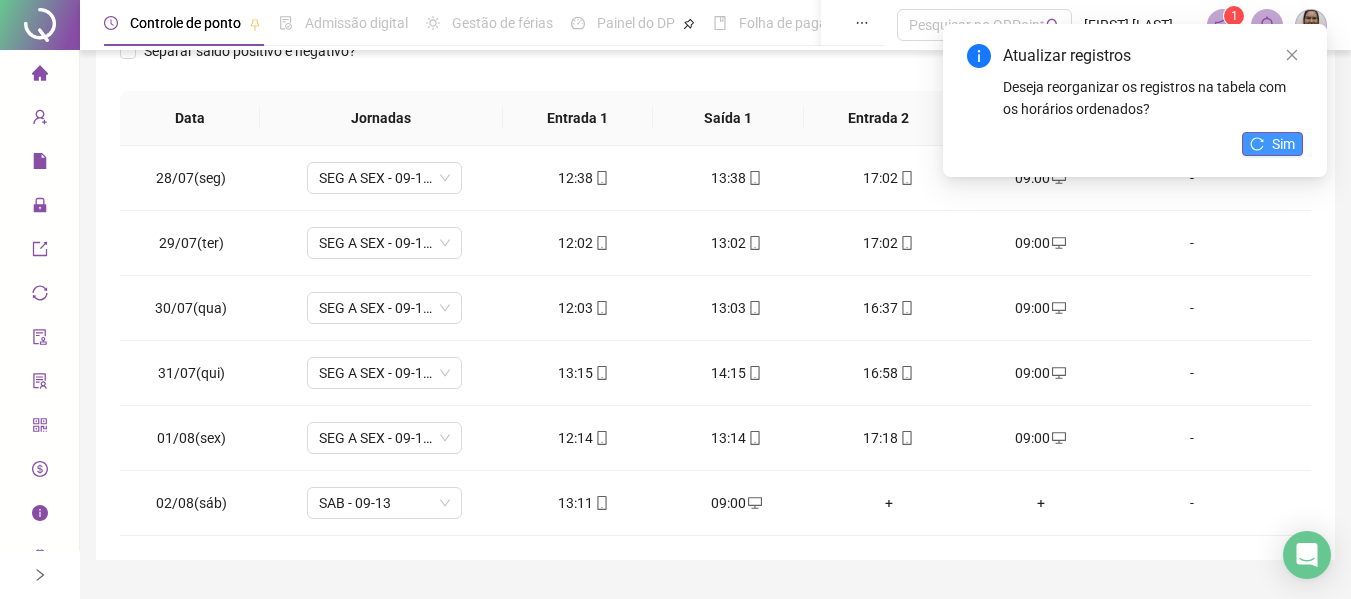 click 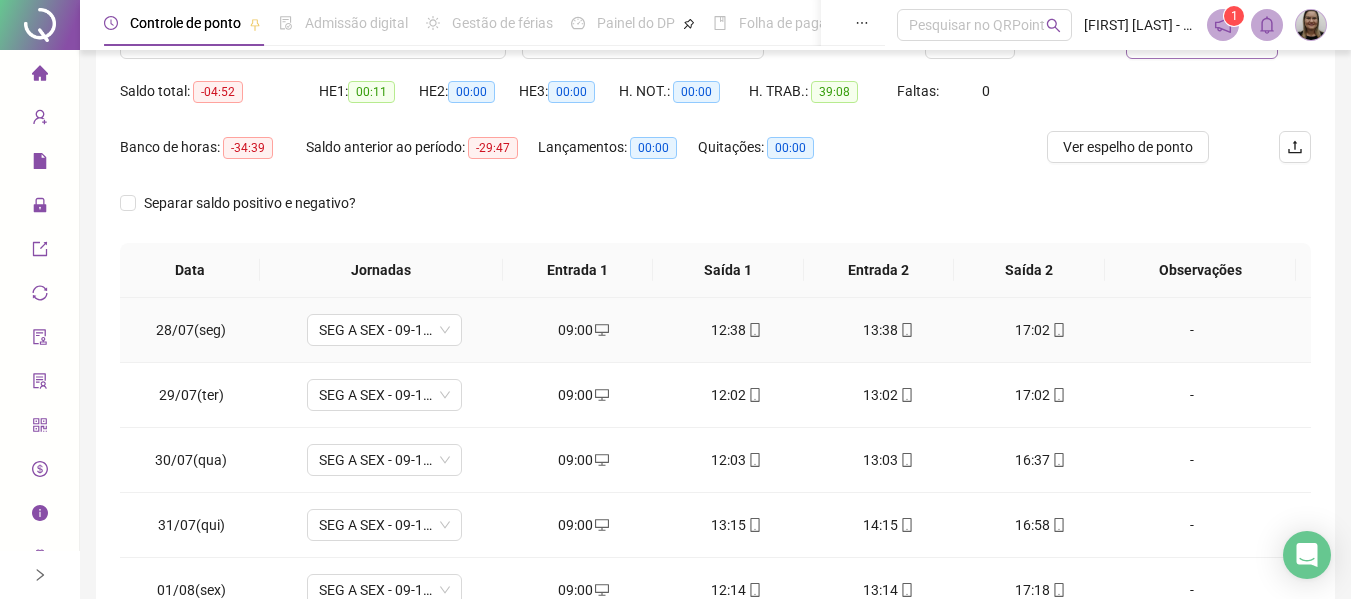 scroll, scrollTop: 0, scrollLeft: 0, axis: both 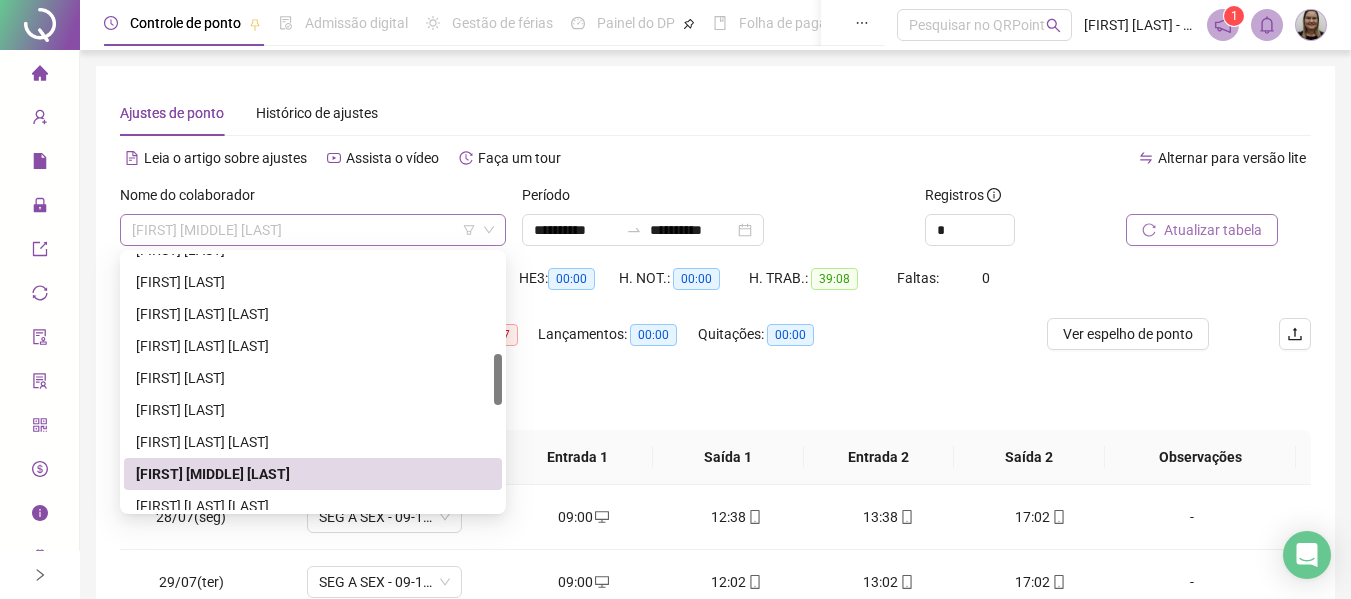 click on "[FIRST] [MIDDLE] [LAST]" at bounding box center [313, 230] 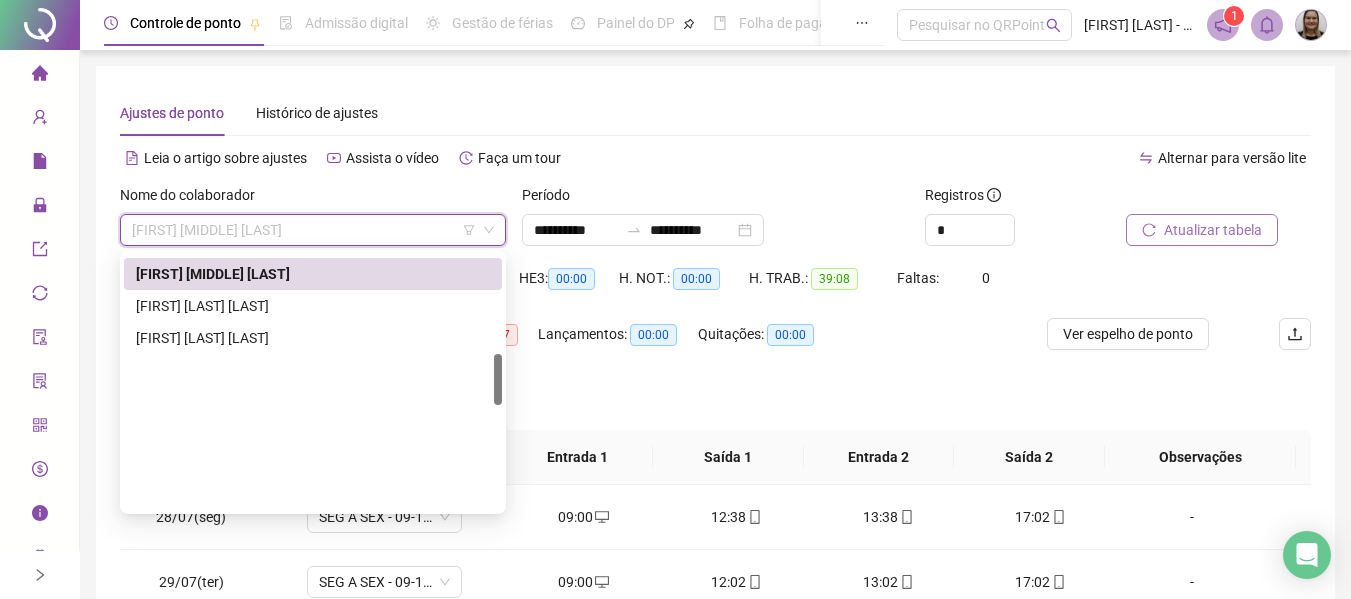 scroll, scrollTop: 500, scrollLeft: 0, axis: vertical 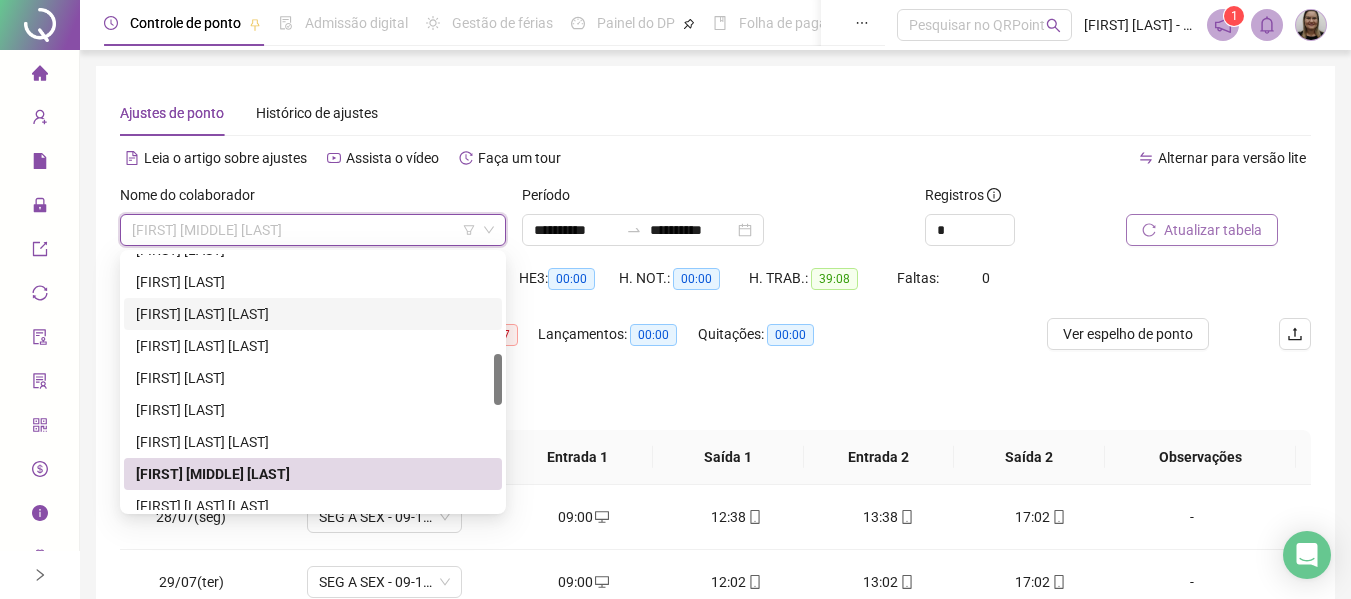 click on "[FIRST] [LAST] [LAST]" at bounding box center [313, 314] 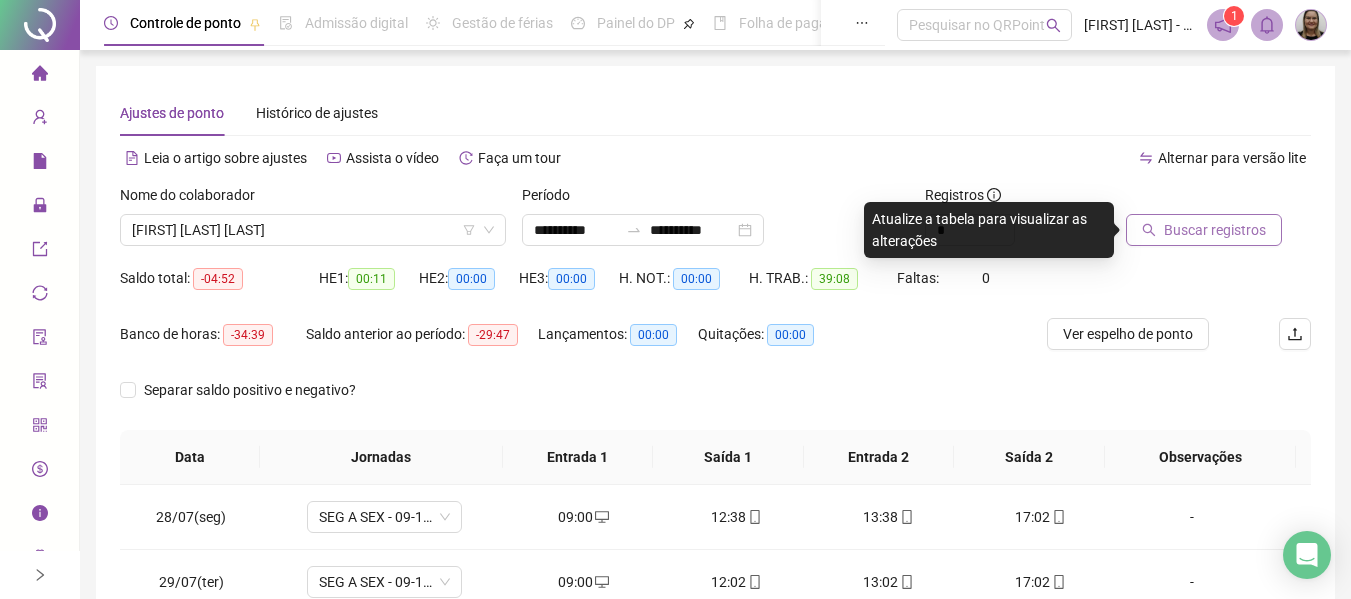 click on "Buscar registros" at bounding box center [1215, 230] 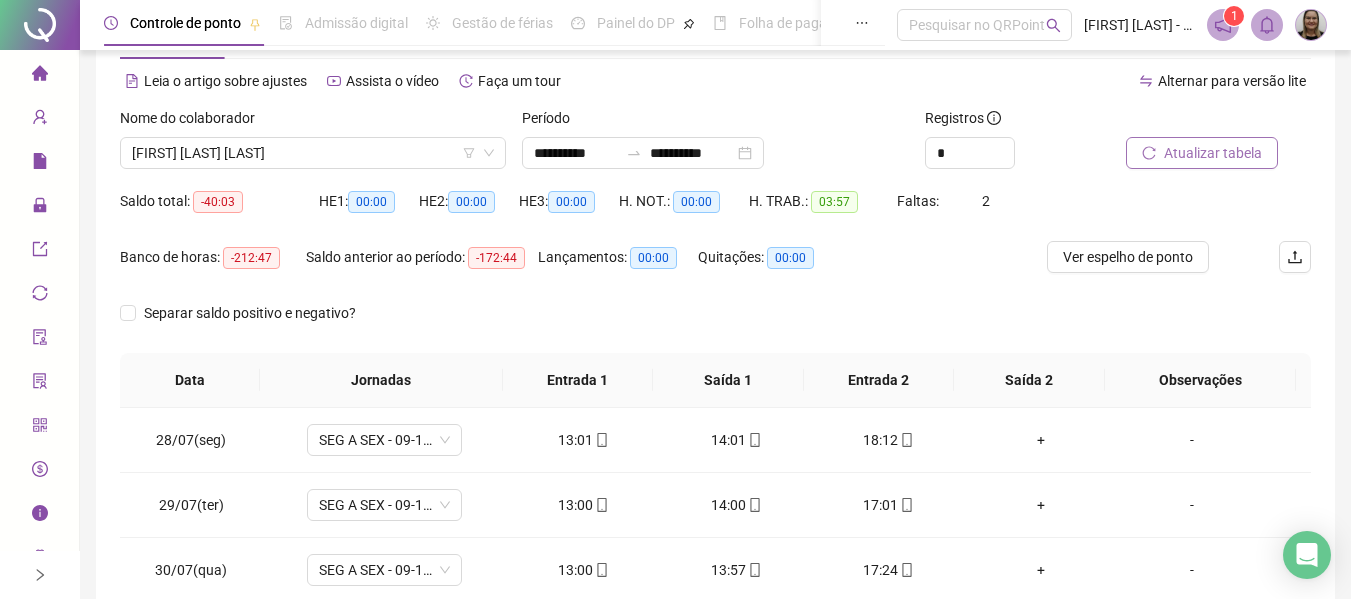 scroll, scrollTop: 100, scrollLeft: 0, axis: vertical 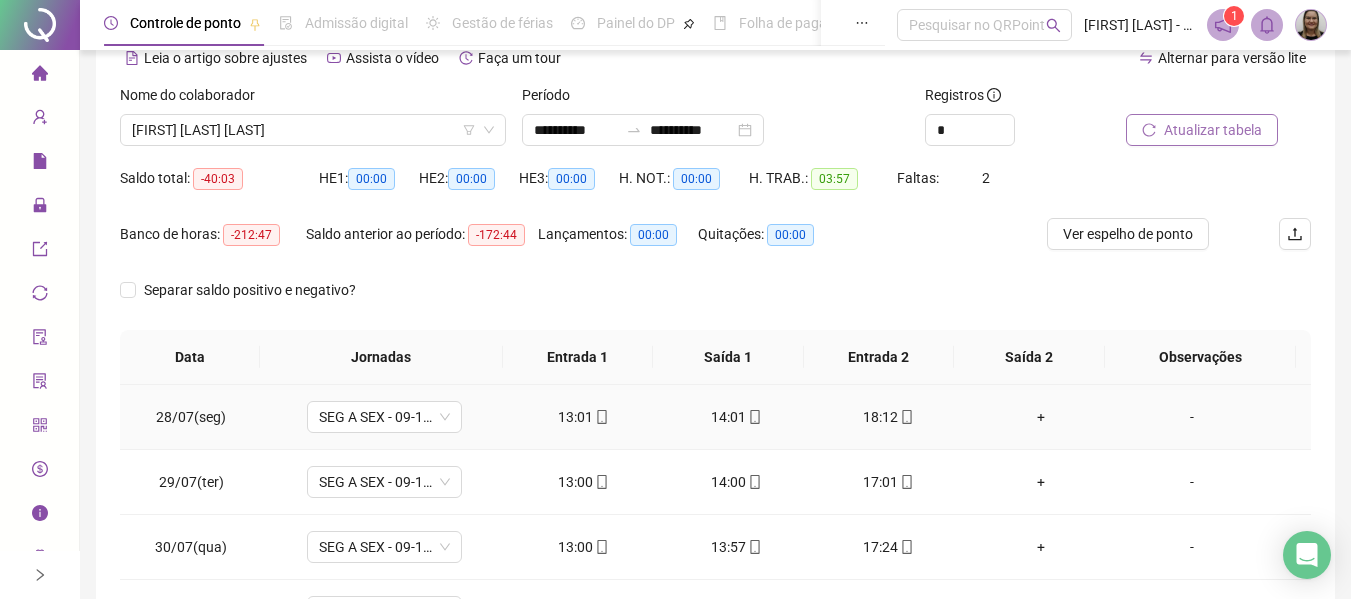 click on "+" at bounding box center [1041, 417] 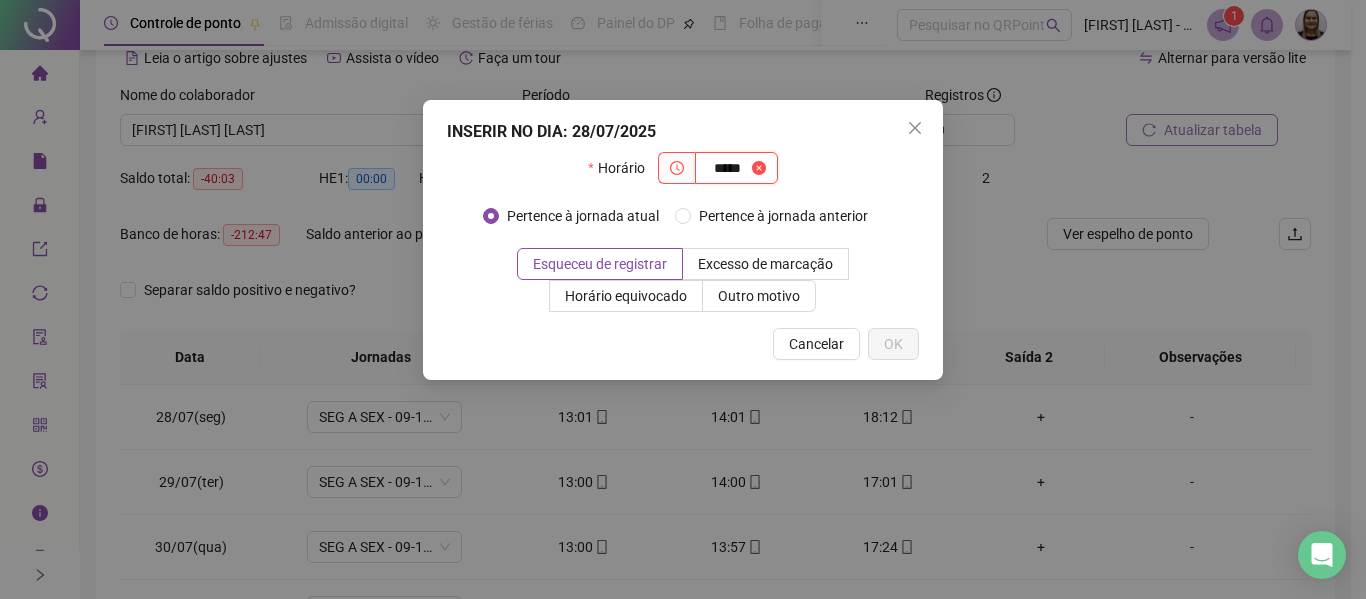 type on "*****" 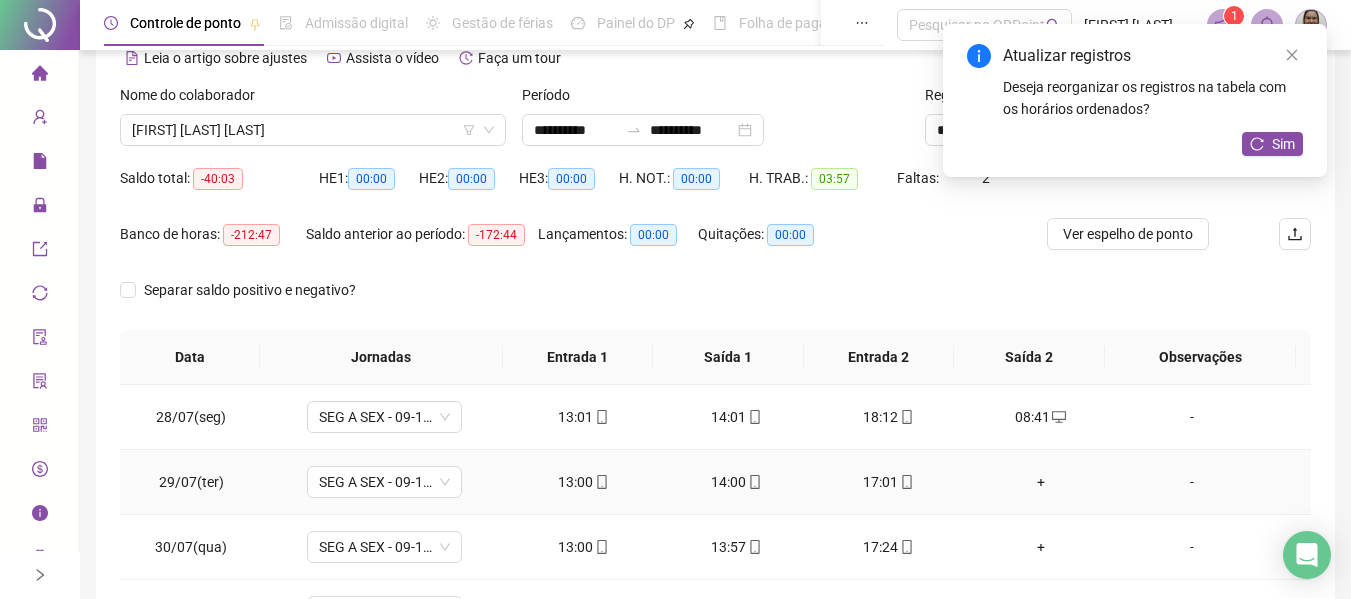 click on "+" at bounding box center [1041, 482] 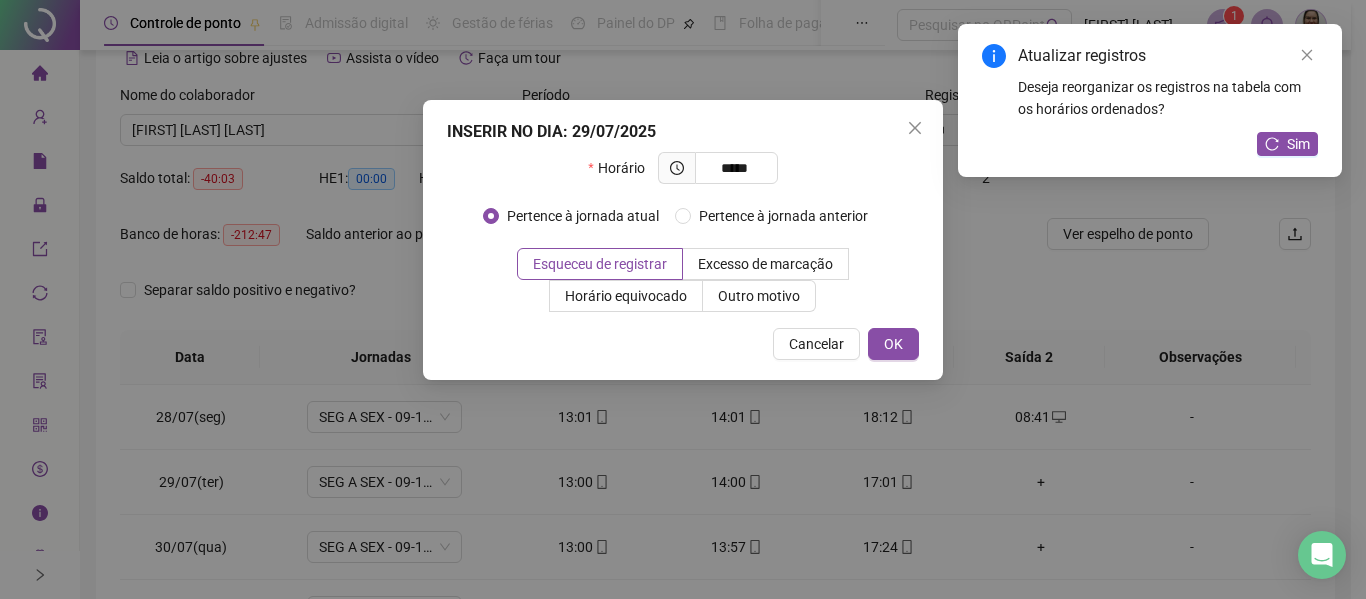 type on "*****" 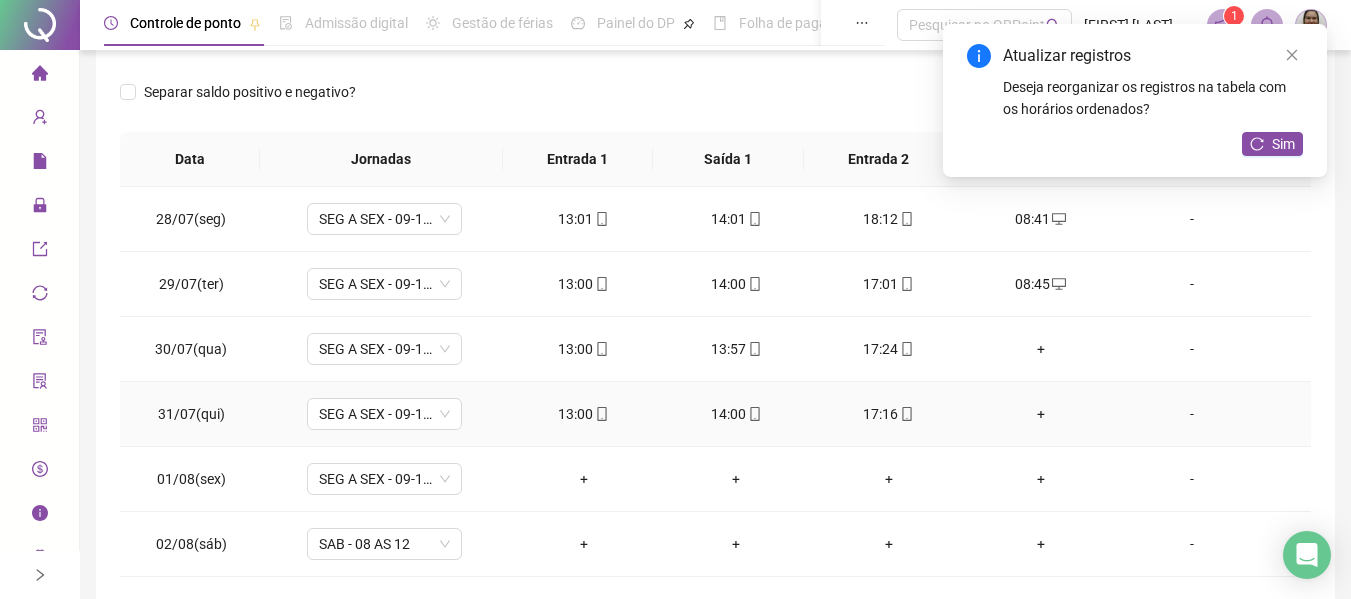 scroll, scrollTop: 300, scrollLeft: 0, axis: vertical 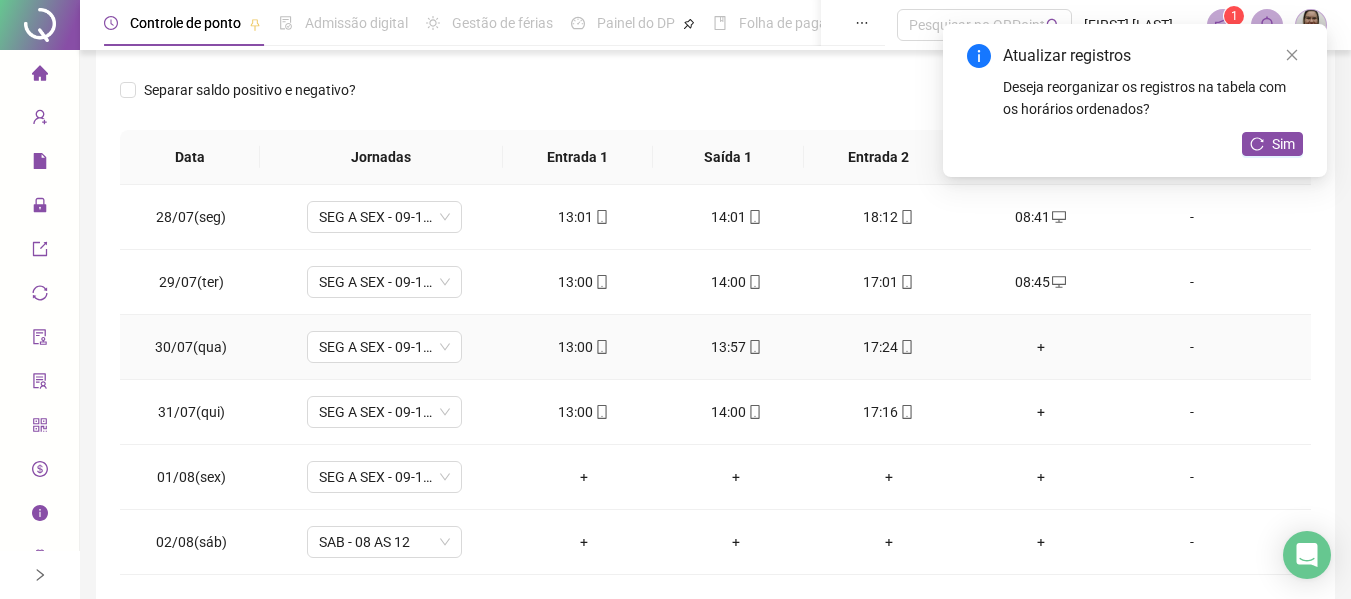click on "+" at bounding box center (1041, 347) 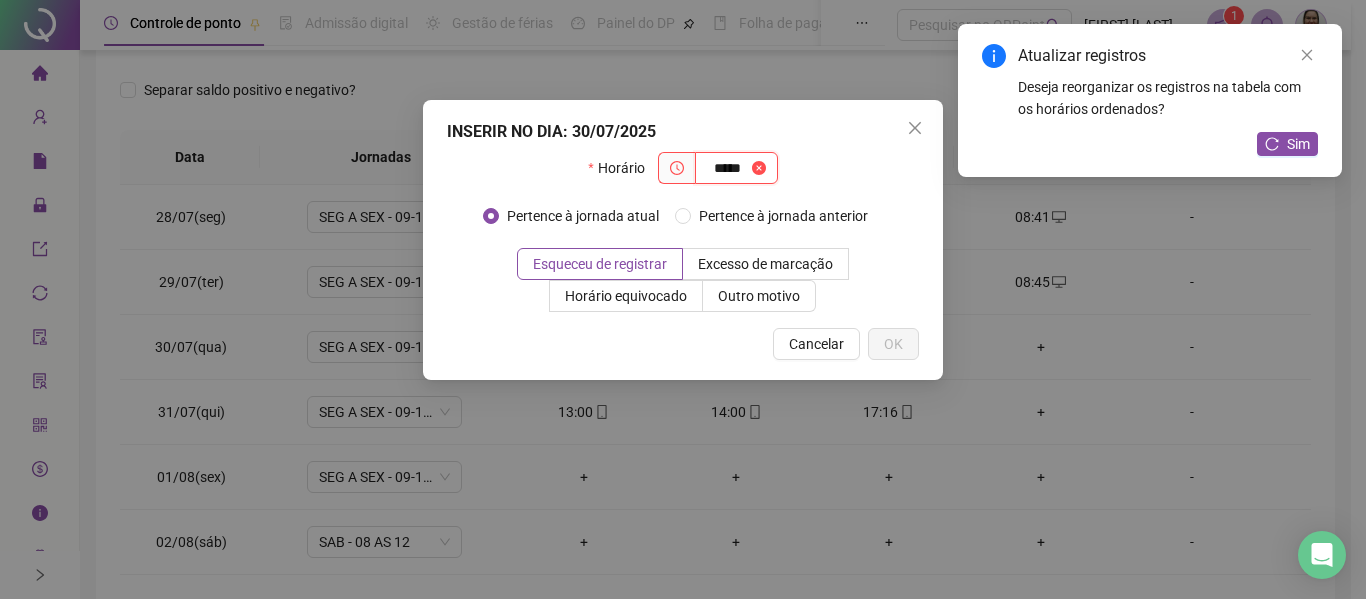 type on "*****" 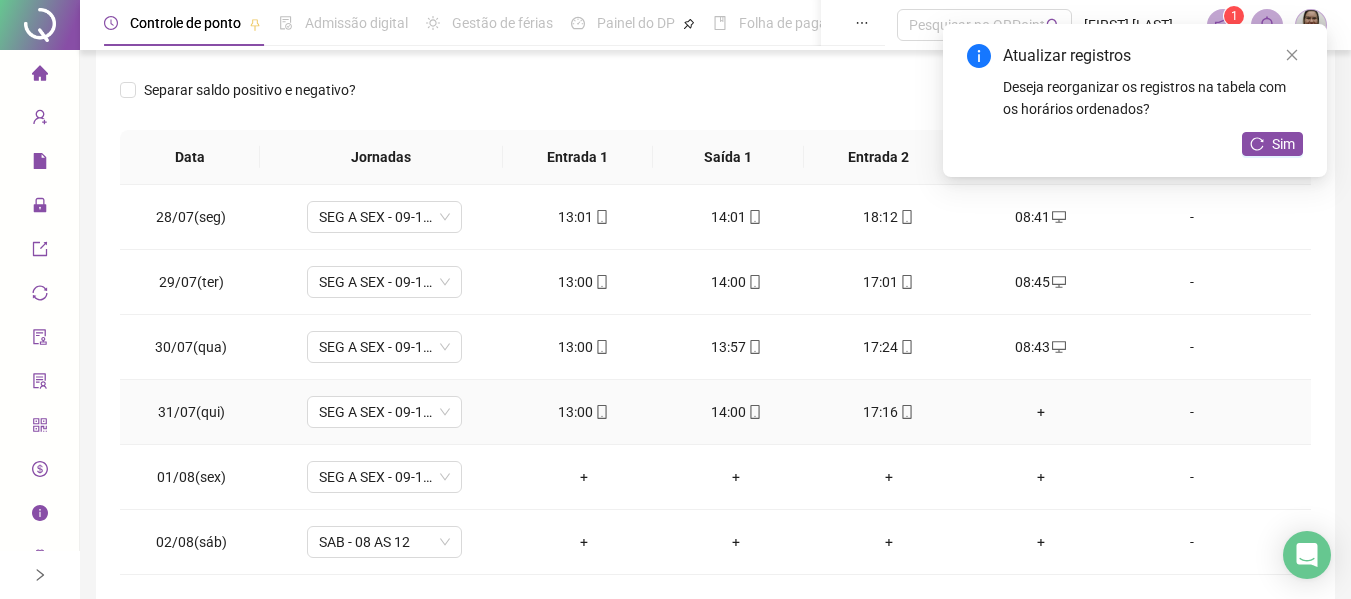 click on "+" at bounding box center [1041, 412] 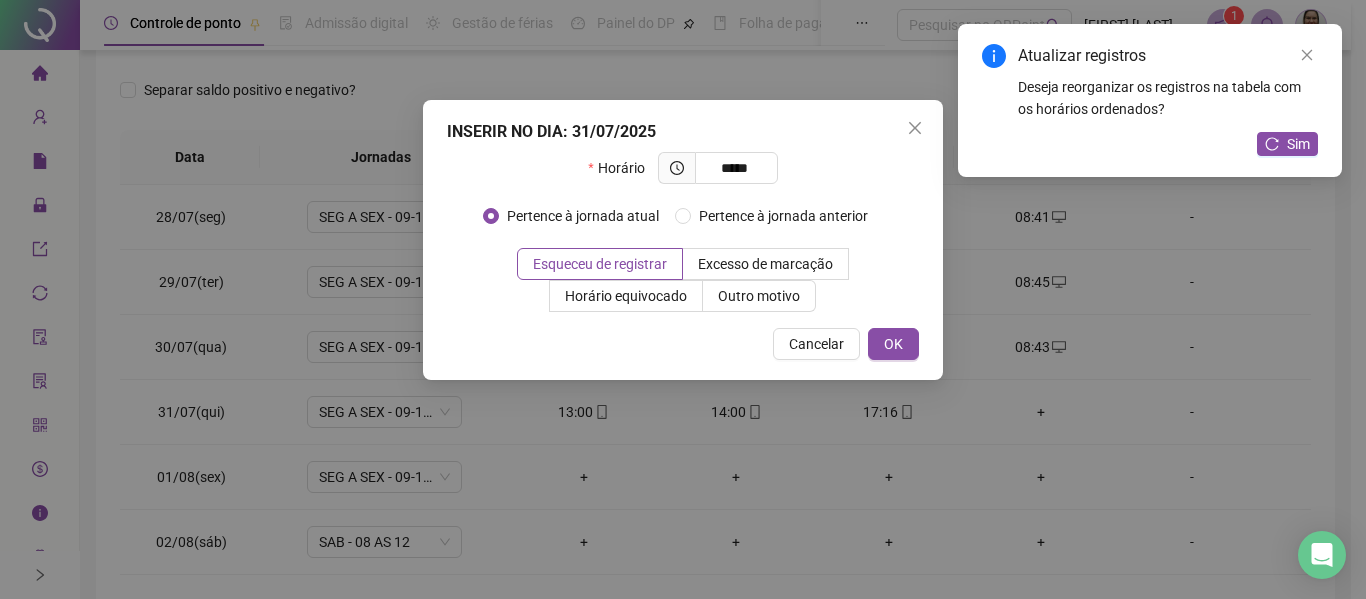 type on "*****" 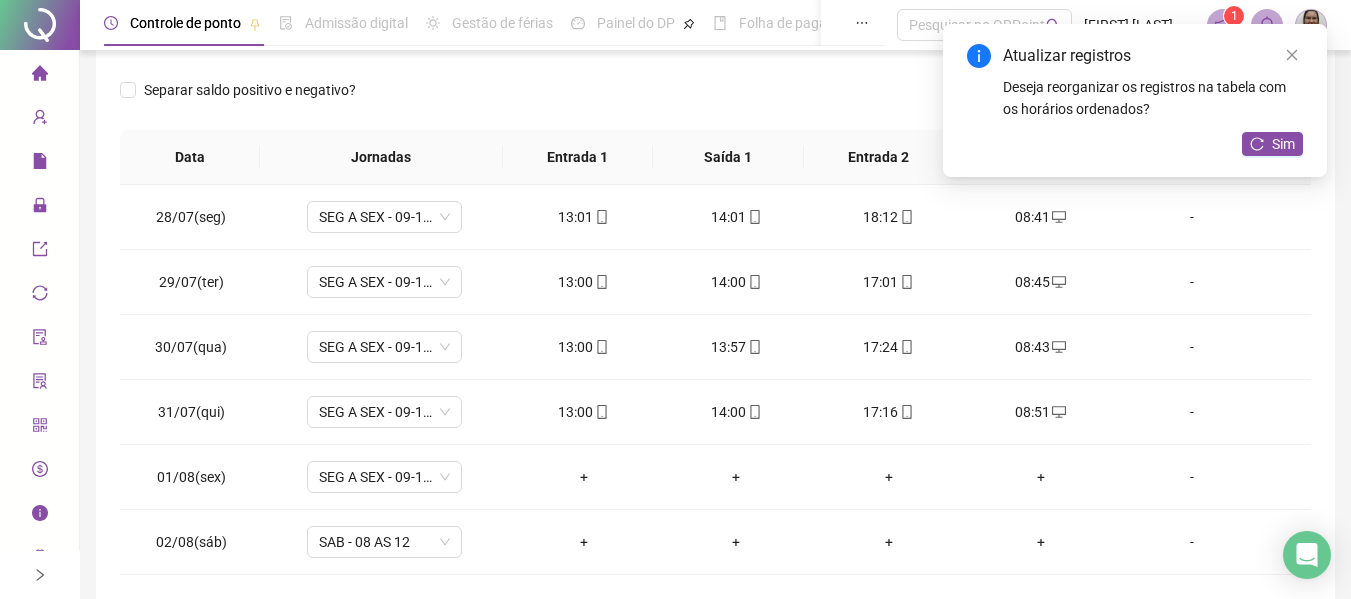 click 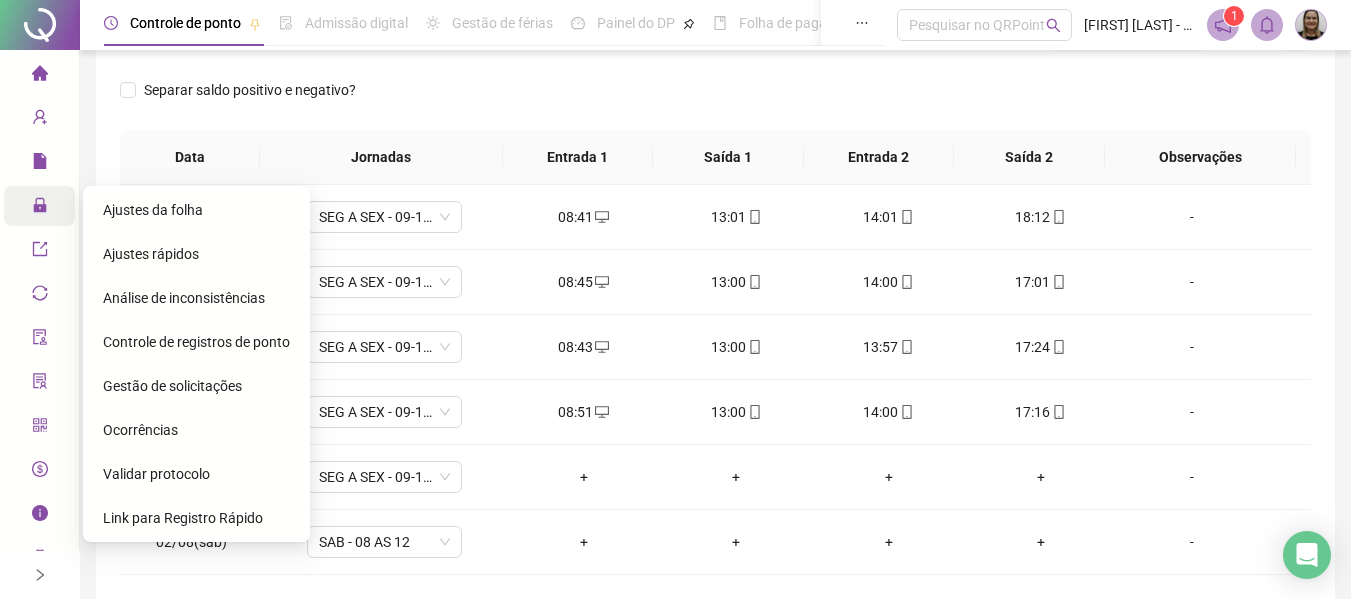 click 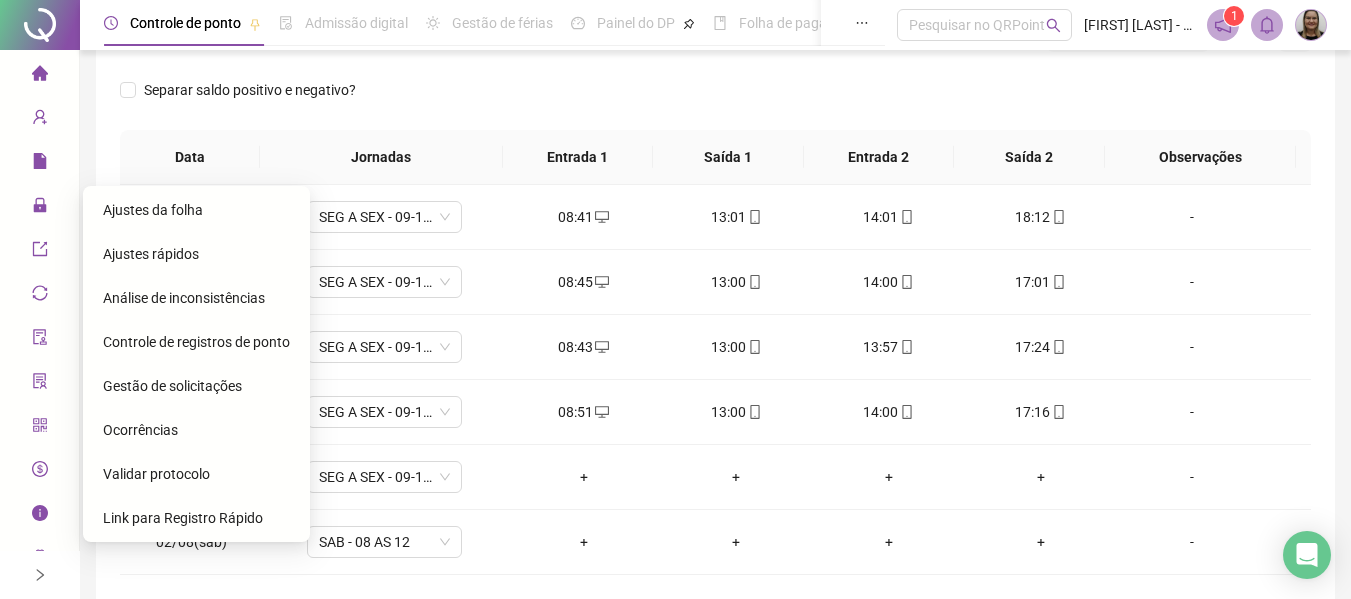 click on "Gestão de solicitações" at bounding box center [172, 386] 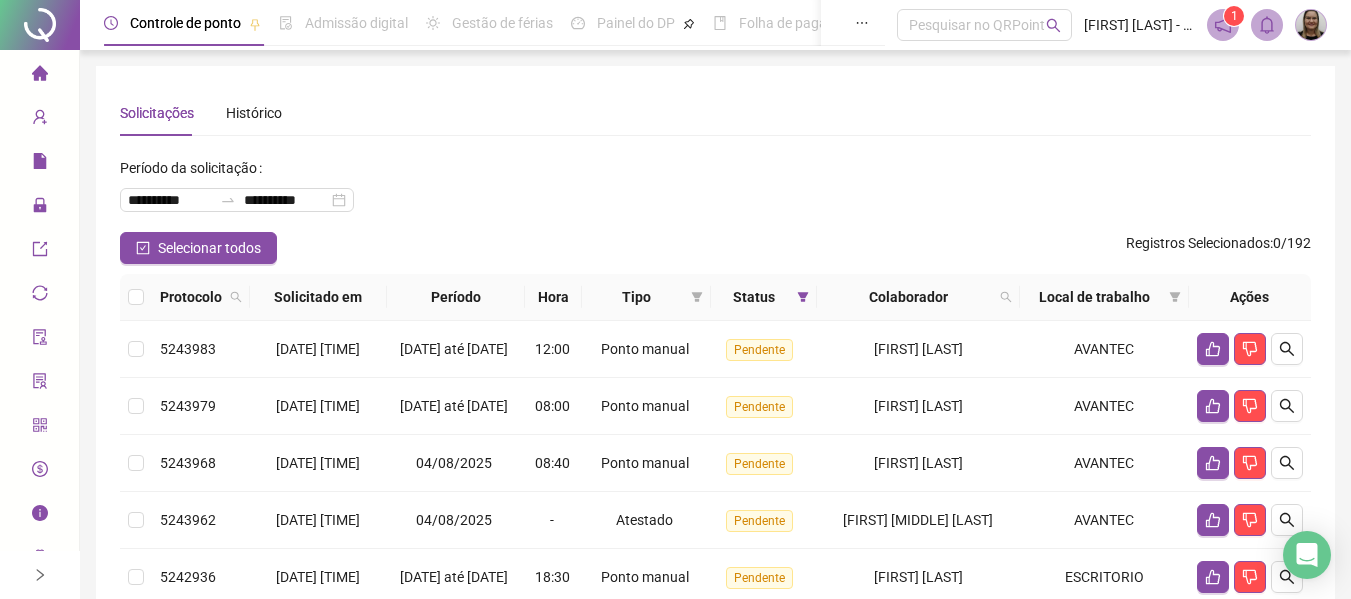 click 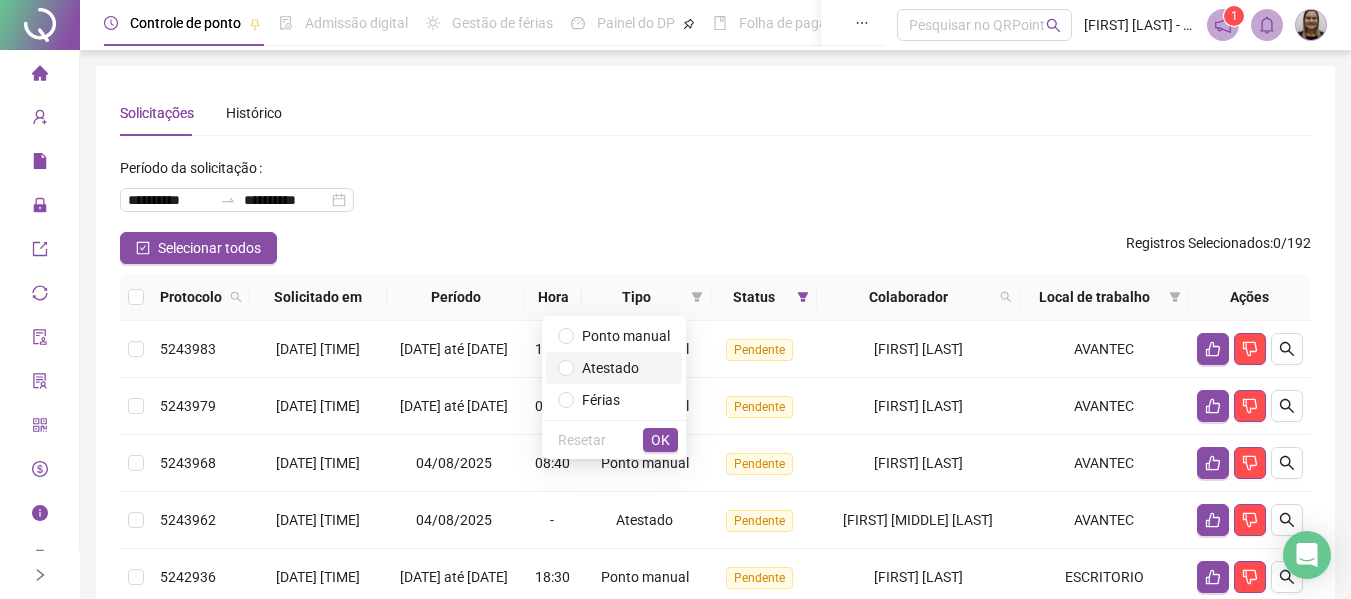 click on "Atestado" at bounding box center [610, 368] 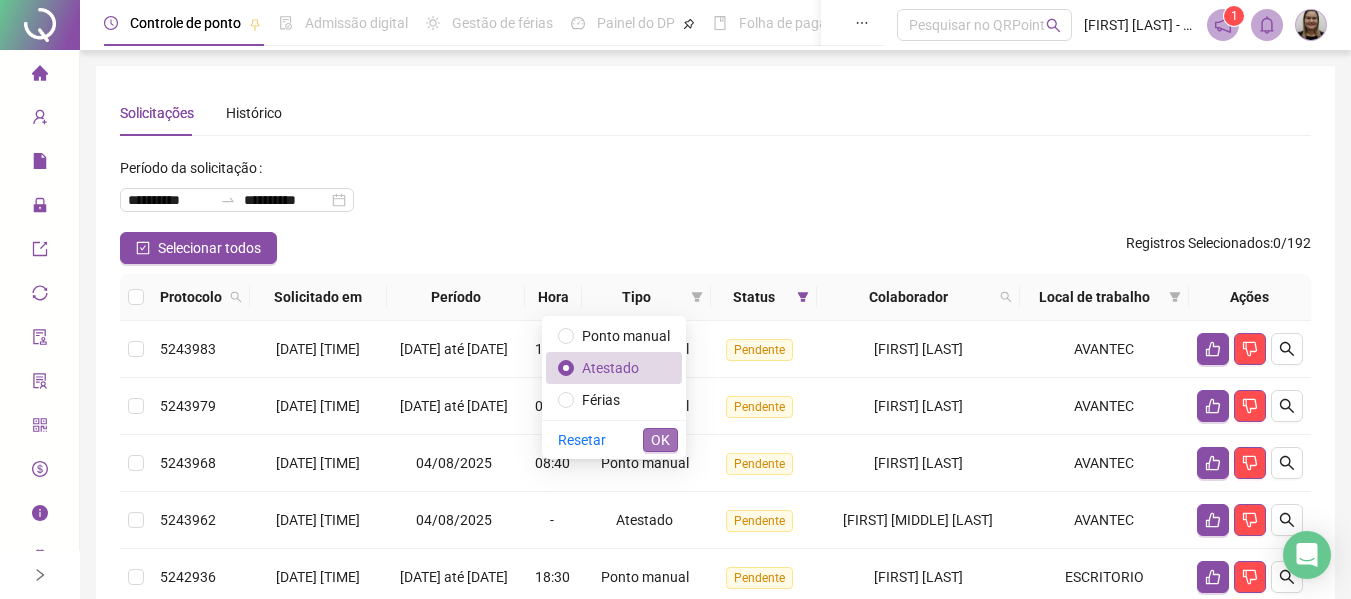 click on "OK" at bounding box center [660, 440] 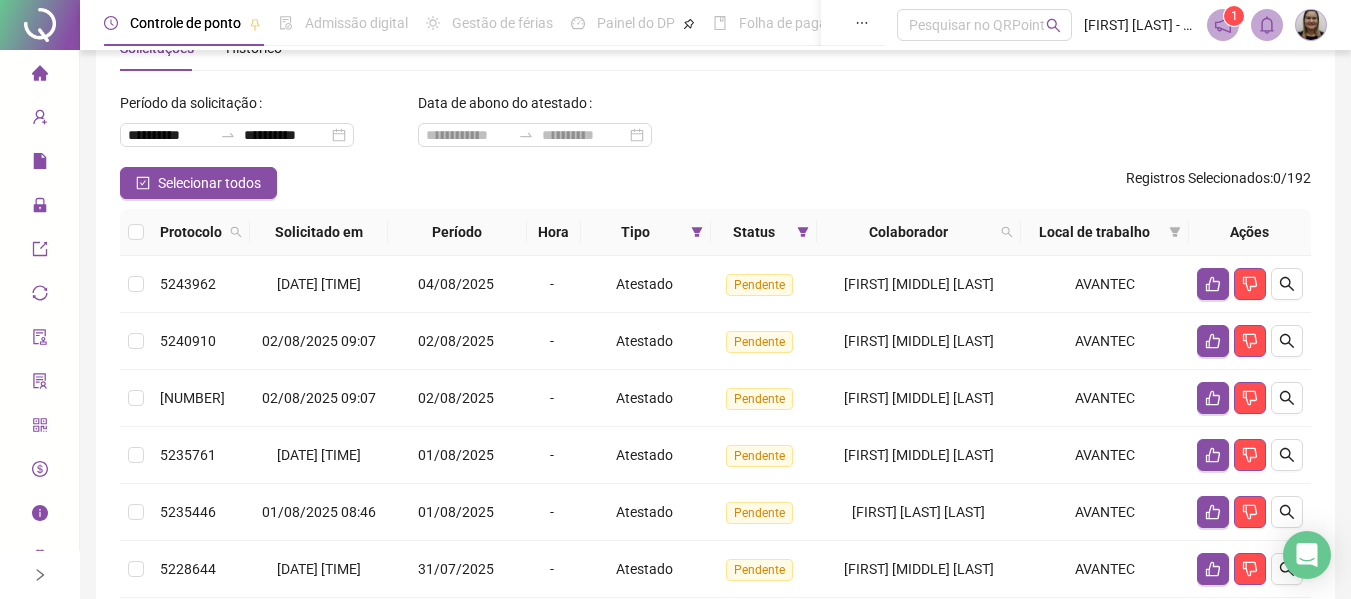 scroll, scrollTop: 100, scrollLeft: 0, axis: vertical 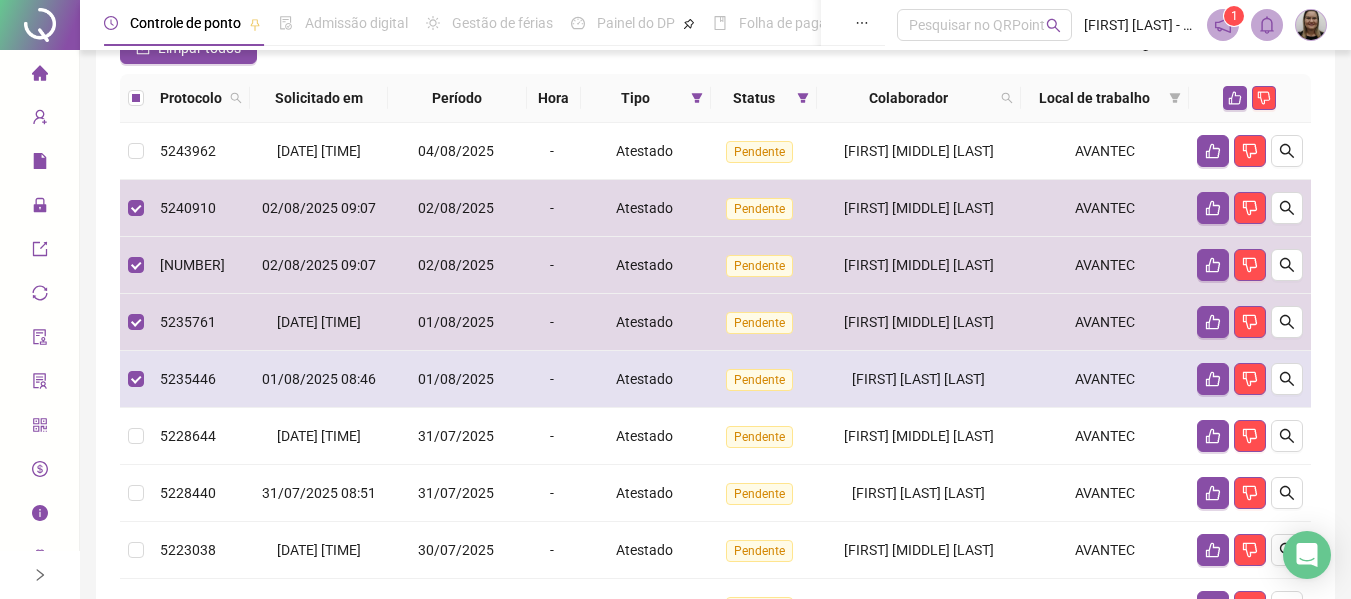 click at bounding box center (136, 379) 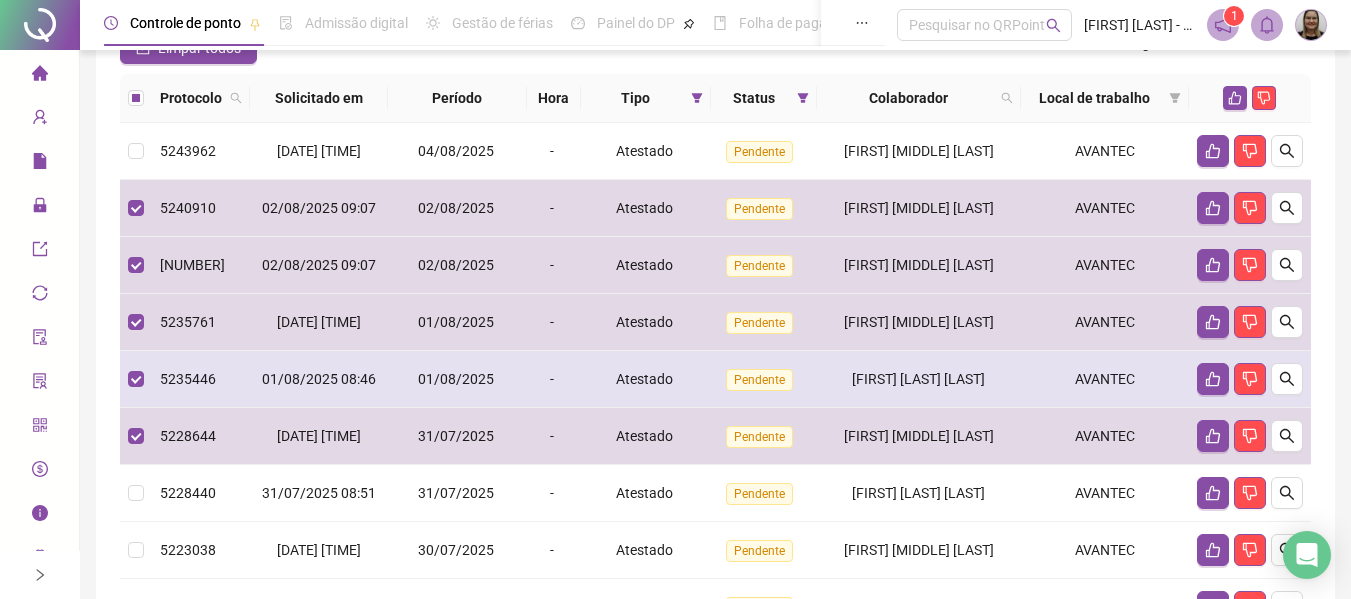 scroll, scrollTop: 300, scrollLeft: 0, axis: vertical 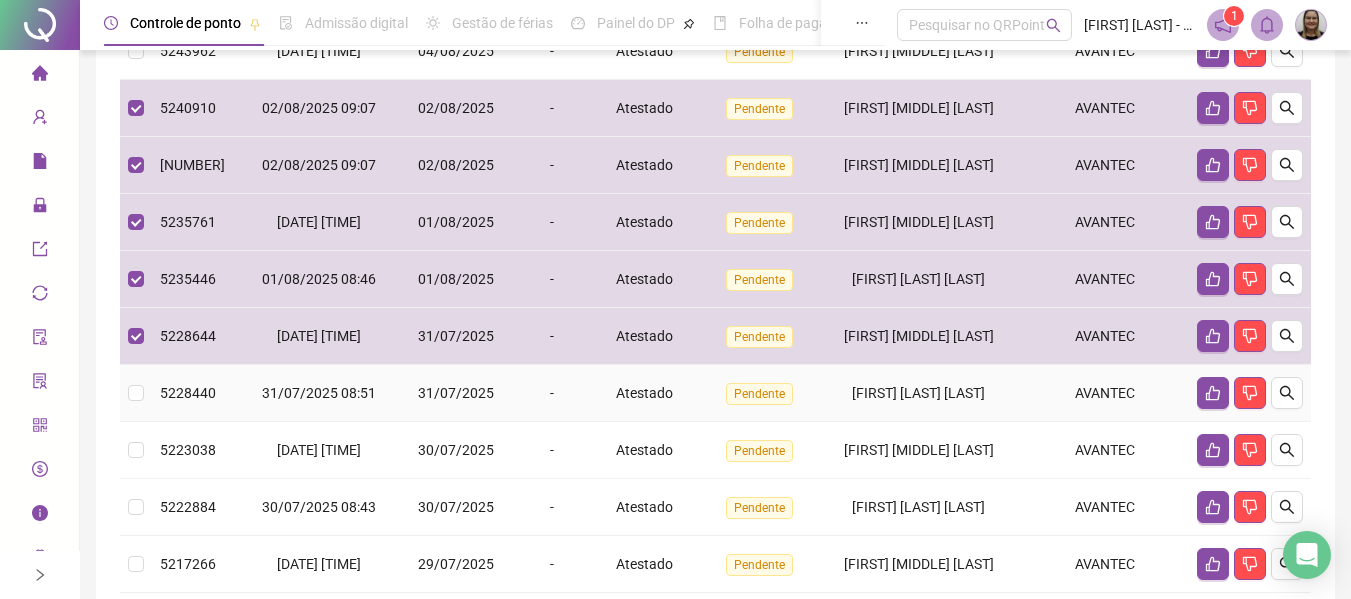 click at bounding box center (136, 393) 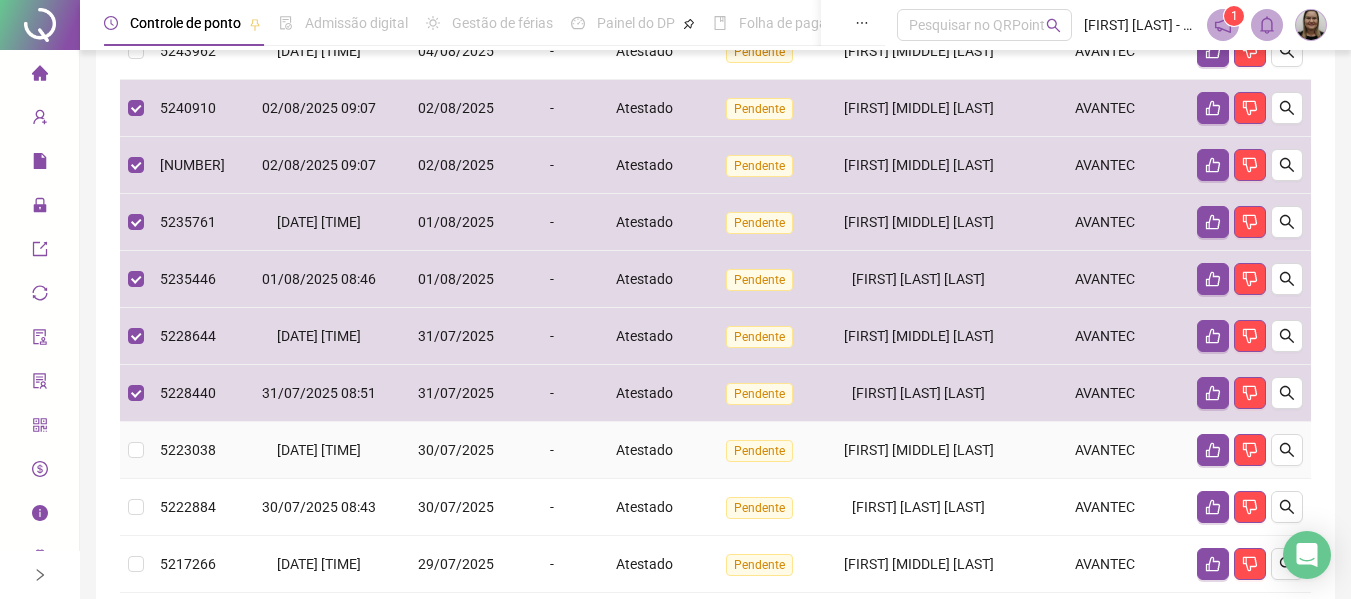 click at bounding box center [136, 450] 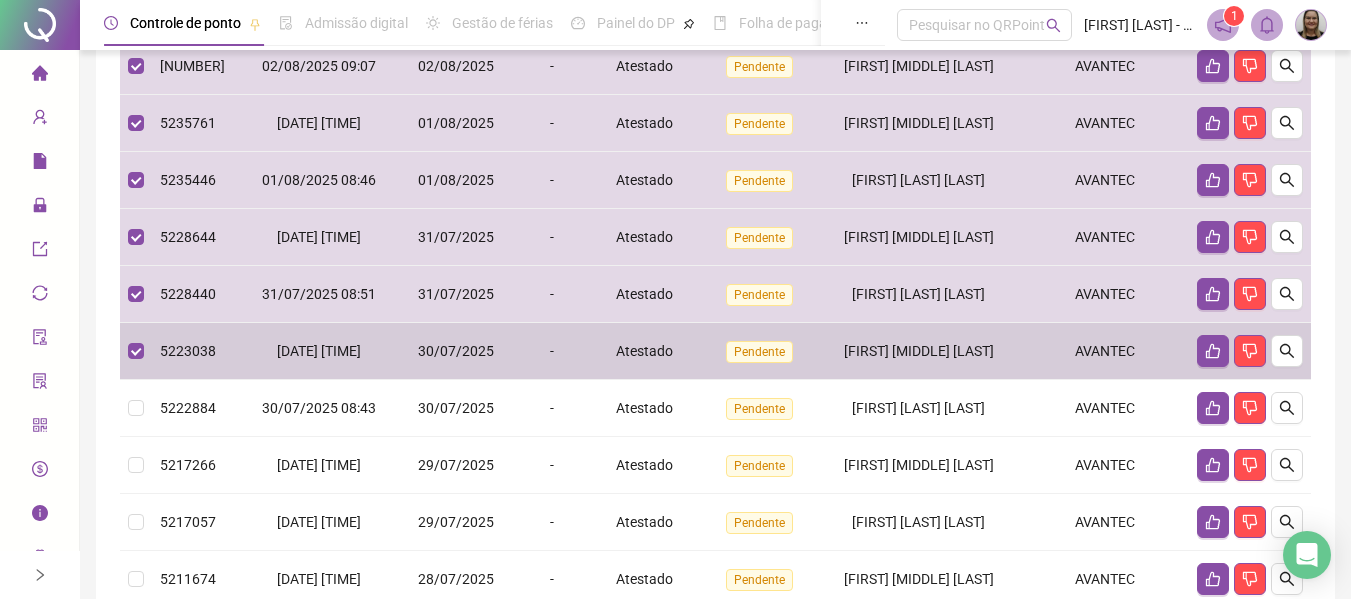 scroll, scrollTop: 400, scrollLeft: 0, axis: vertical 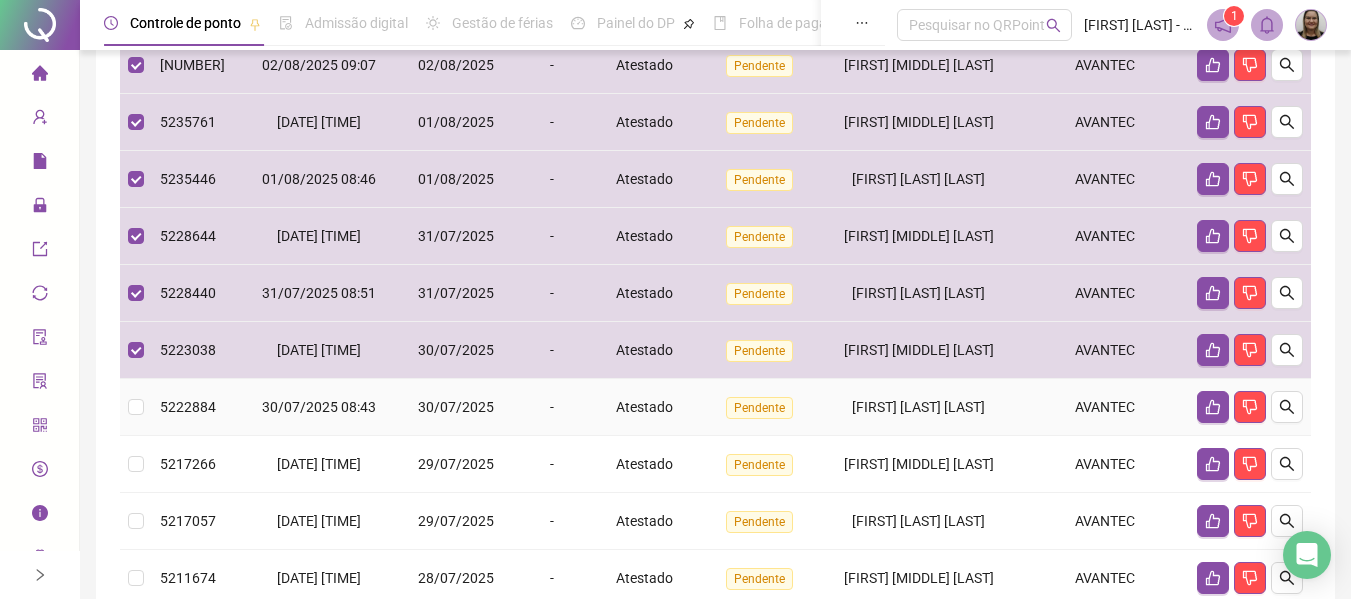 click at bounding box center (136, 407) 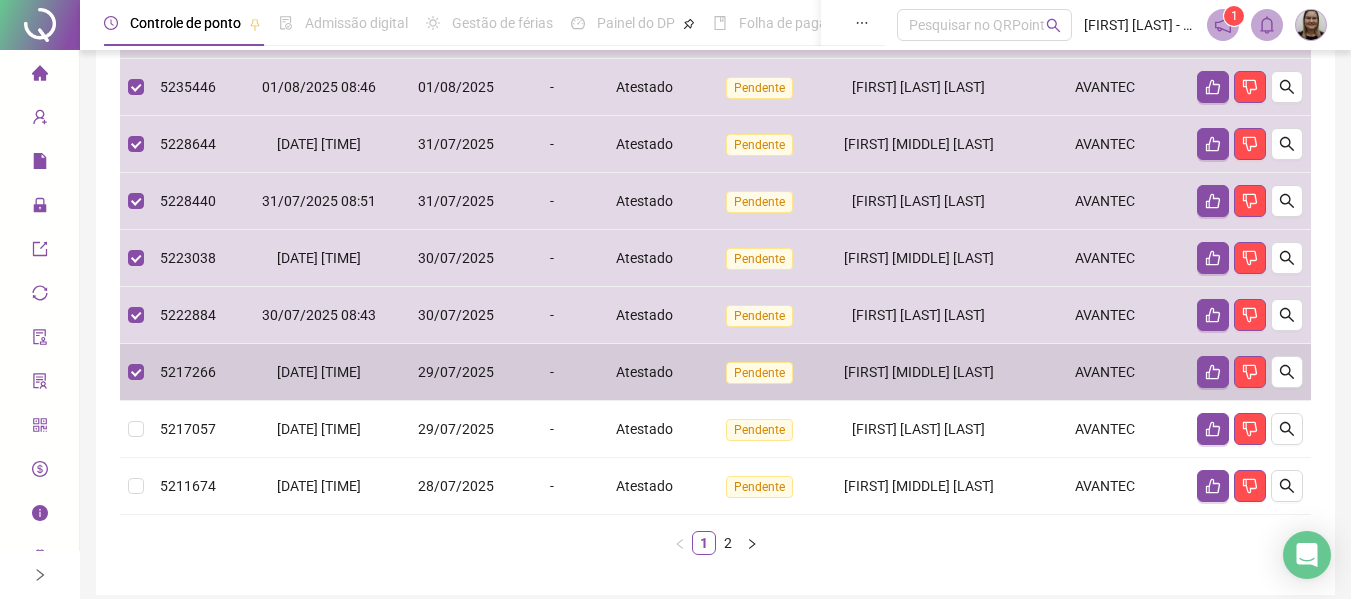 scroll, scrollTop: 500, scrollLeft: 0, axis: vertical 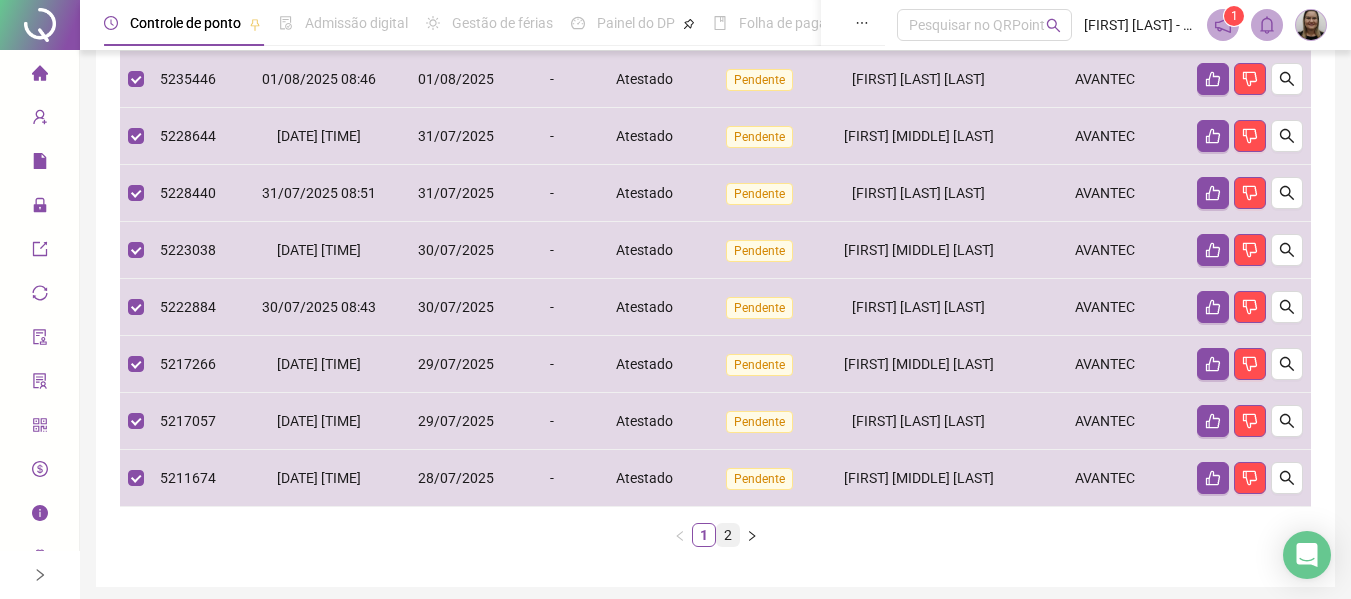 click on "2" at bounding box center (728, 535) 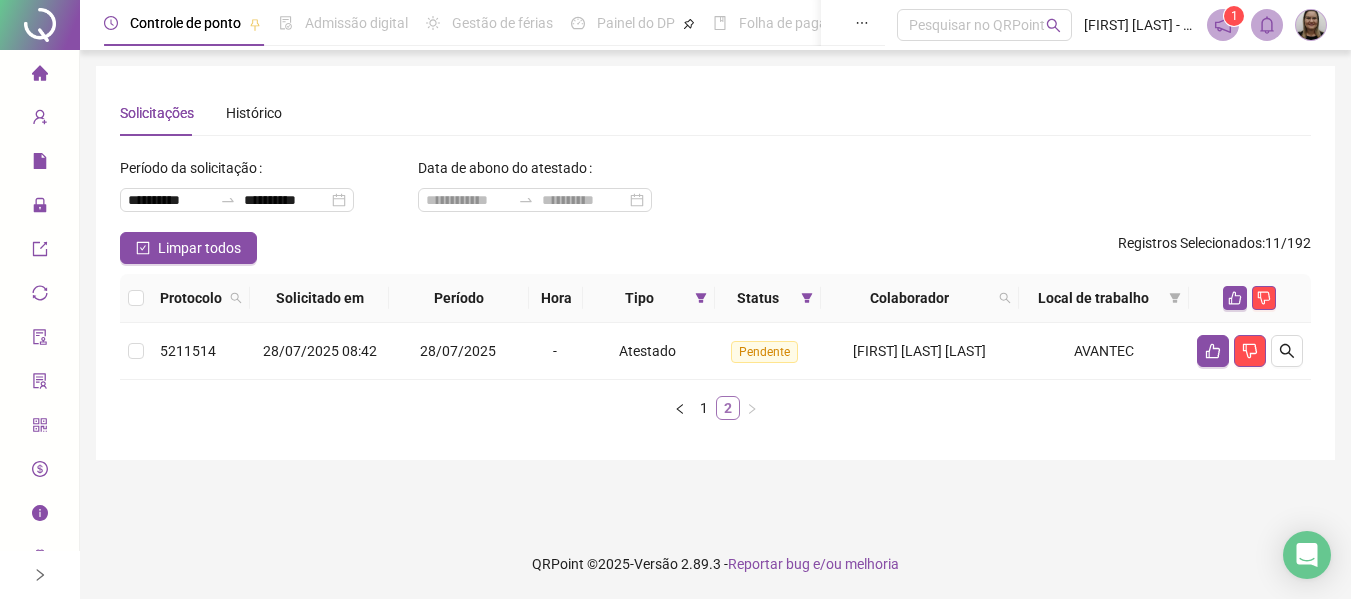 scroll, scrollTop: 0, scrollLeft: 0, axis: both 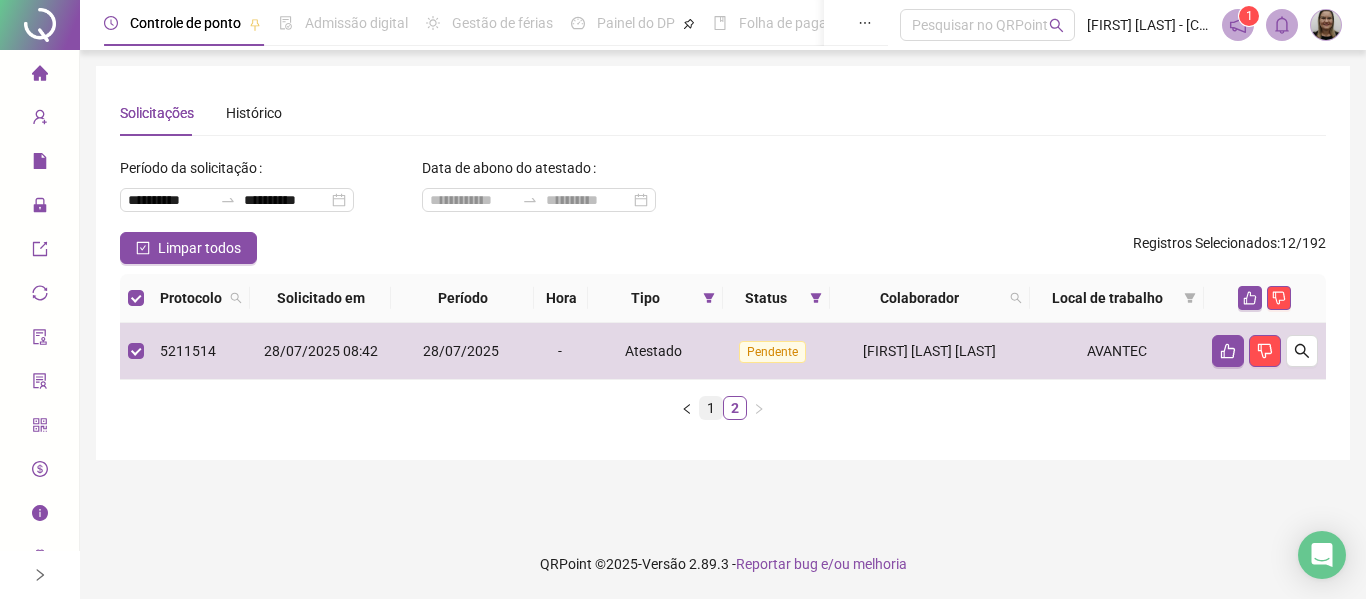 click on "1" at bounding box center [711, 408] 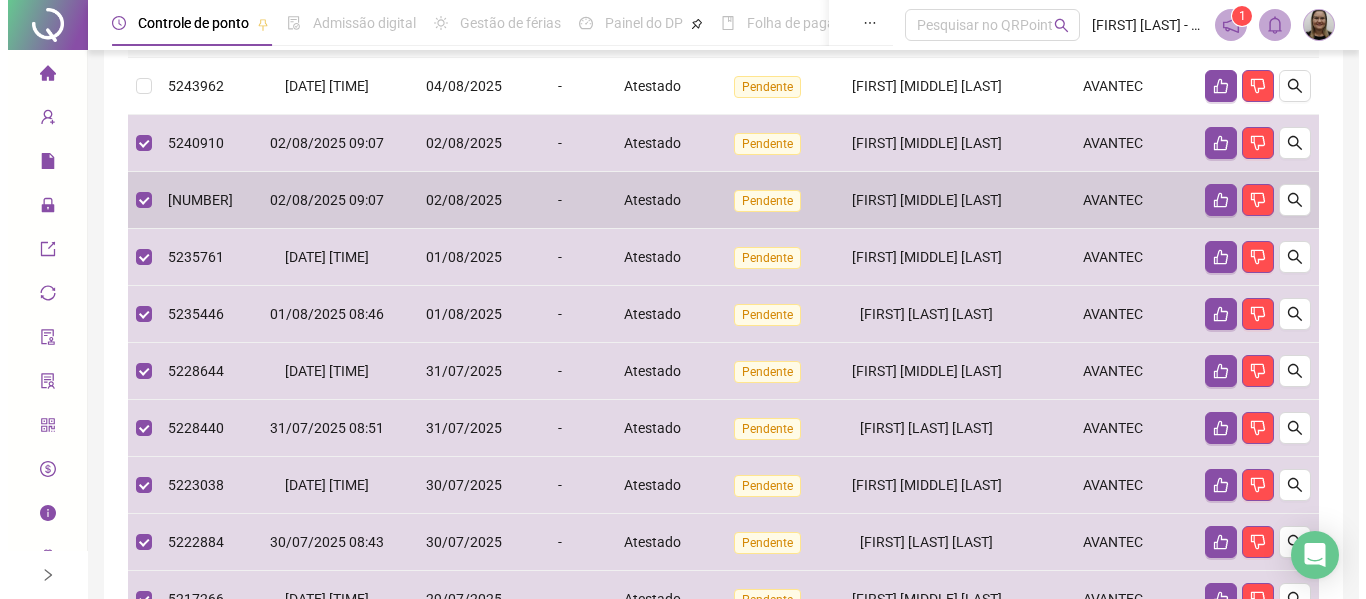 scroll, scrollTop: 74, scrollLeft: 0, axis: vertical 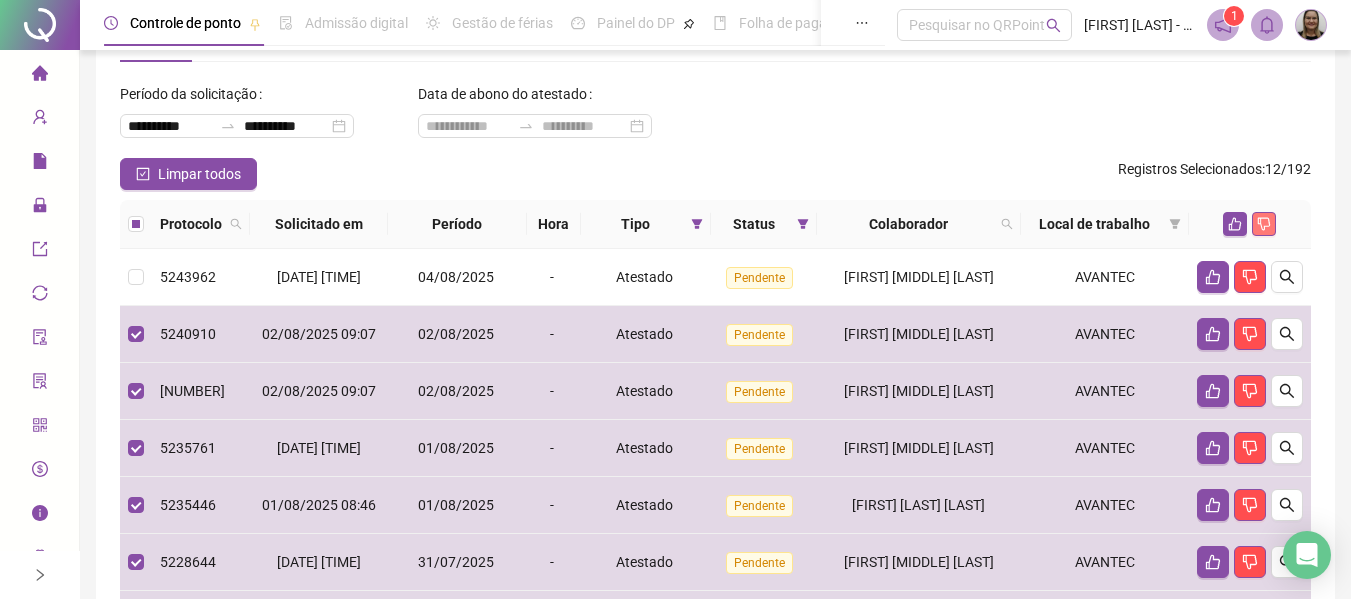 click 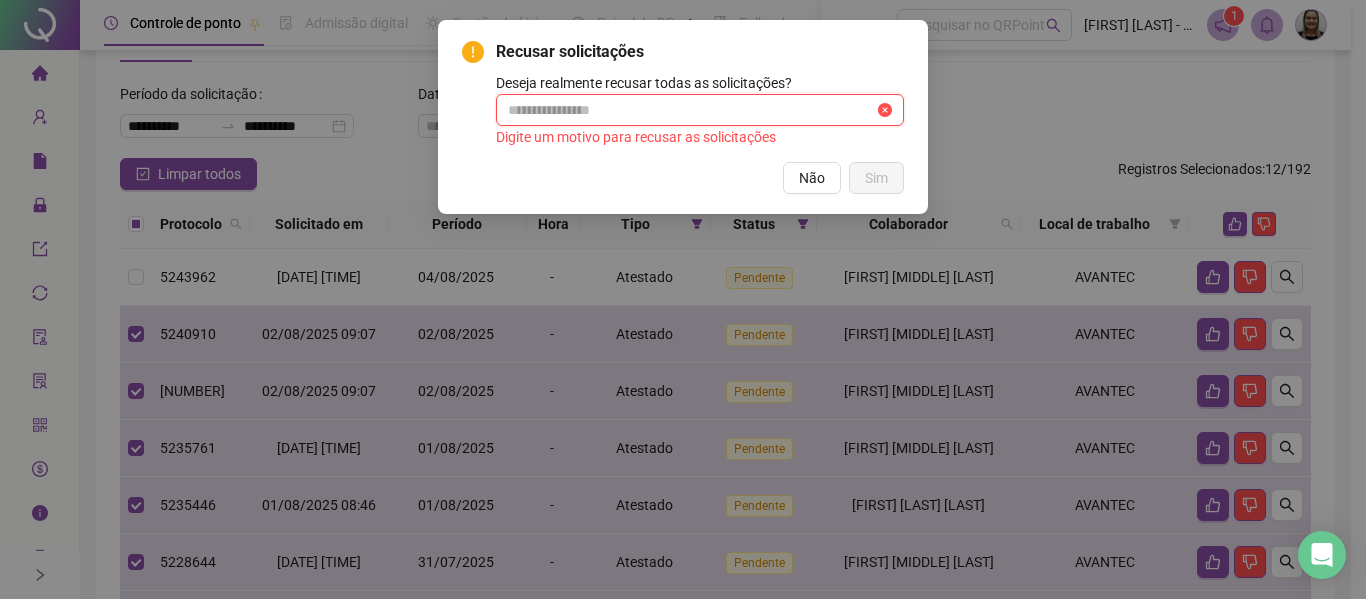 click at bounding box center [691, 110] 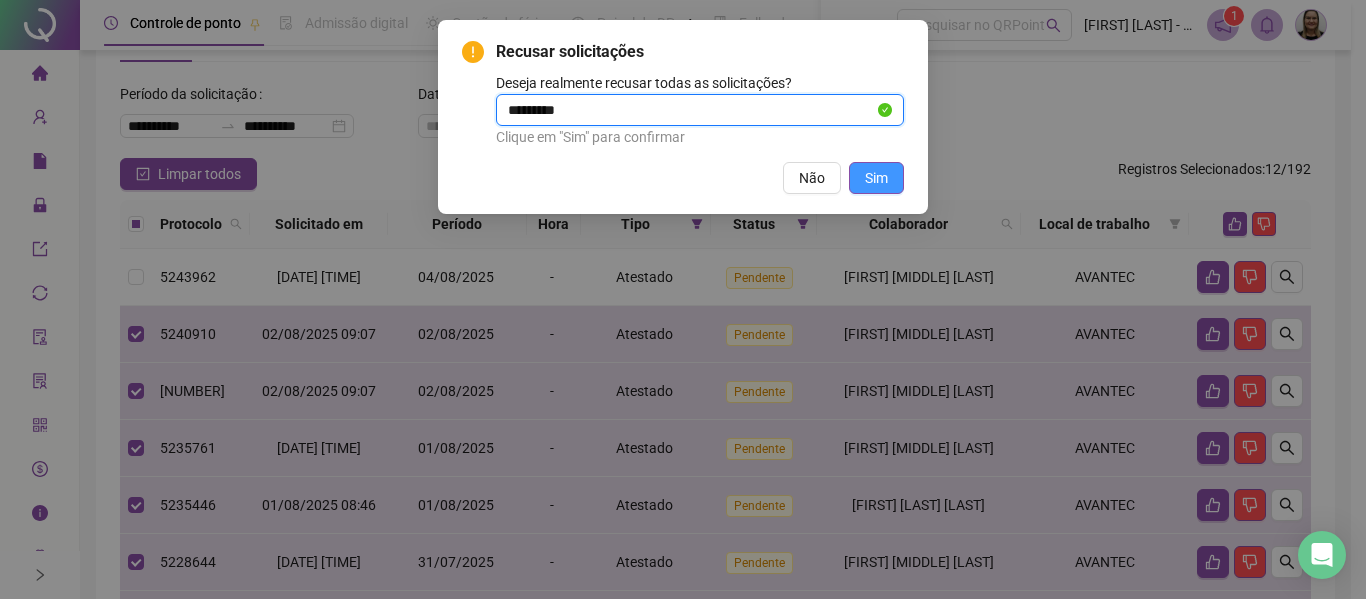 click on "Sim" at bounding box center (876, 178) 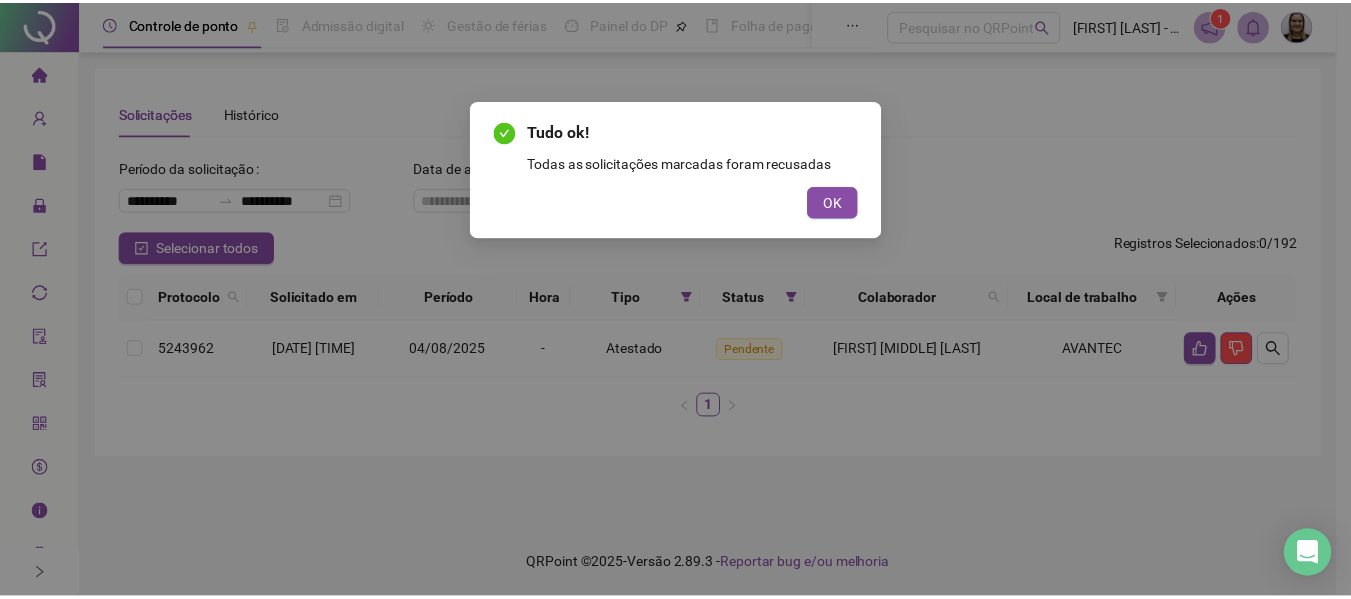 scroll, scrollTop: 0, scrollLeft: 0, axis: both 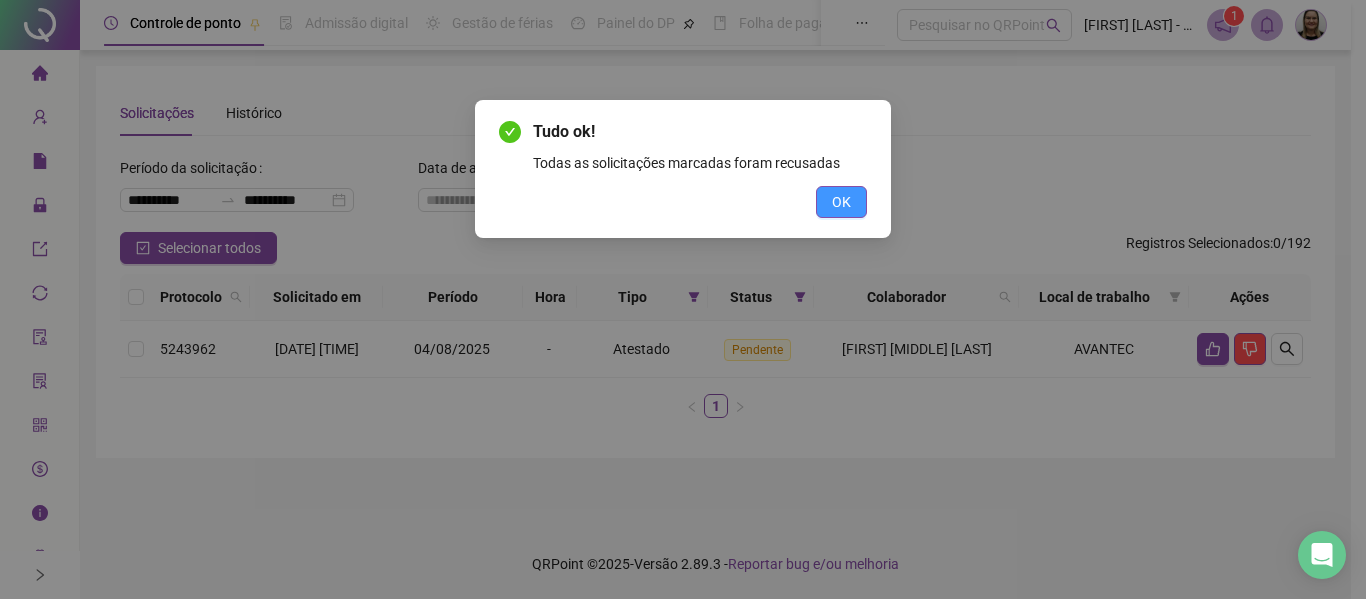 click on "OK" at bounding box center [841, 202] 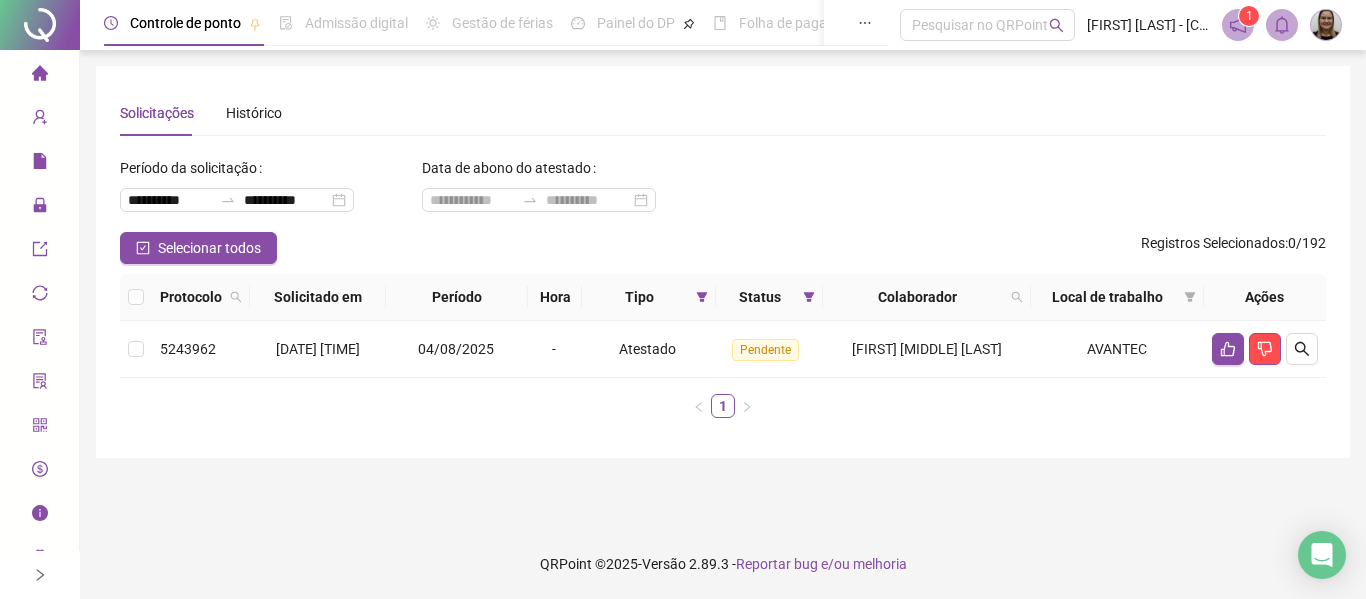 click 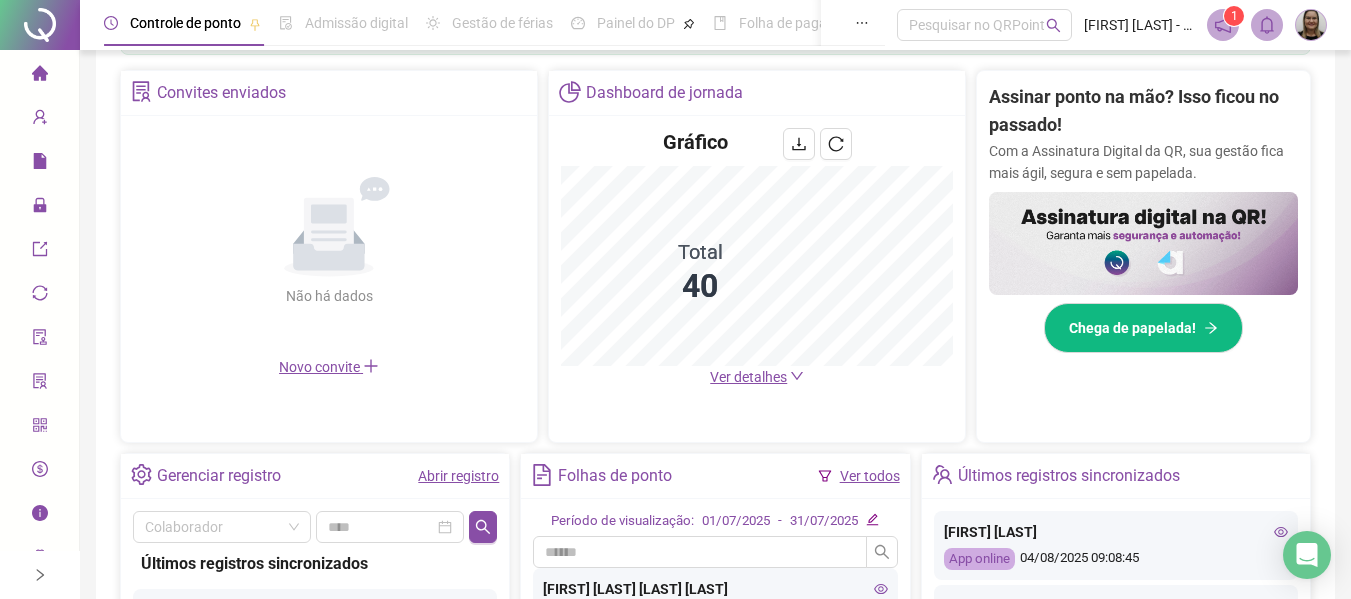 scroll, scrollTop: 400, scrollLeft: 0, axis: vertical 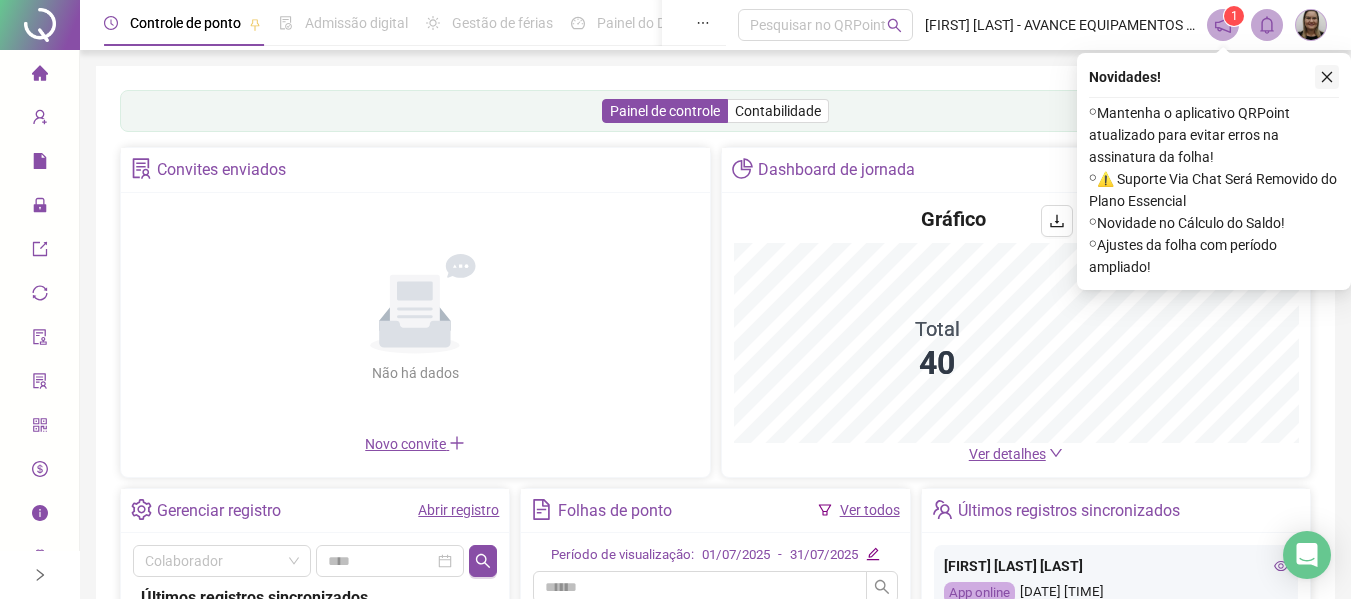 click 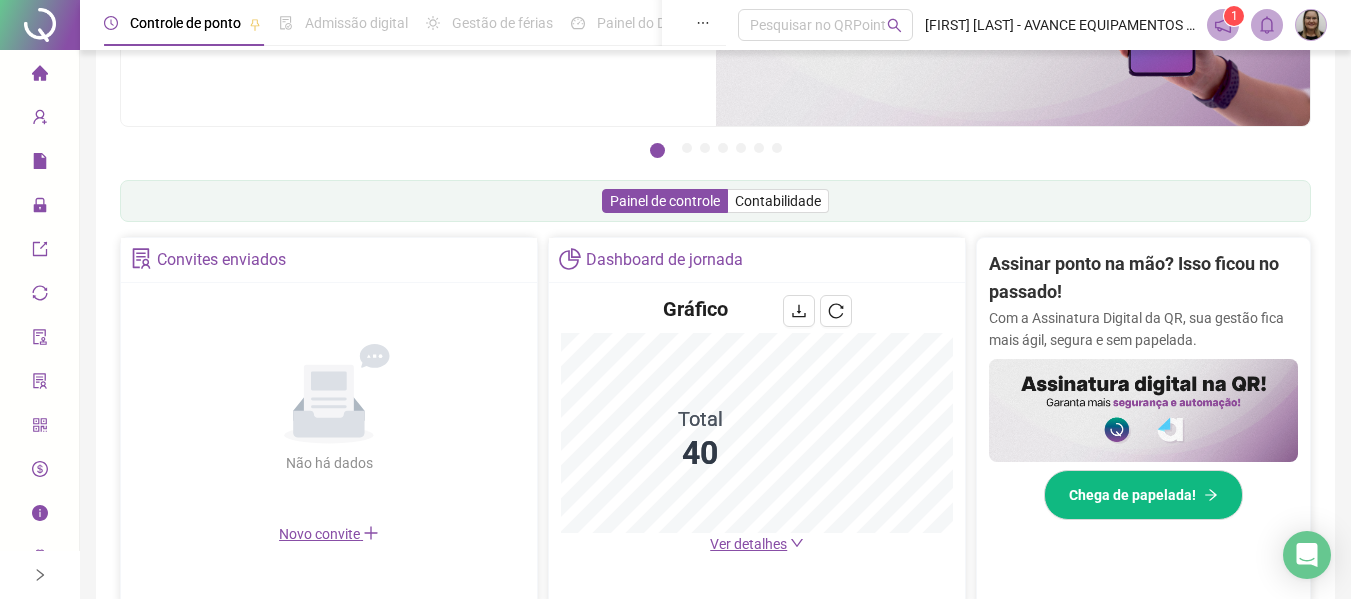 scroll, scrollTop: 200, scrollLeft: 0, axis: vertical 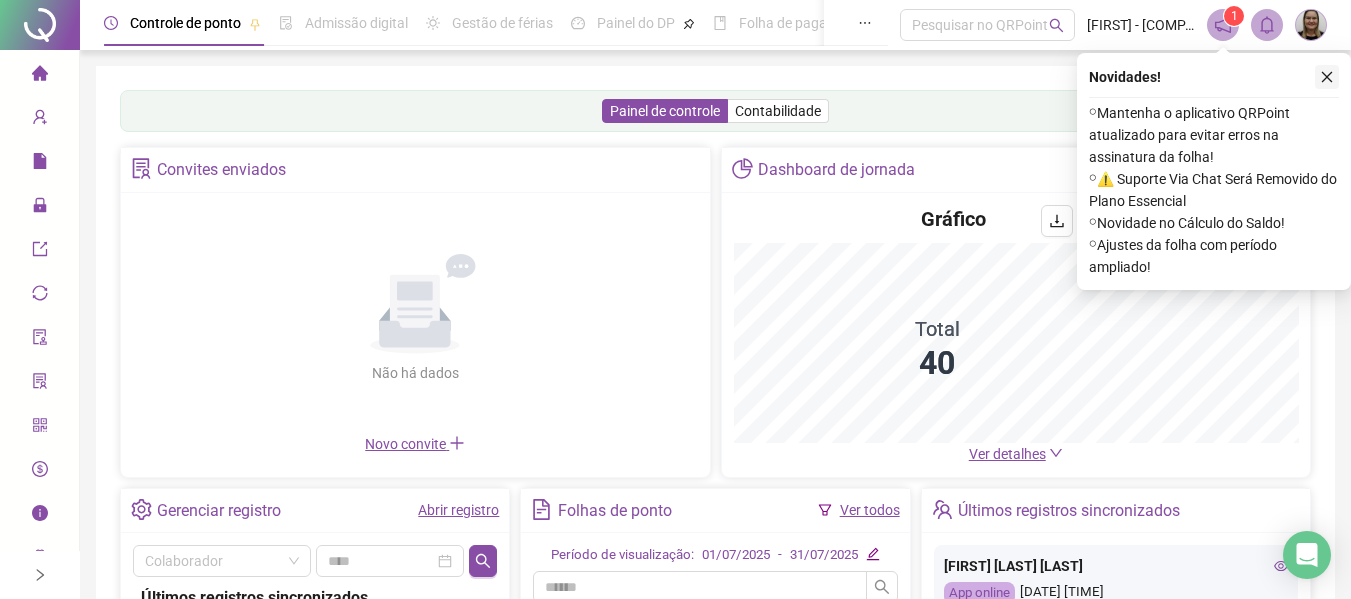 click 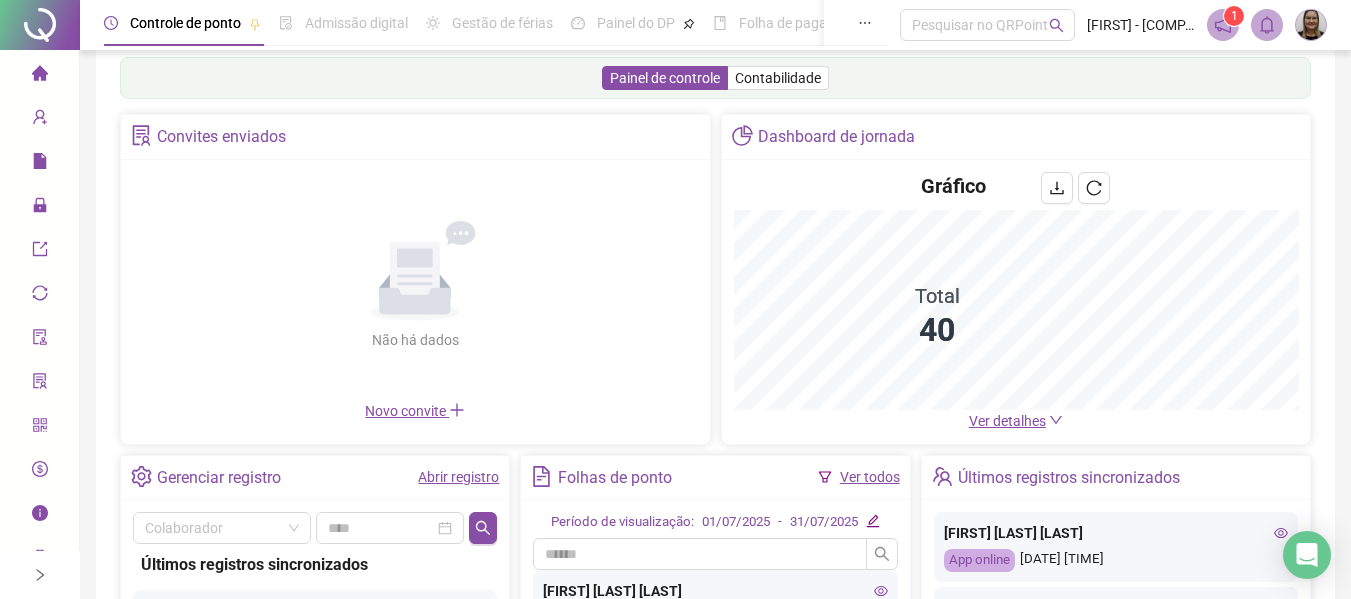 scroll, scrollTop: 0, scrollLeft: 0, axis: both 